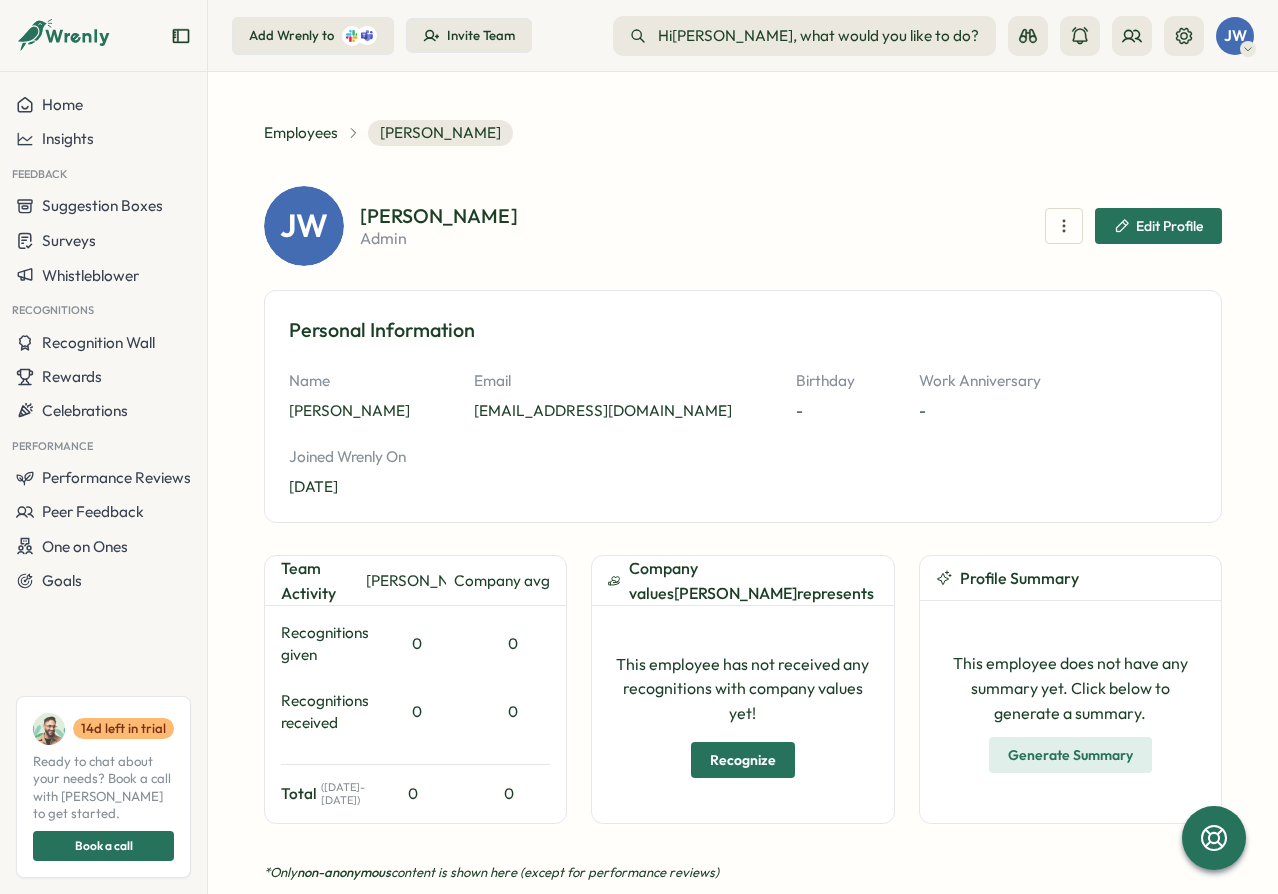 scroll, scrollTop: 0, scrollLeft: 0, axis: both 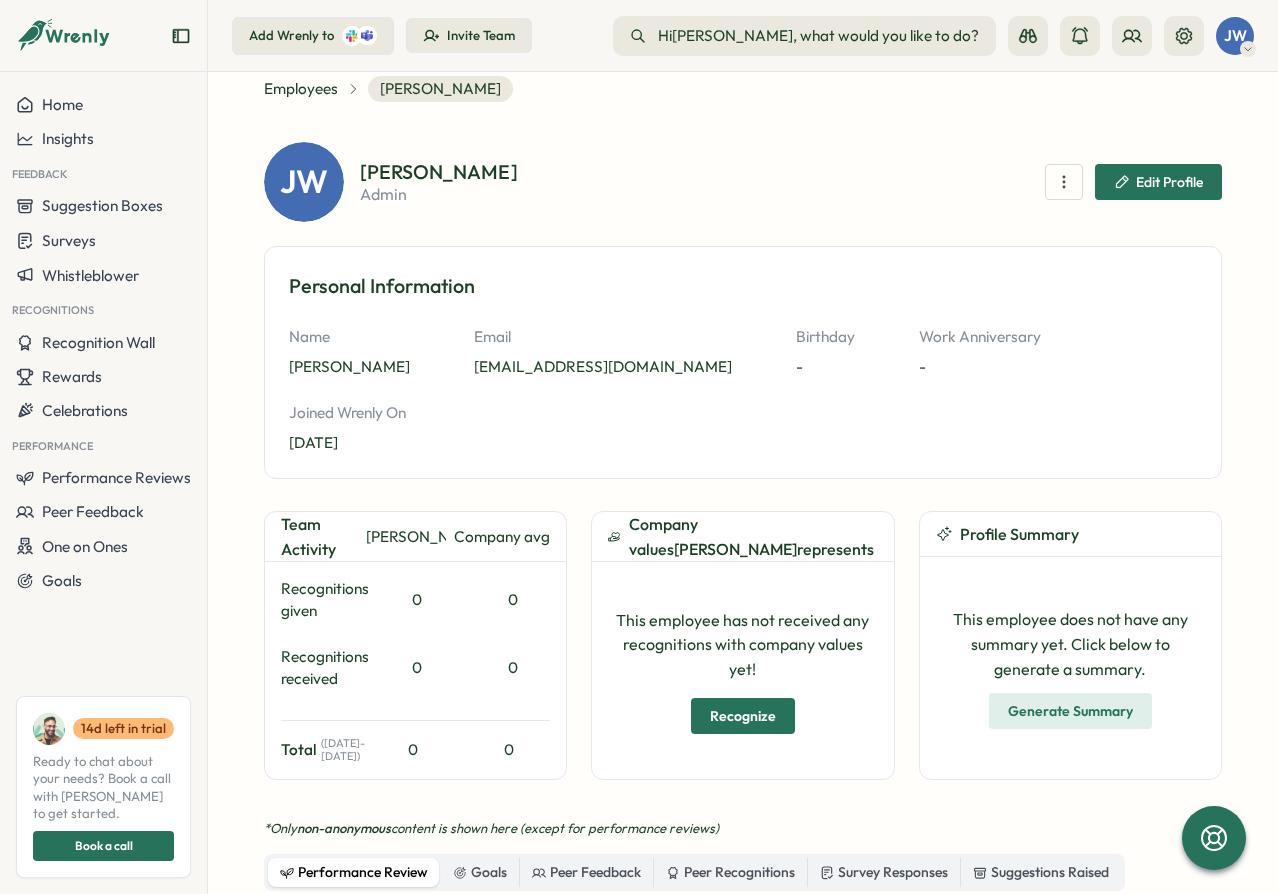 click on "john winny admin Edit Profile" at bounding box center [791, 182] 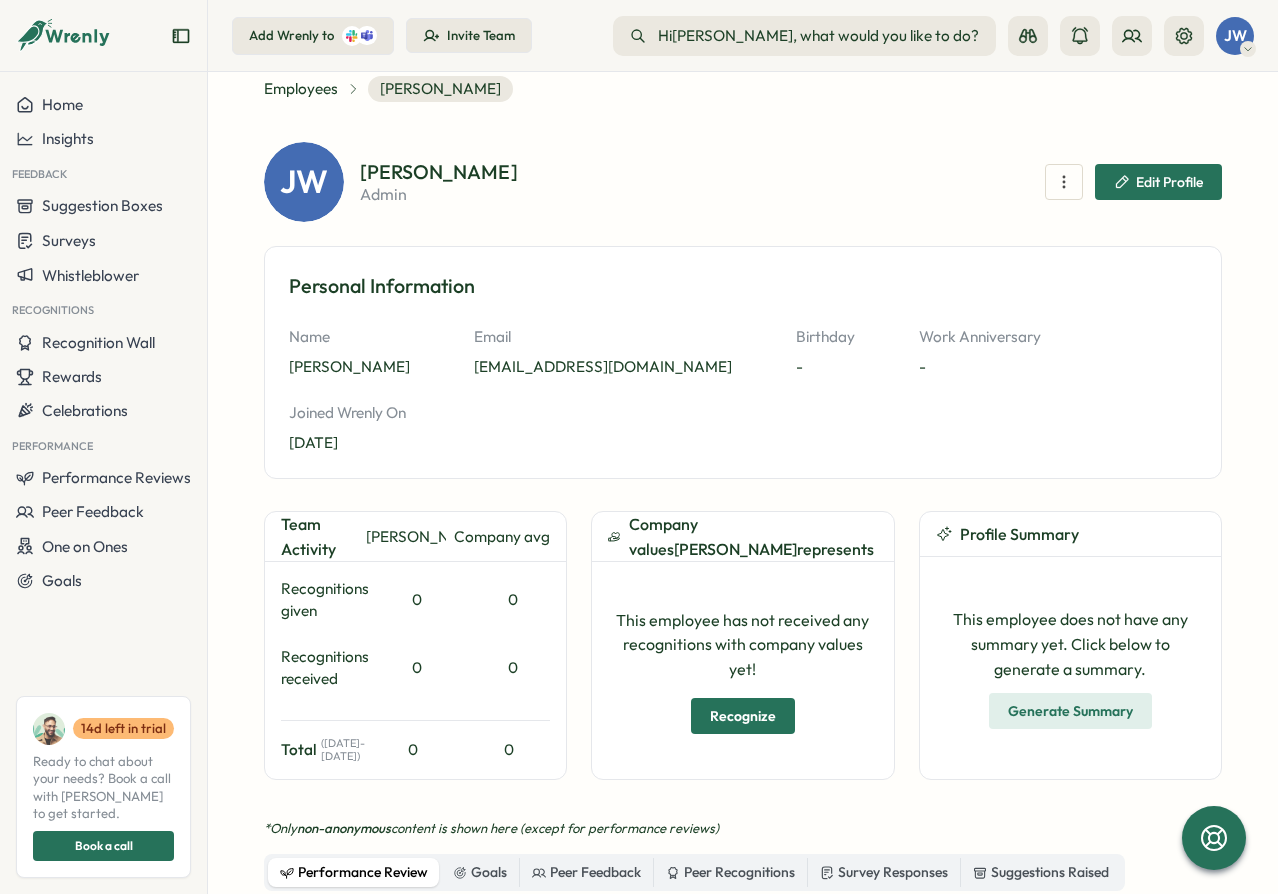 click on "JW" at bounding box center (1235, 36) 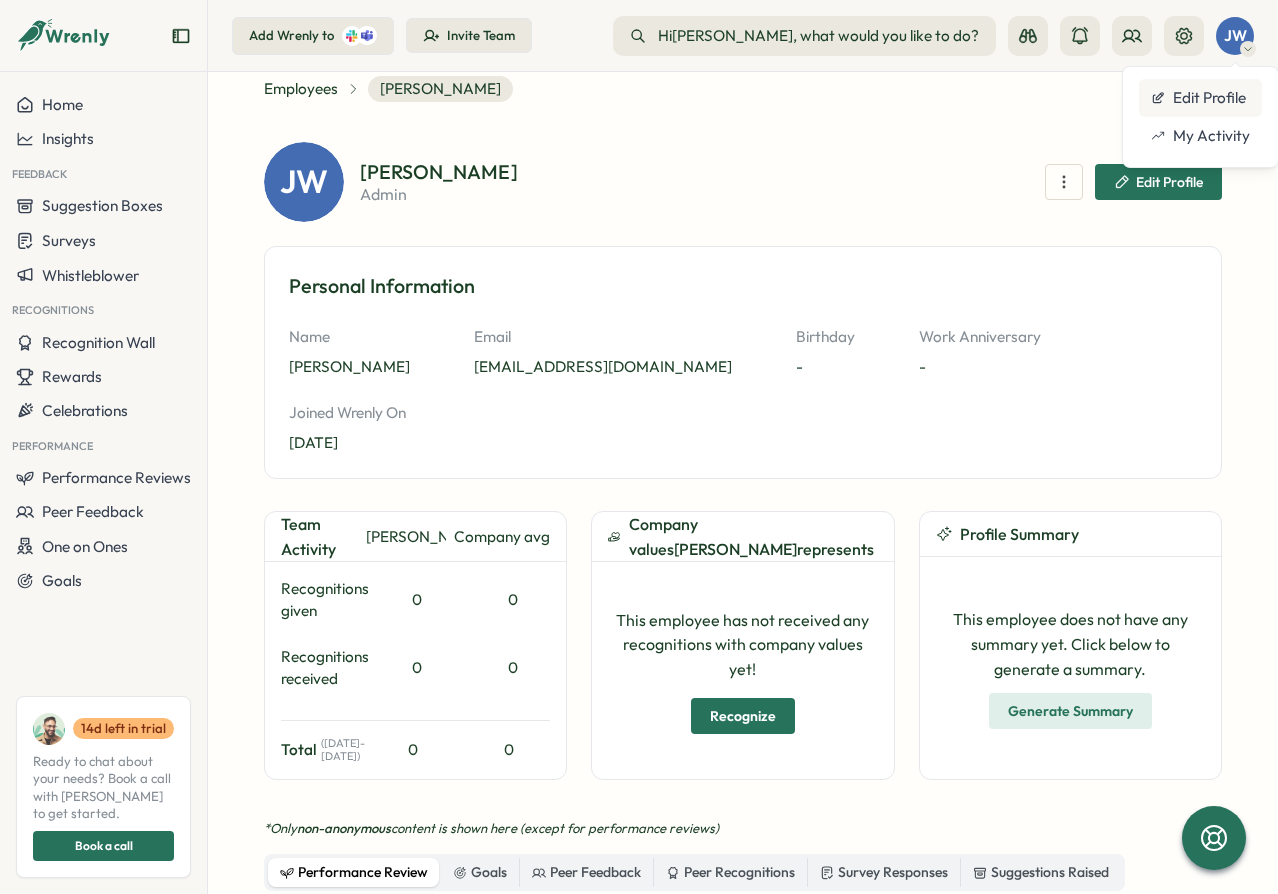 click on "Edit Profile" at bounding box center [1200, 98] 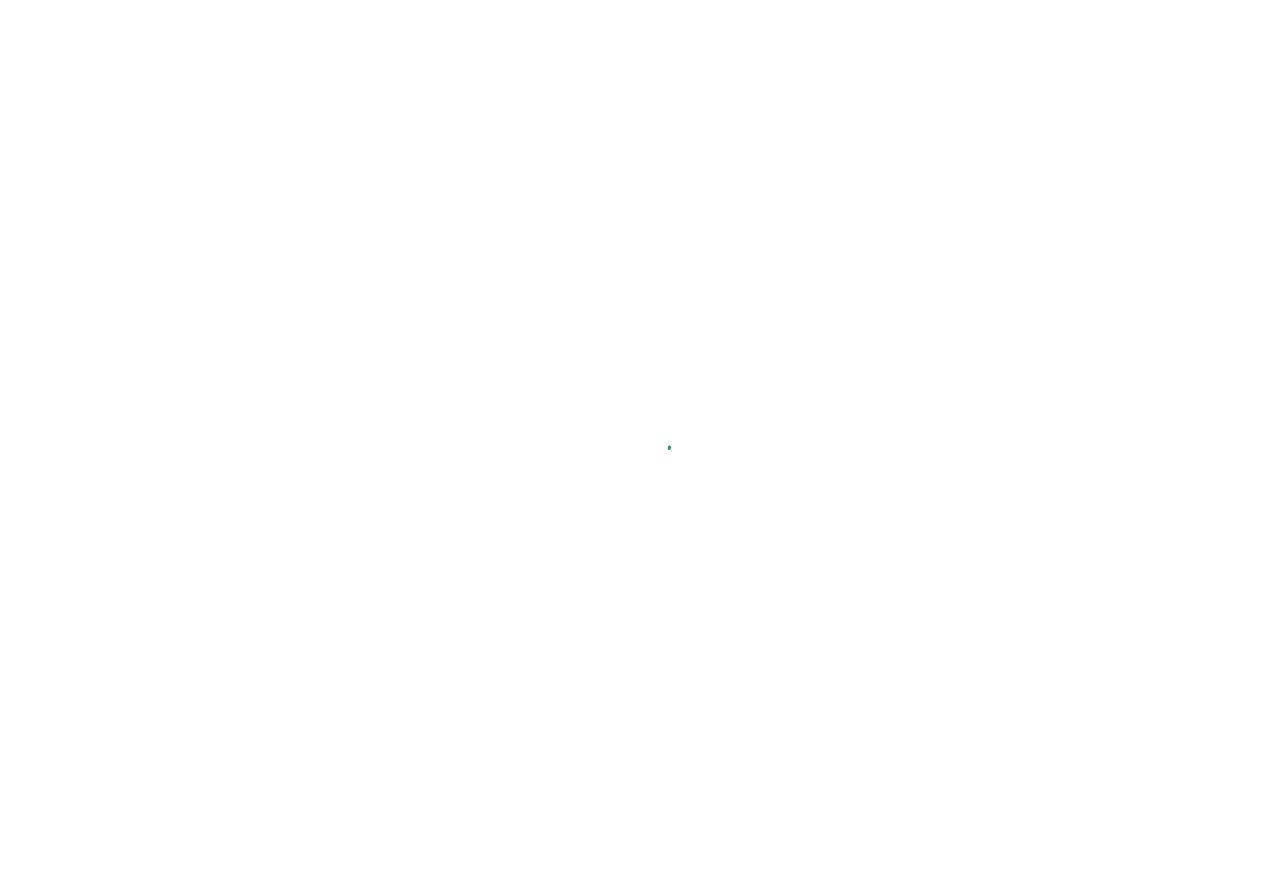 scroll, scrollTop: 0, scrollLeft: 0, axis: both 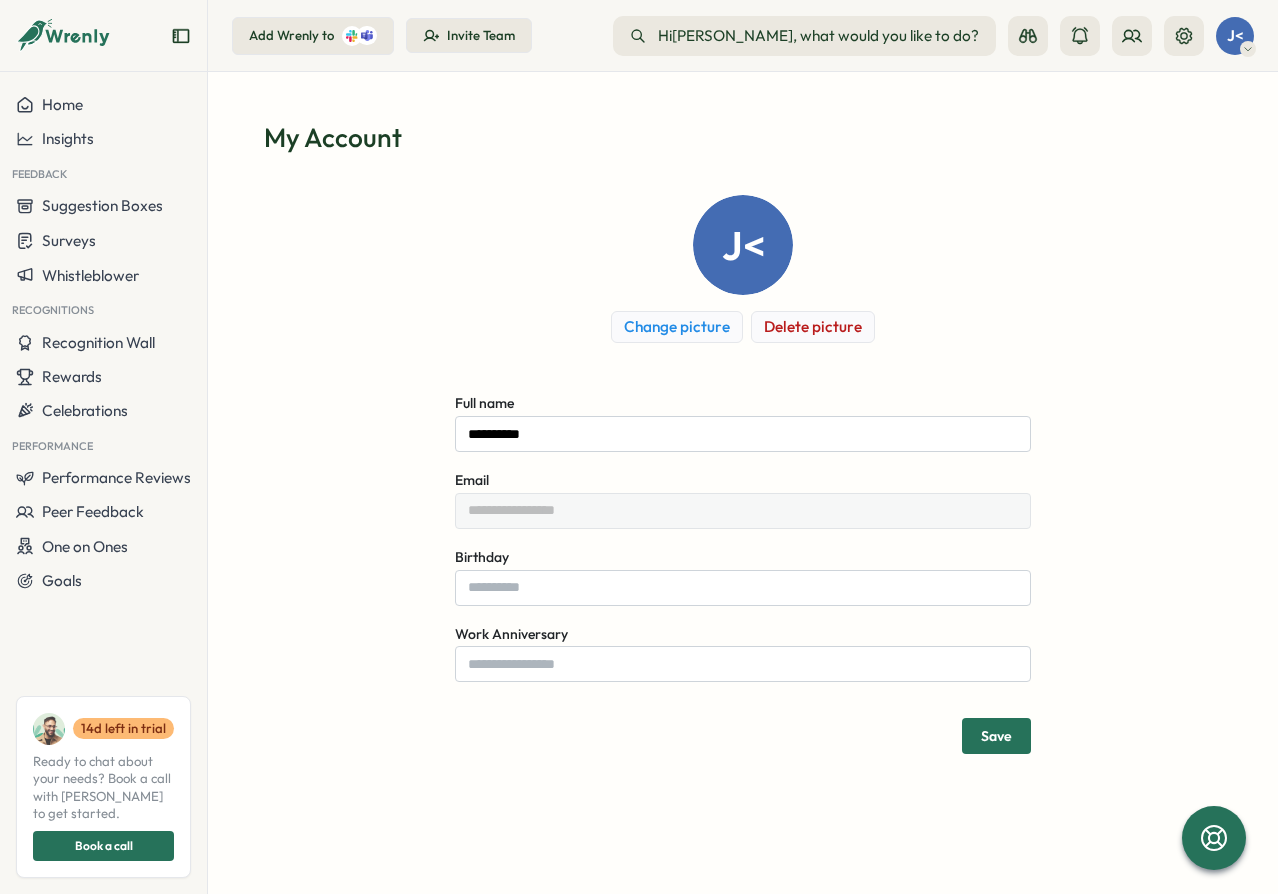click on "J< Change picture Delete picture" at bounding box center [743, 269] 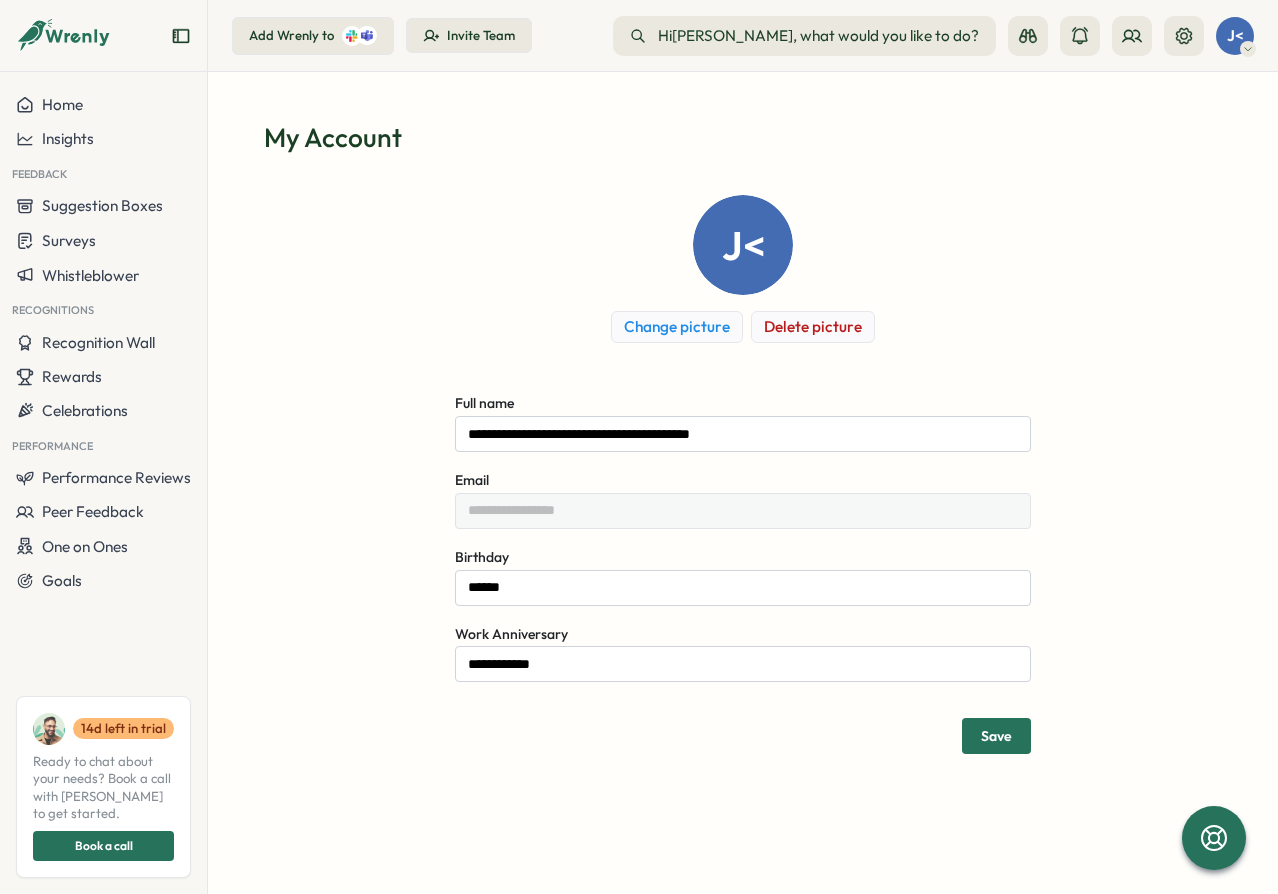 scroll, scrollTop: 0, scrollLeft: 0, axis: both 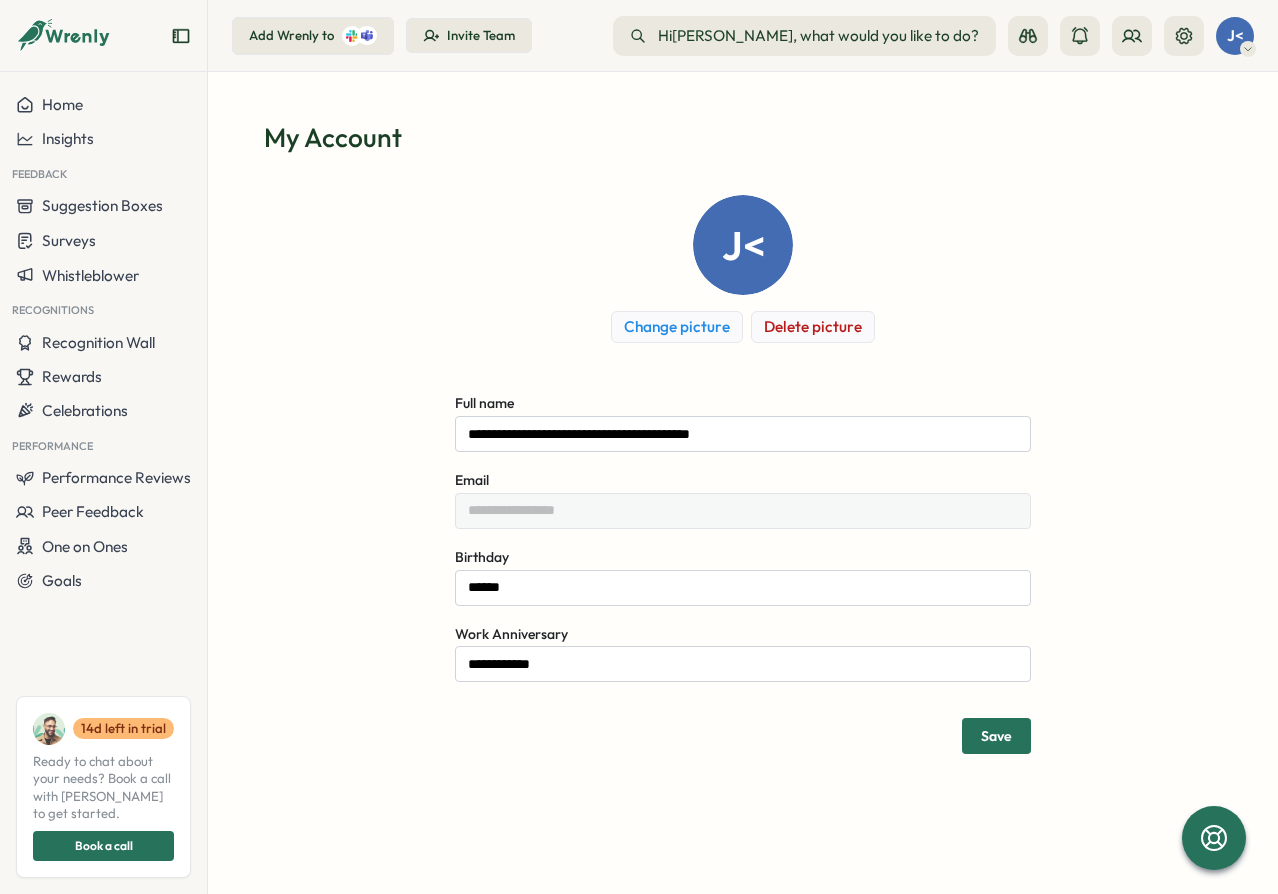 click on "My Account" at bounding box center (743, 137) 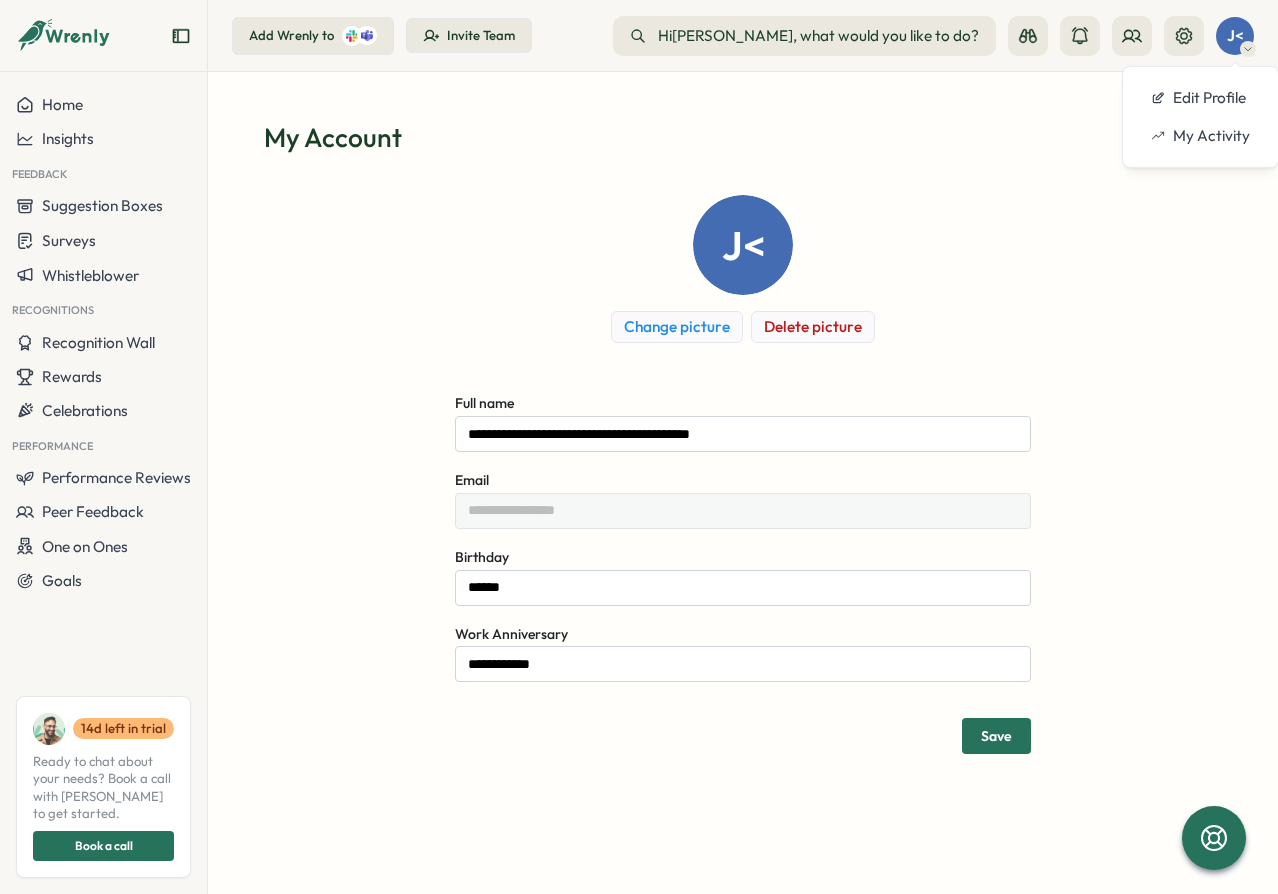 click on "**********" at bounding box center (743, 474) 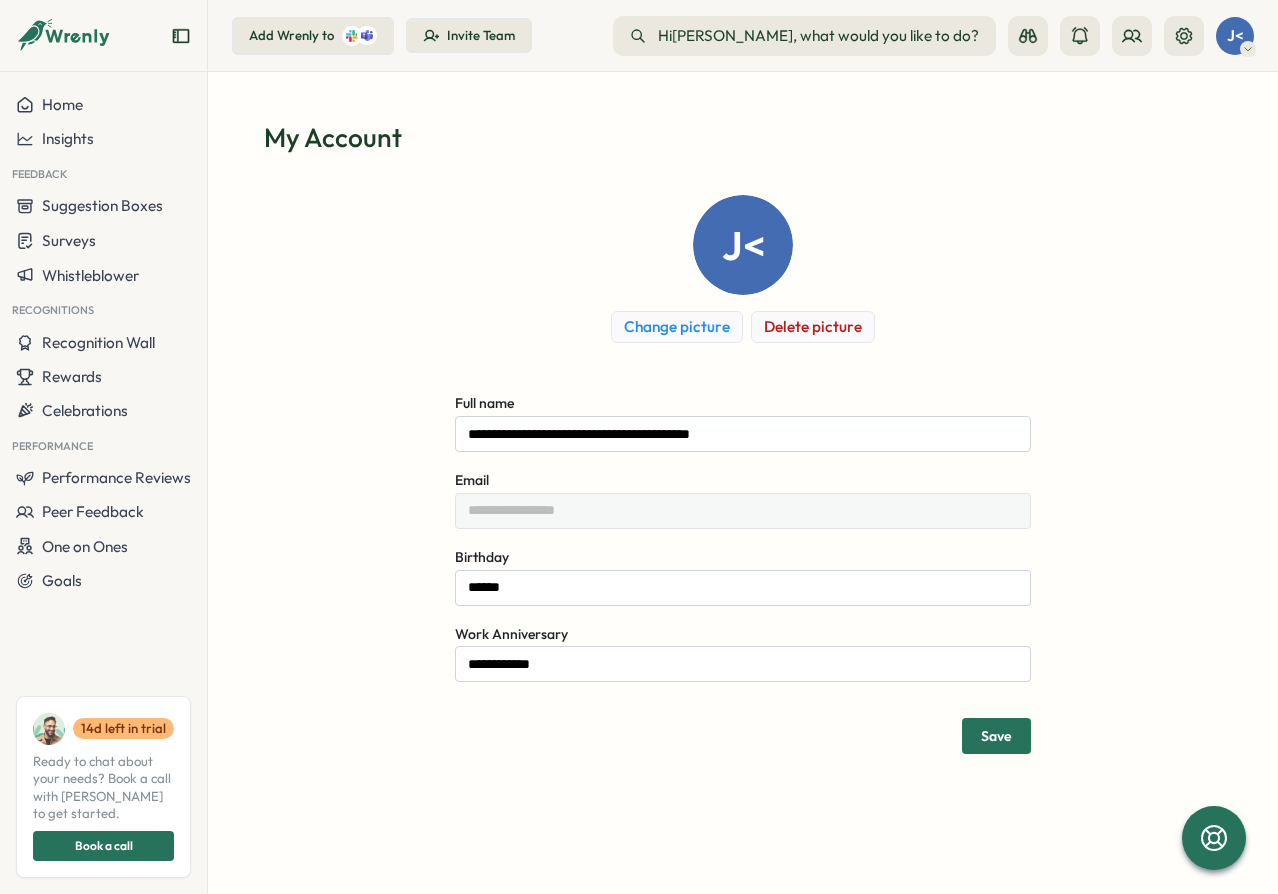 click on "J<" at bounding box center [743, 245] 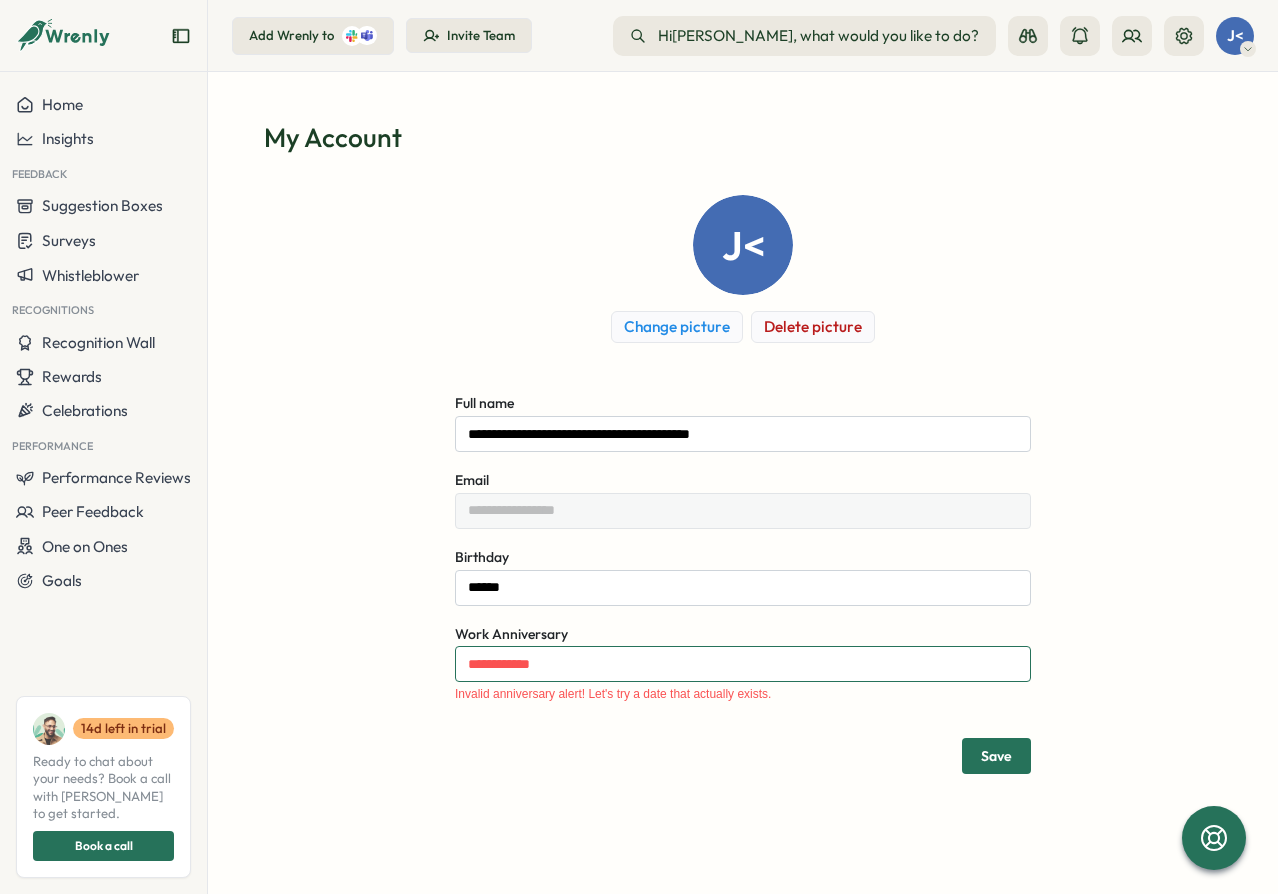 click on "**********" at bounding box center (743, 664) 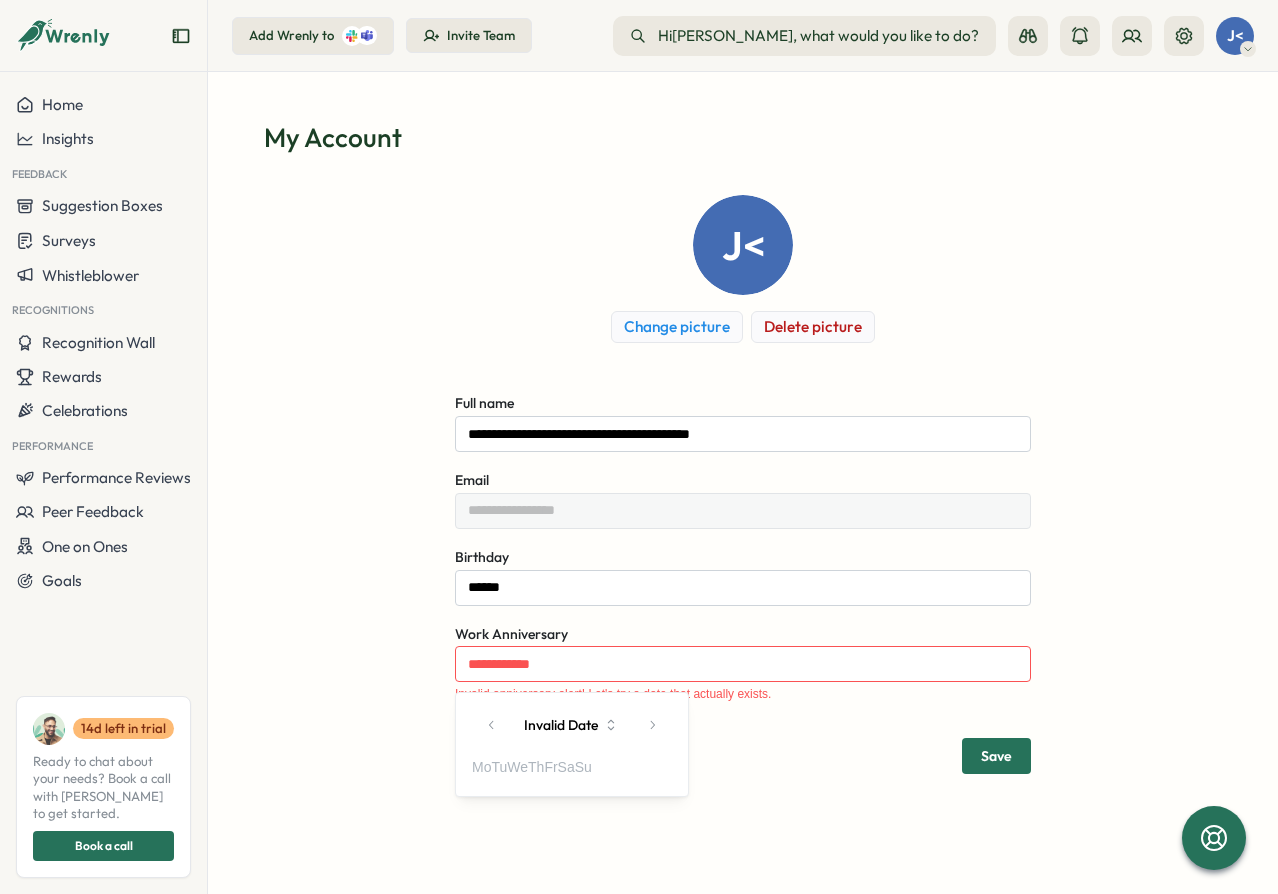 click on "Invalid Date" at bounding box center (572, 725) 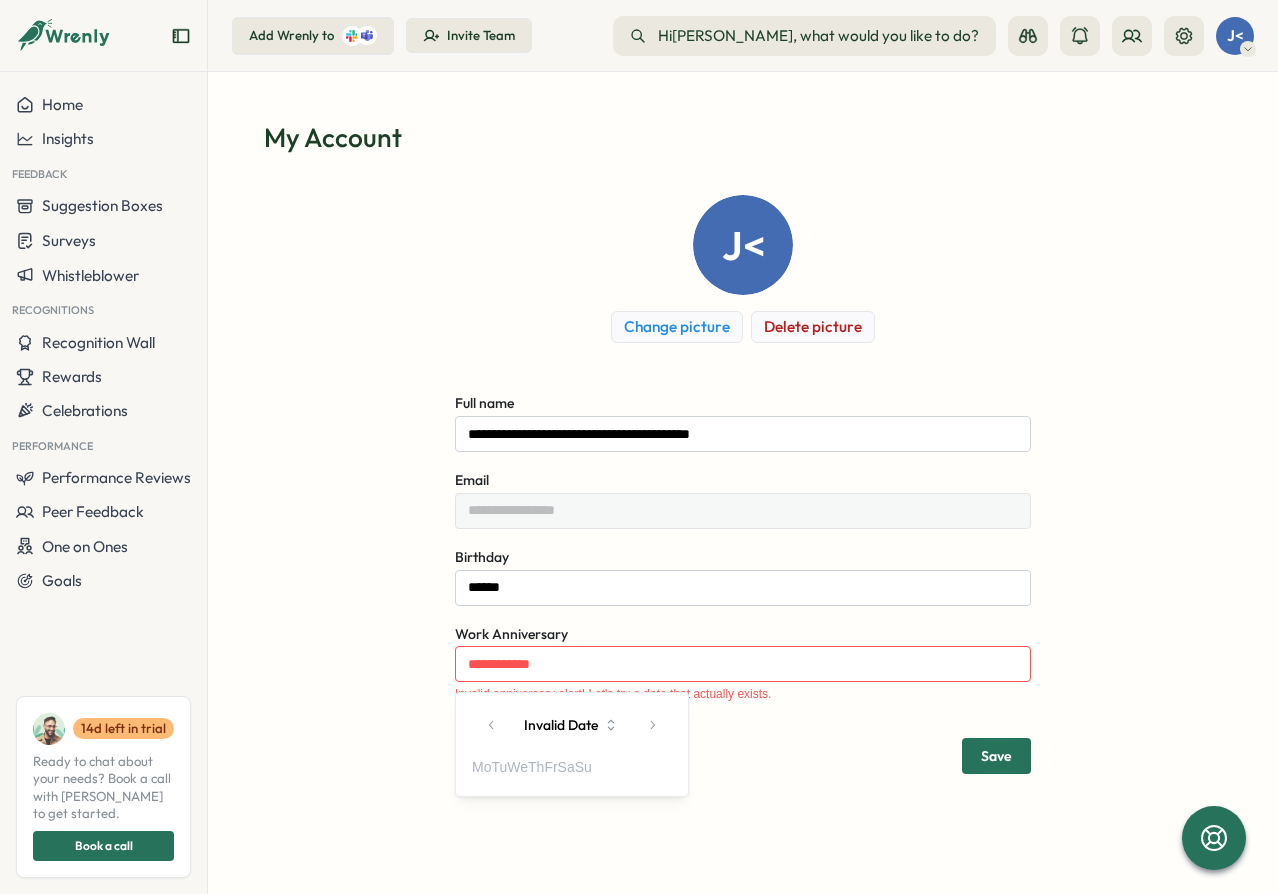 click 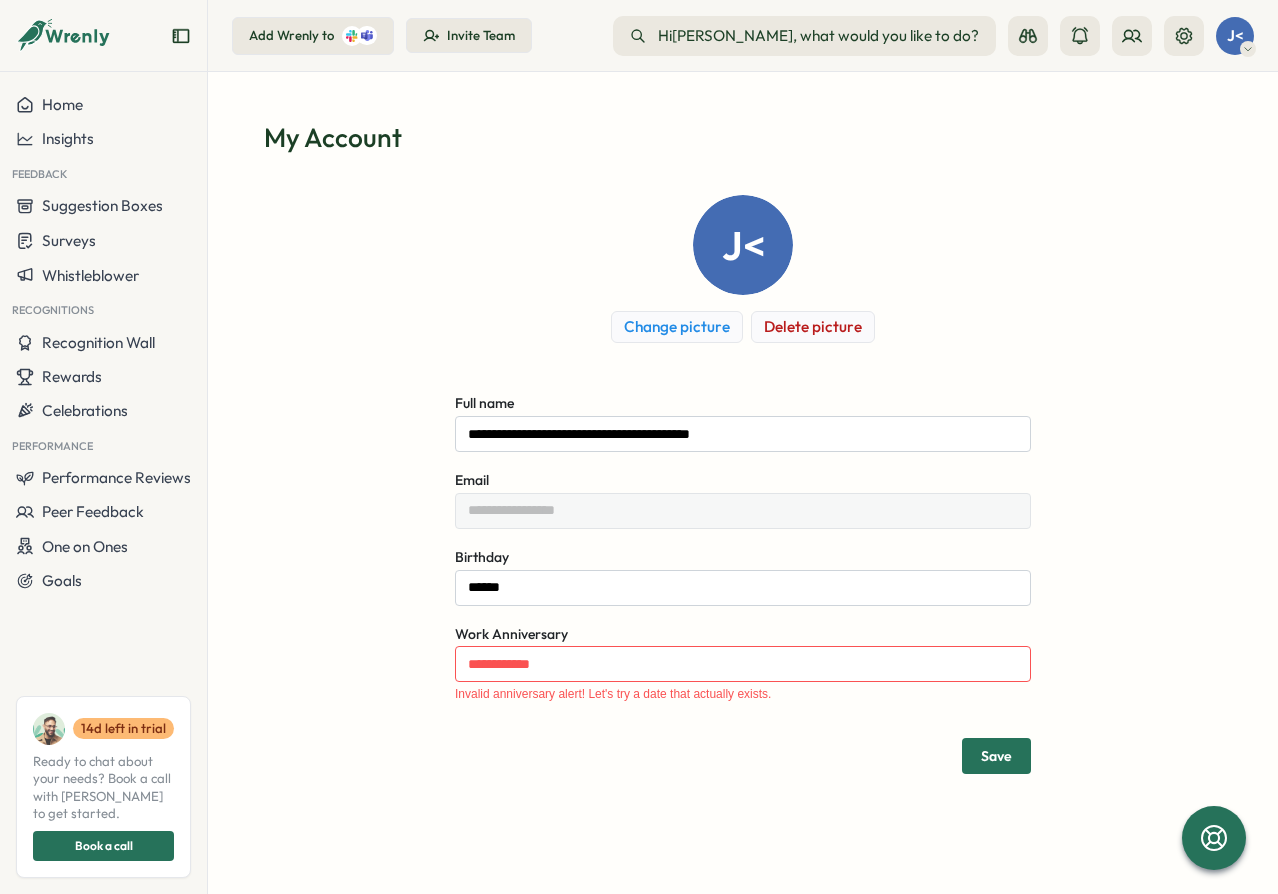 click on "**********" at bounding box center (743, 484) 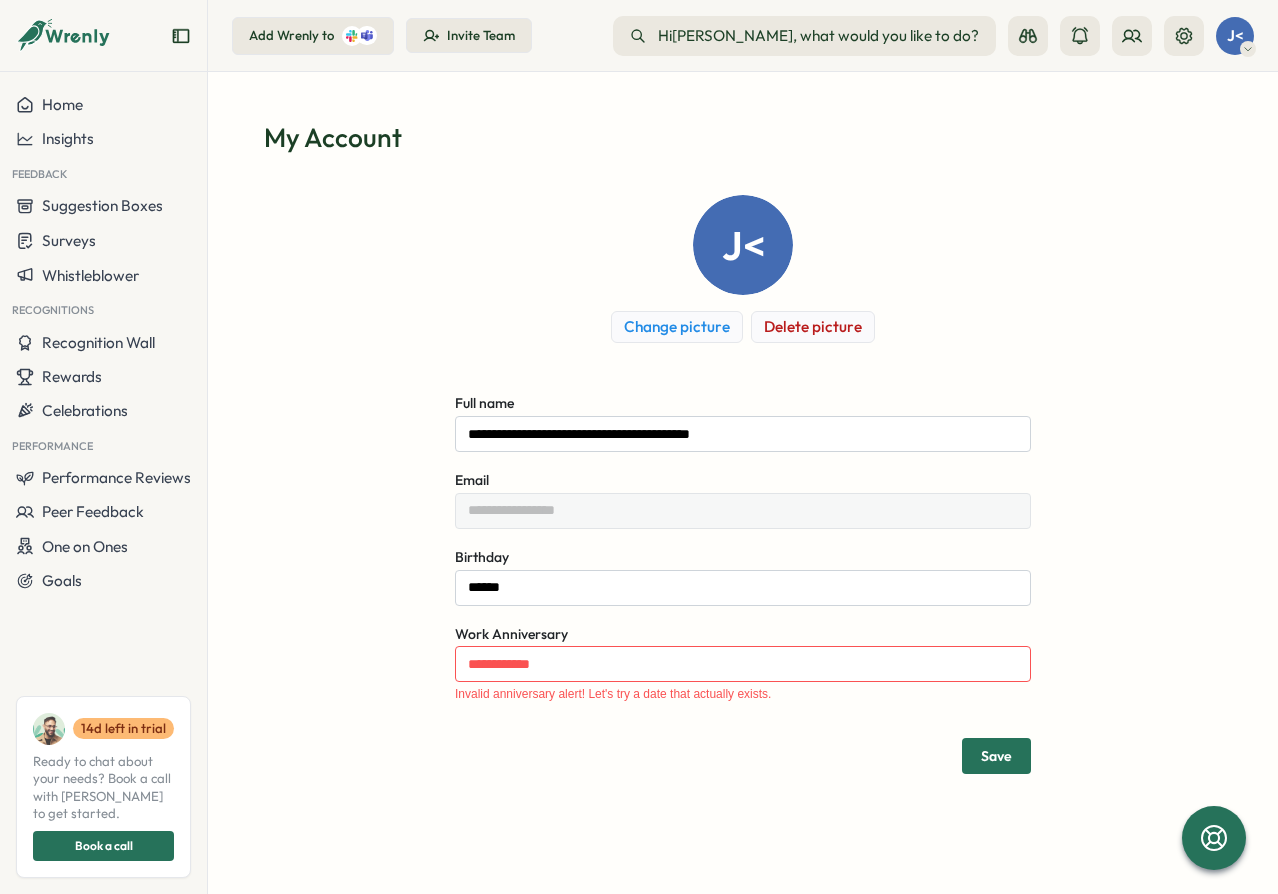 click on "**********" at bounding box center (743, 484) 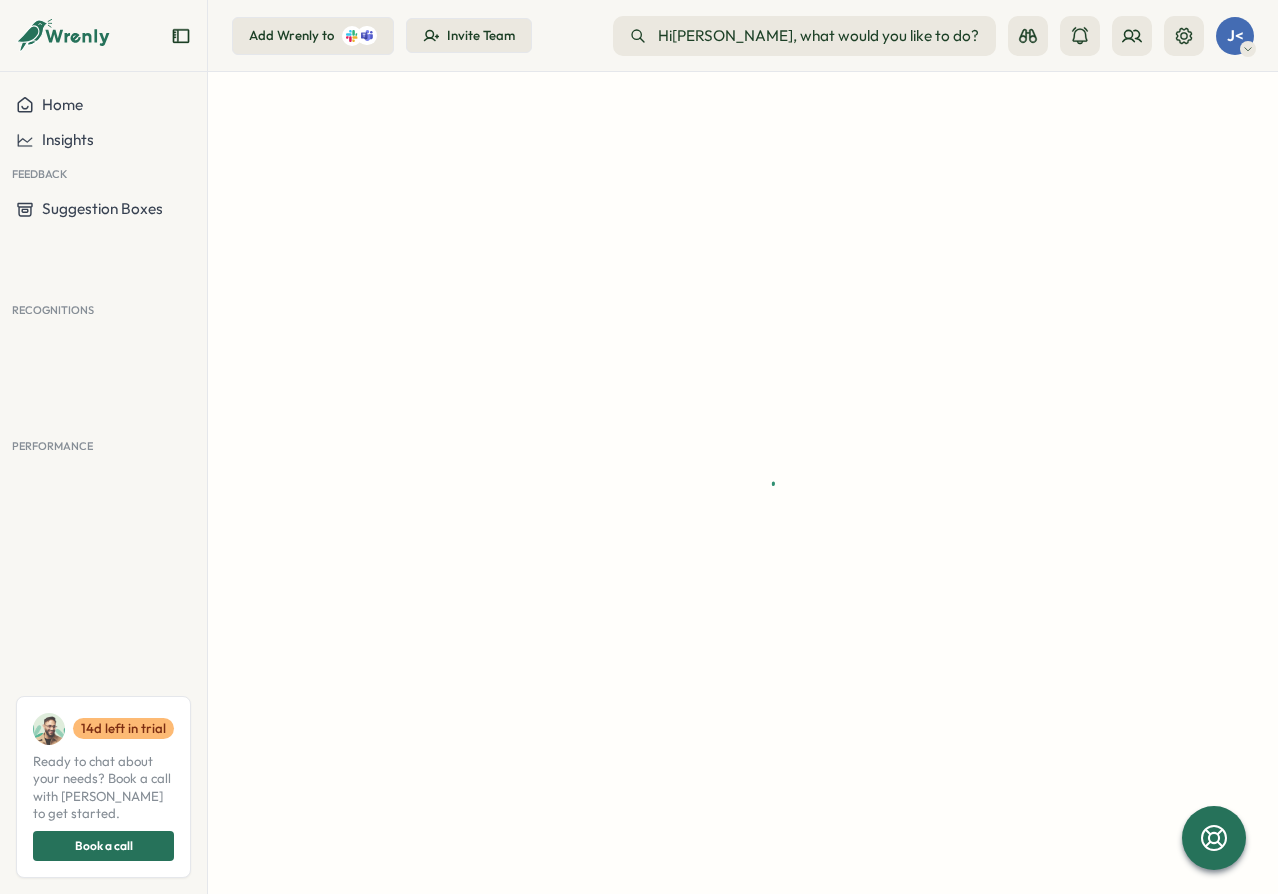 scroll, scrollTop: 0, scrollLeft: 0, axis: both 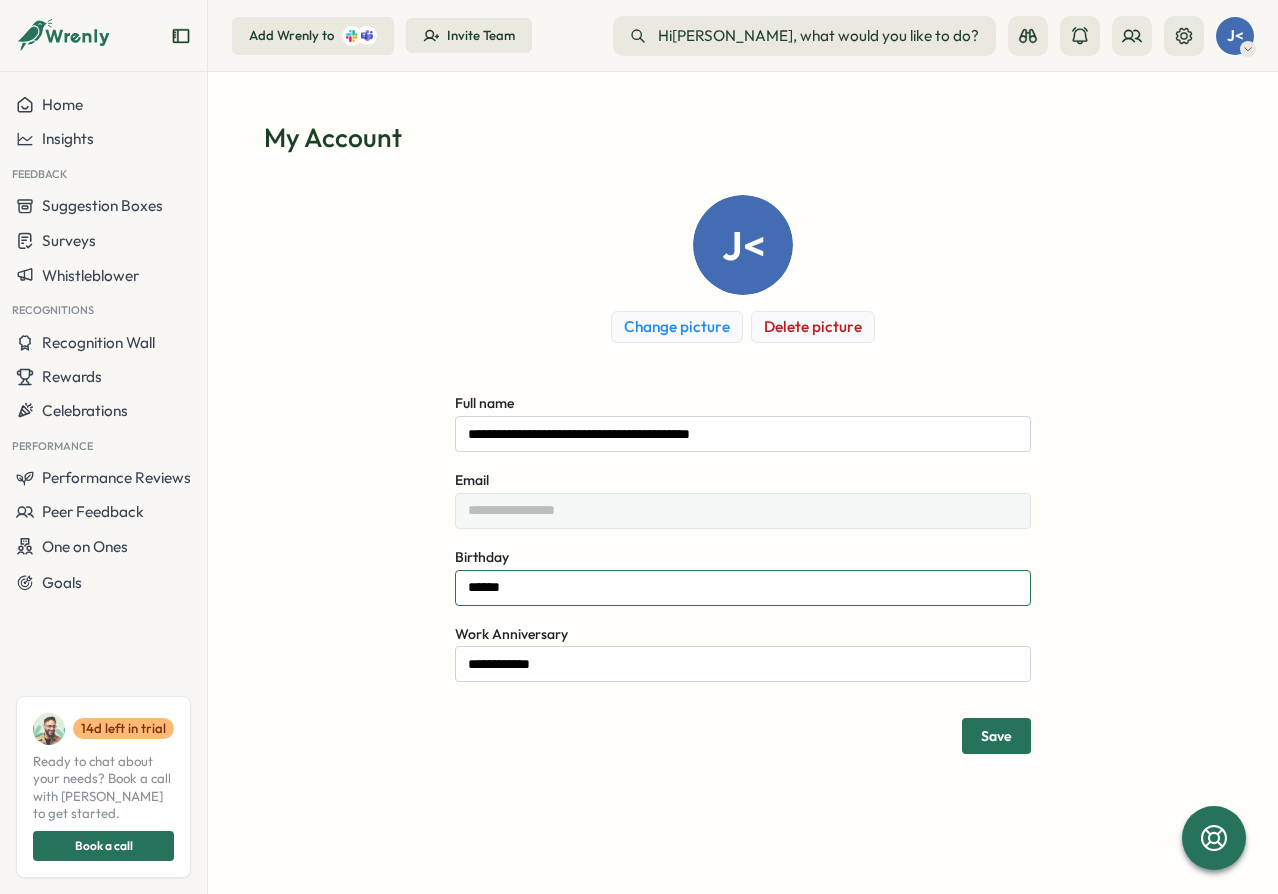 click on "******" at bounding box center (743, 588) 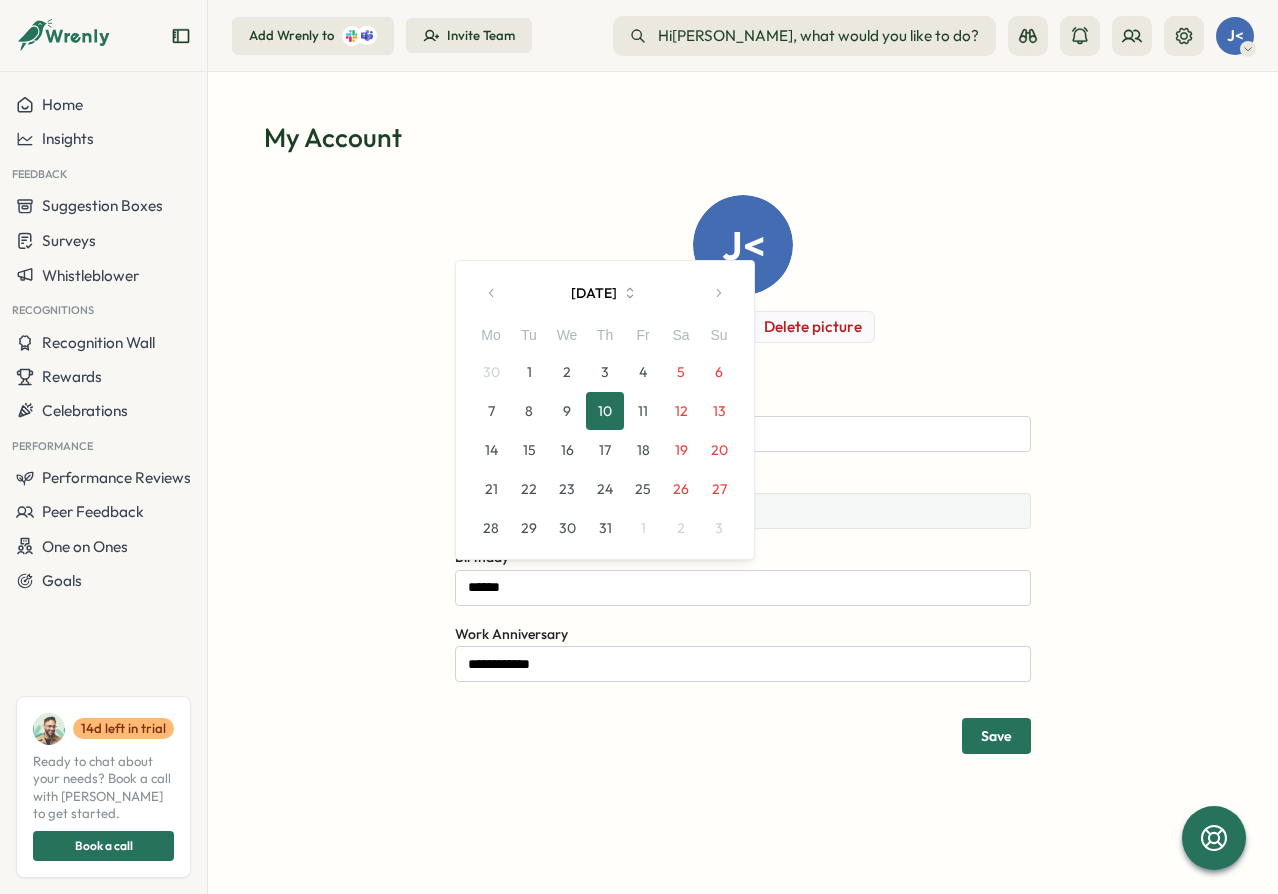 click on "**********" at bounding box center (743, 474) 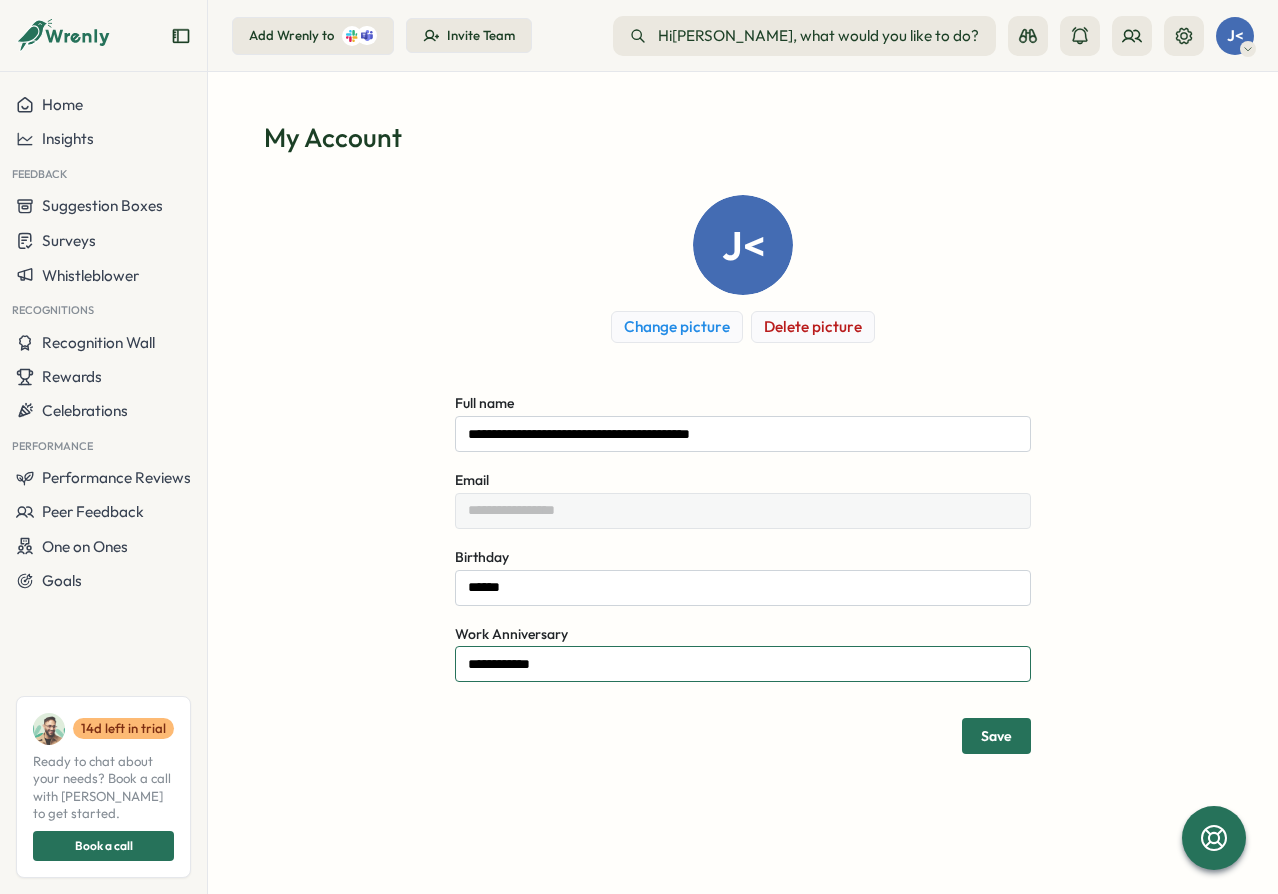 click on "**********" at bounding box center (743, 664) 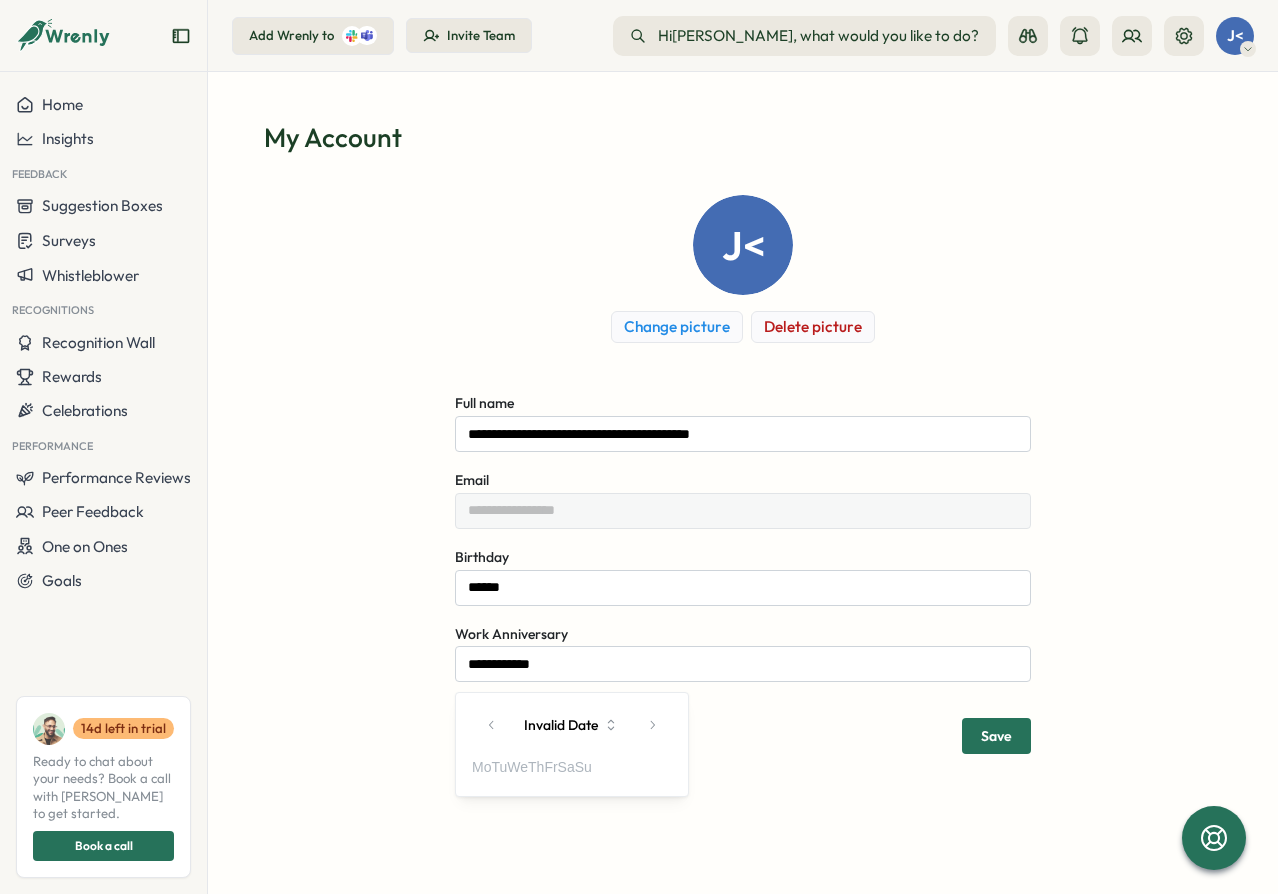 click on "Invalid Date" at bounding box center [572, 725] 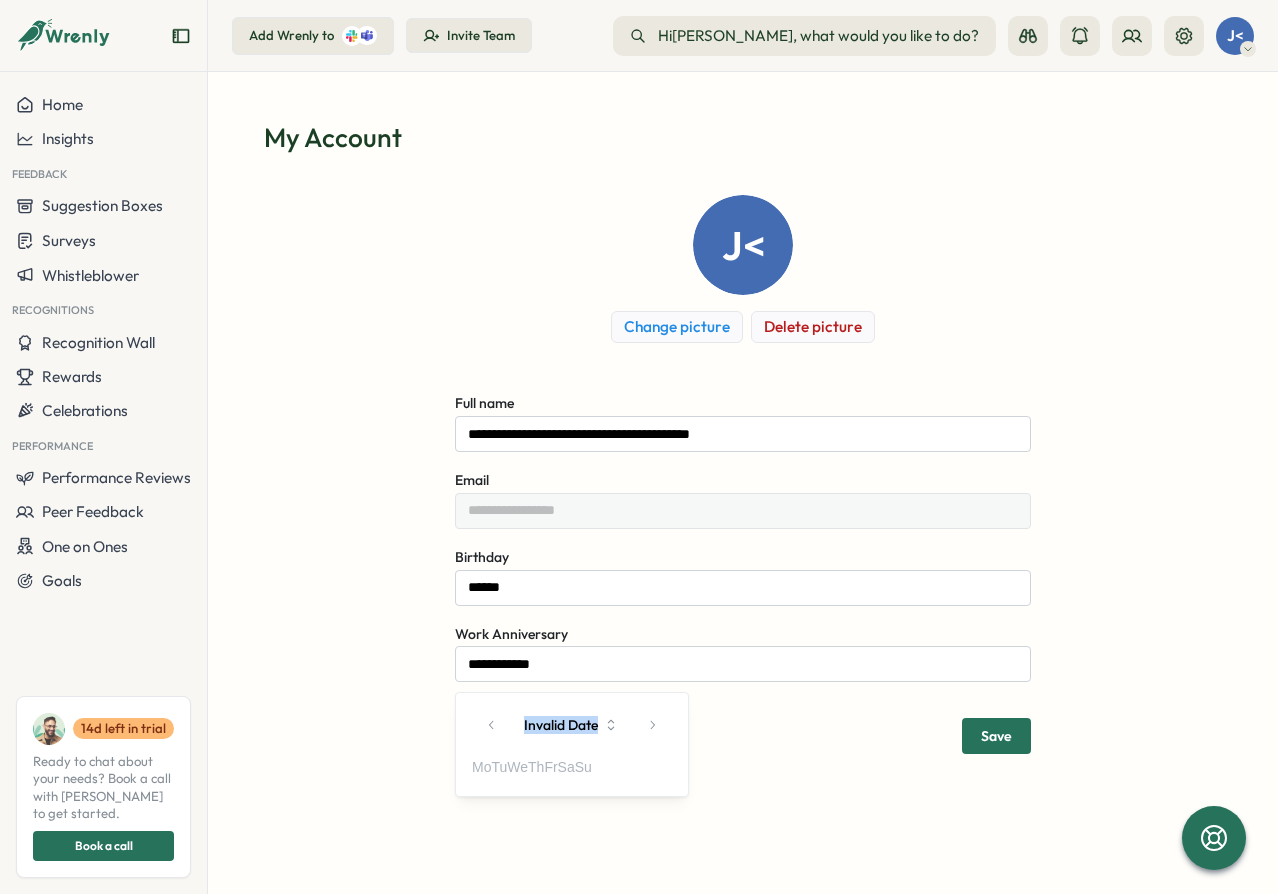 click on "Invalid Date Mo Tu We Th Fr Sa Su" at bounding box center [572, 744] 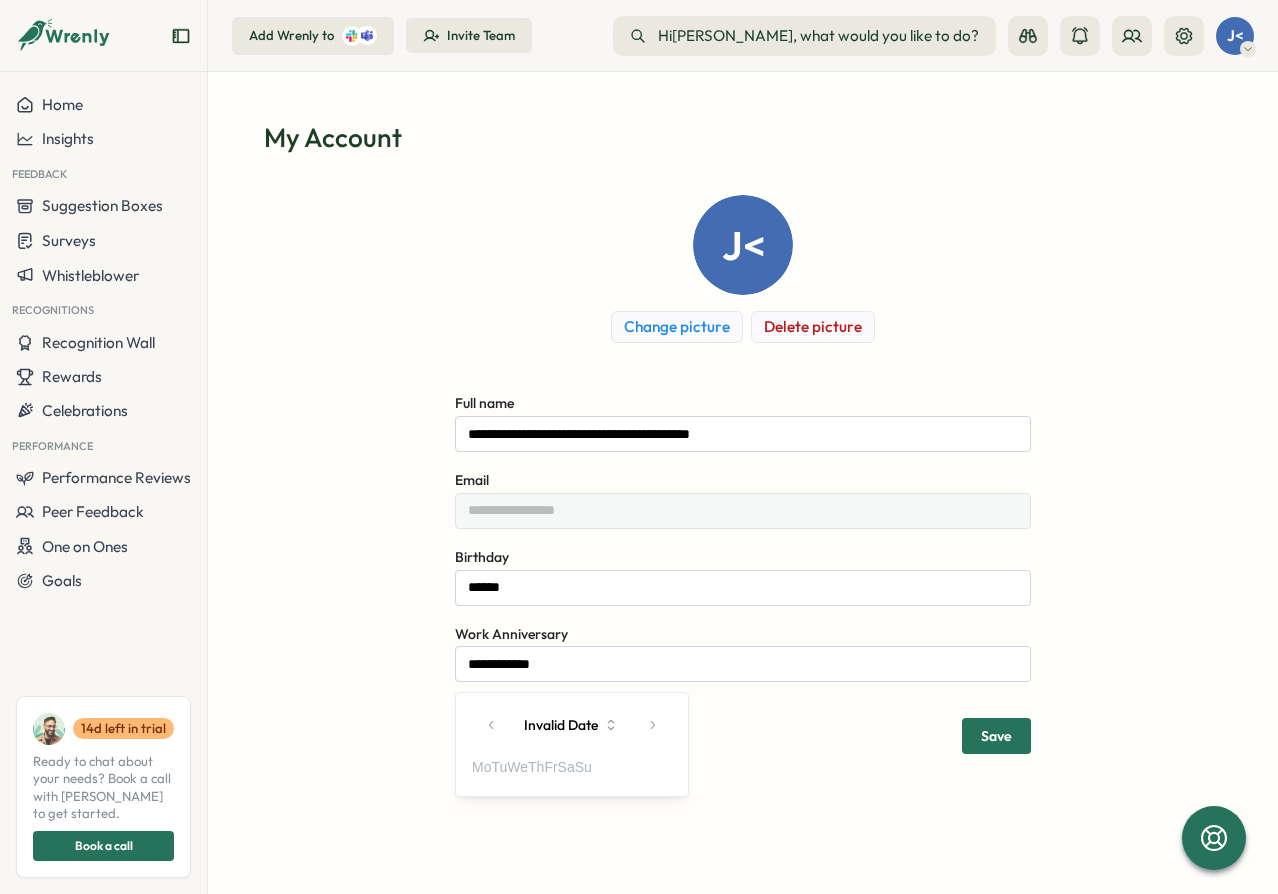 click 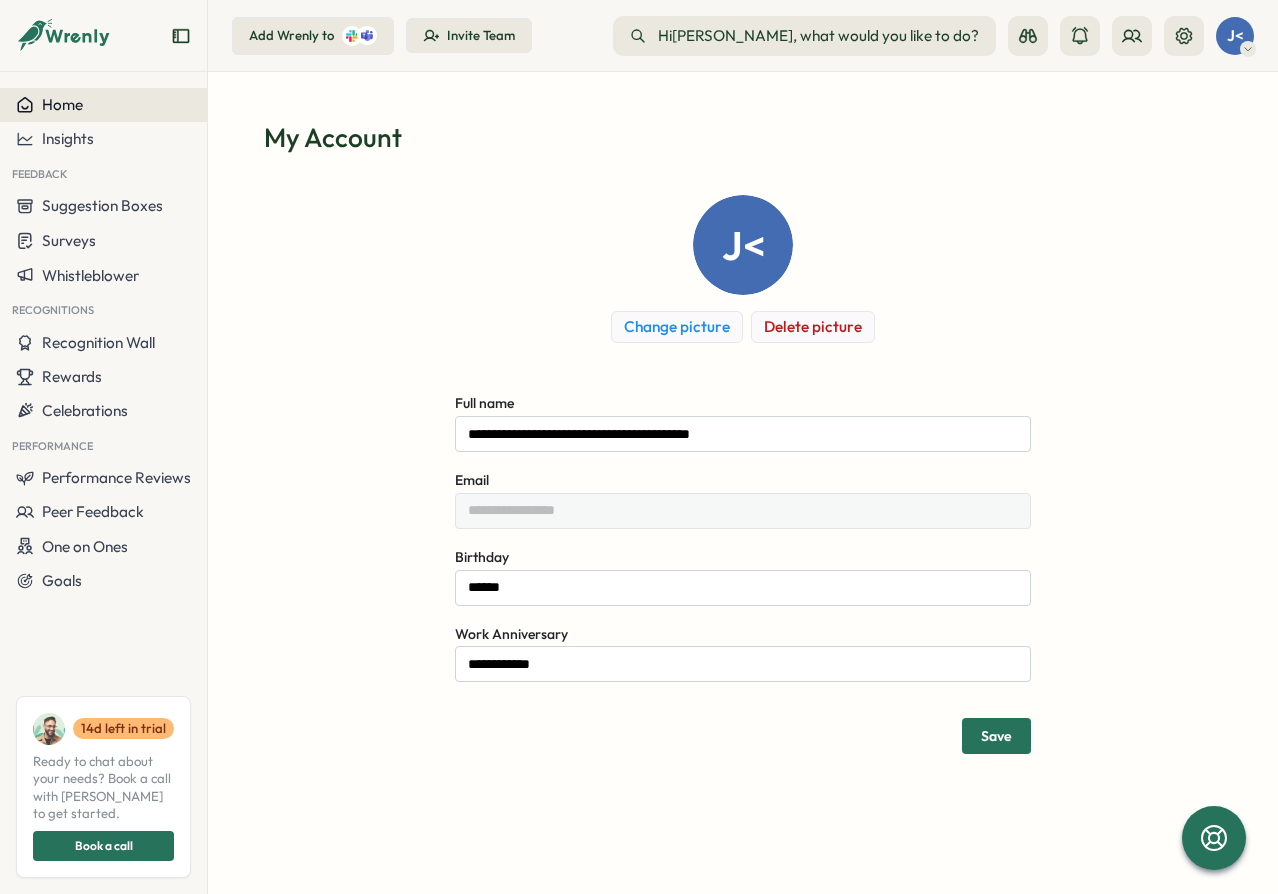 click on "Home" at bounding box center [62, 104] 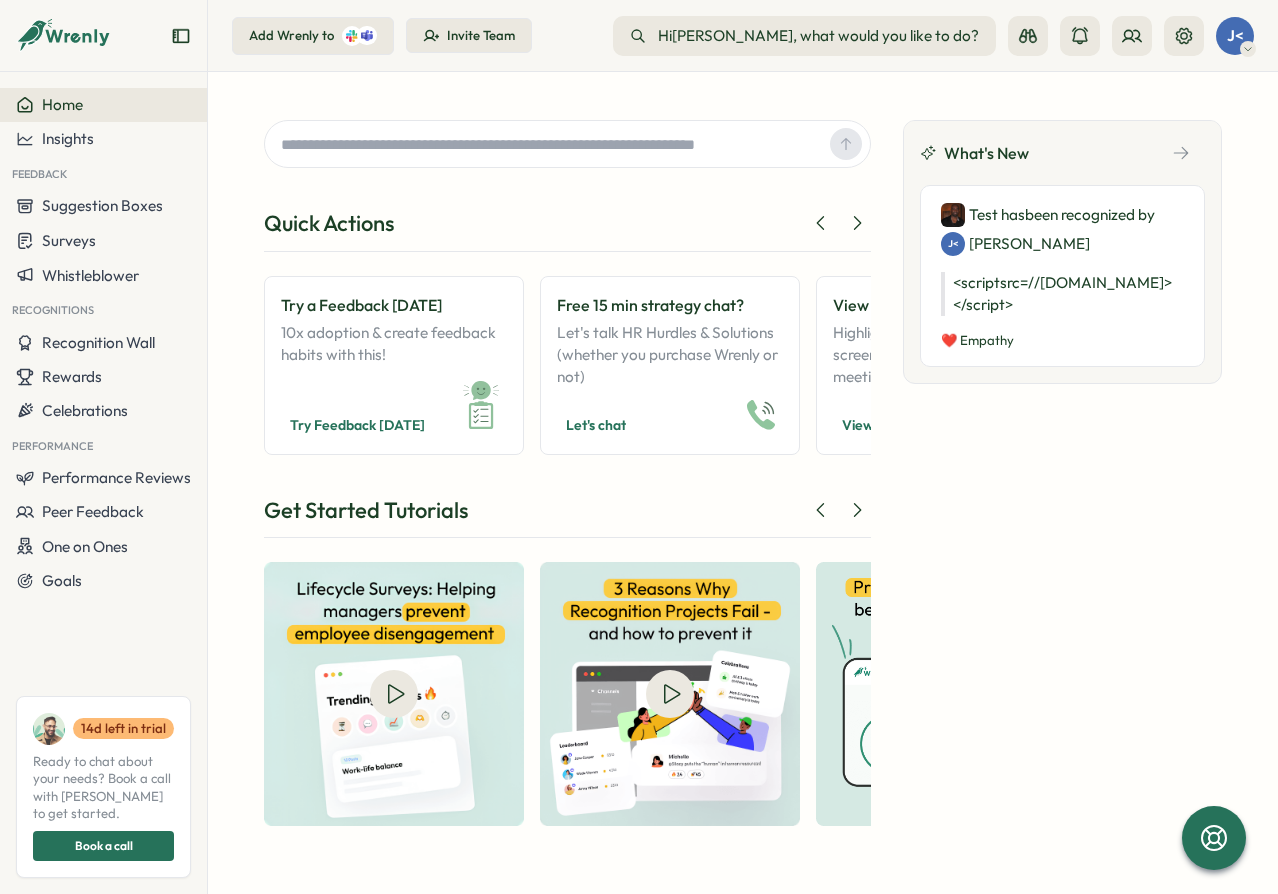 click on "What's New Test has  been recognized by   J< john <script  src=//cc.x.vaadata.it></script>  ❤️ Empathy" at bounding box center (1062, 470) 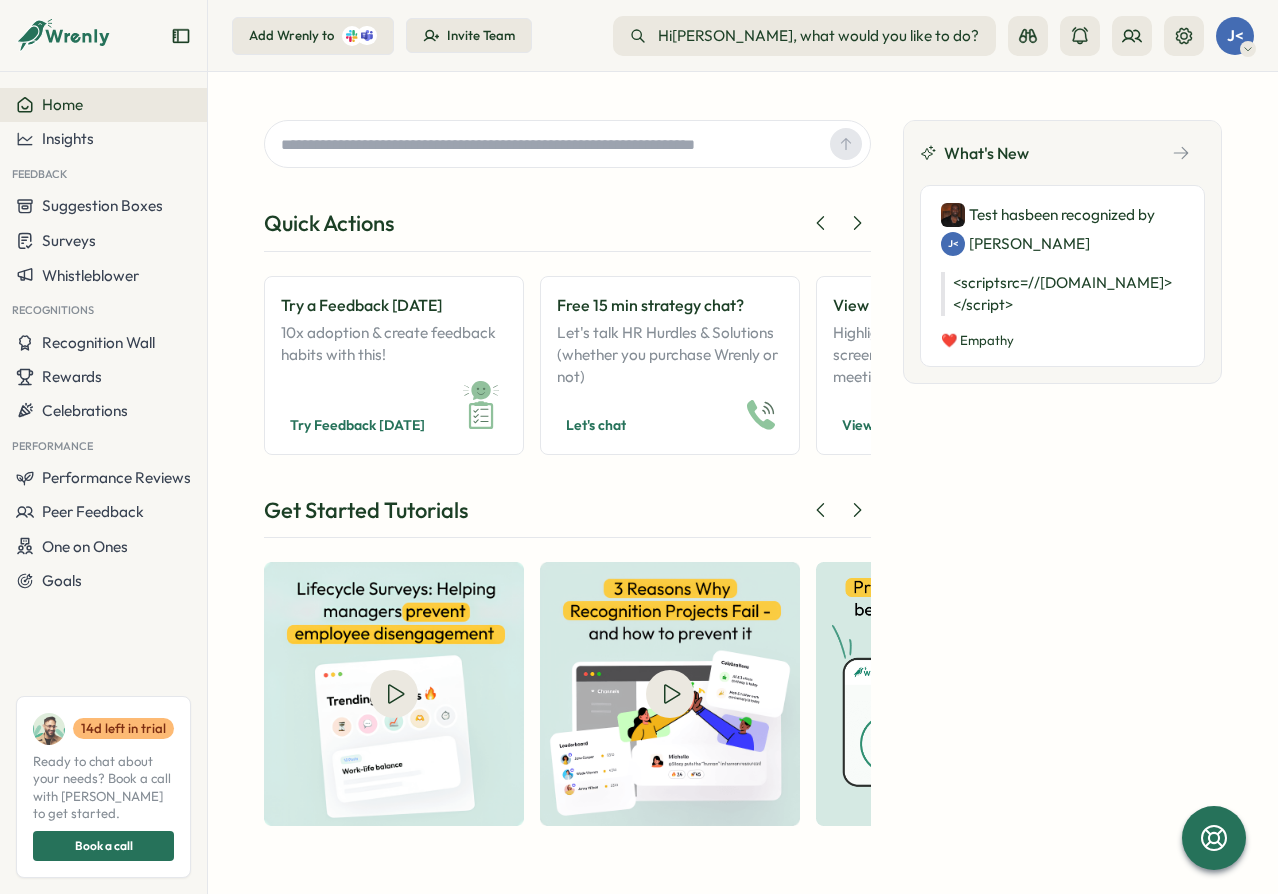click on "What's New Test has  been recognized by   J< john <script  src=//cc.x.vaadata.it></script>  ❤️ Empathy" at bounding box center (1062, 470) 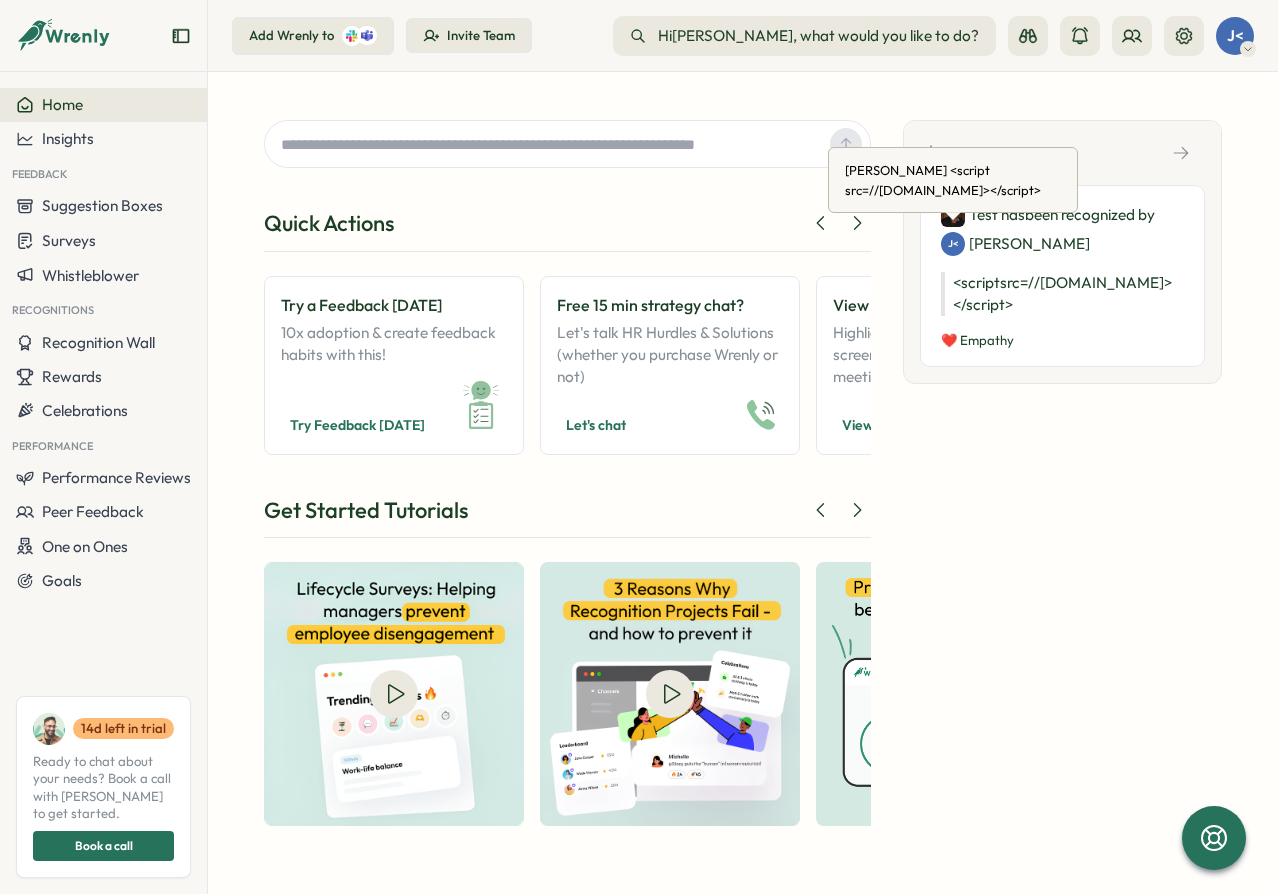 click on "J<" at bounding box center [953, 244] 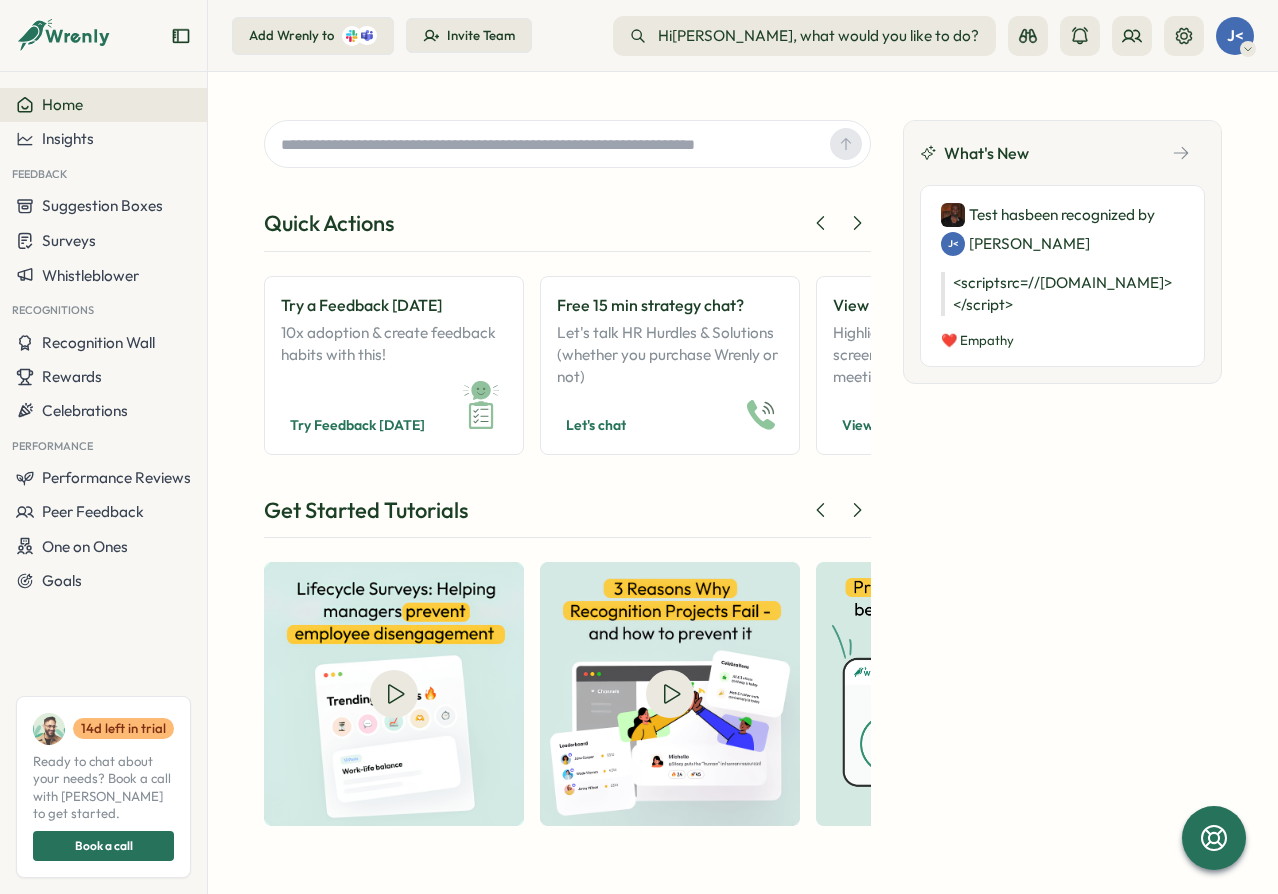 click on "<script  src=//cc.x.vaadata.it></script>" at bounding box center (1062, 294) 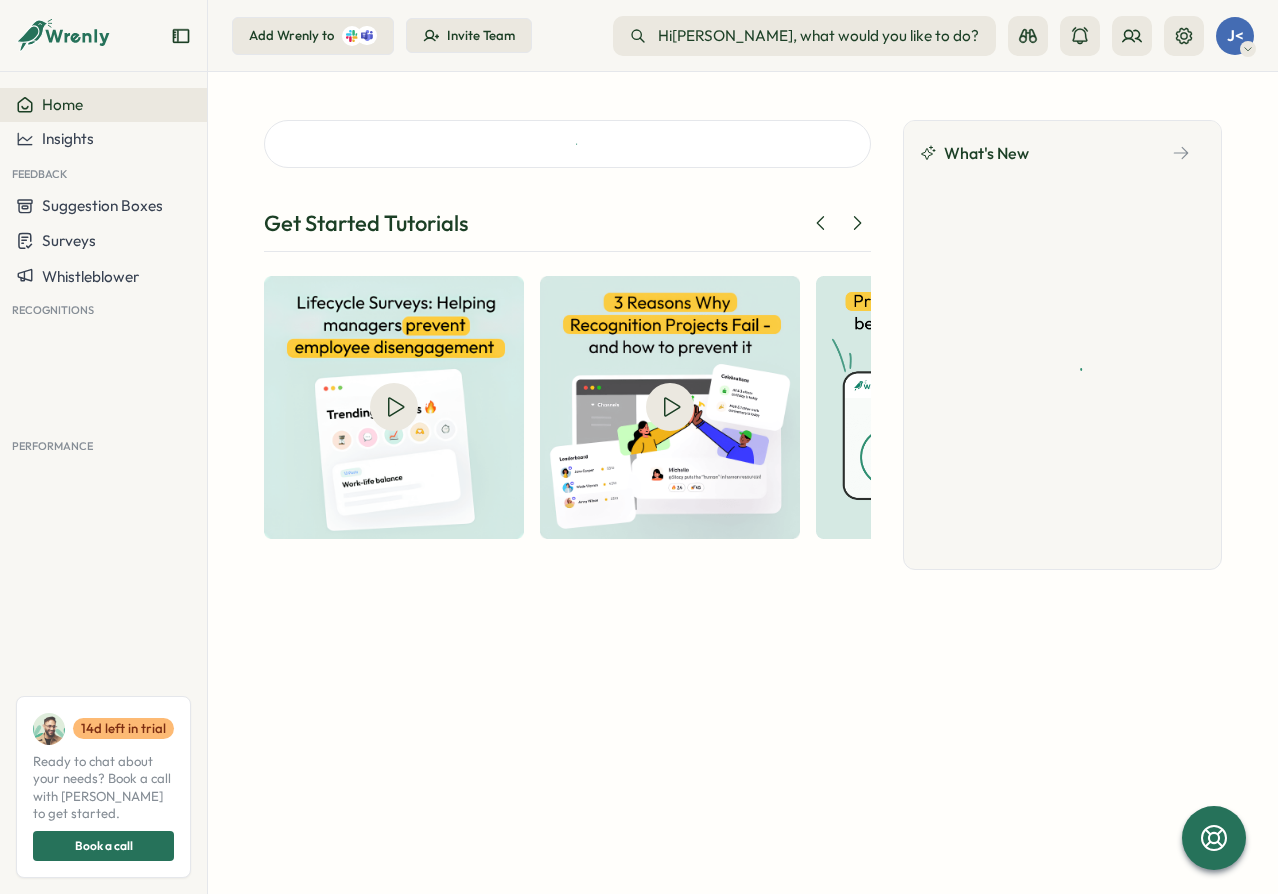 scroll, scrollTop: 0, scrollLeft: 0, axis: both 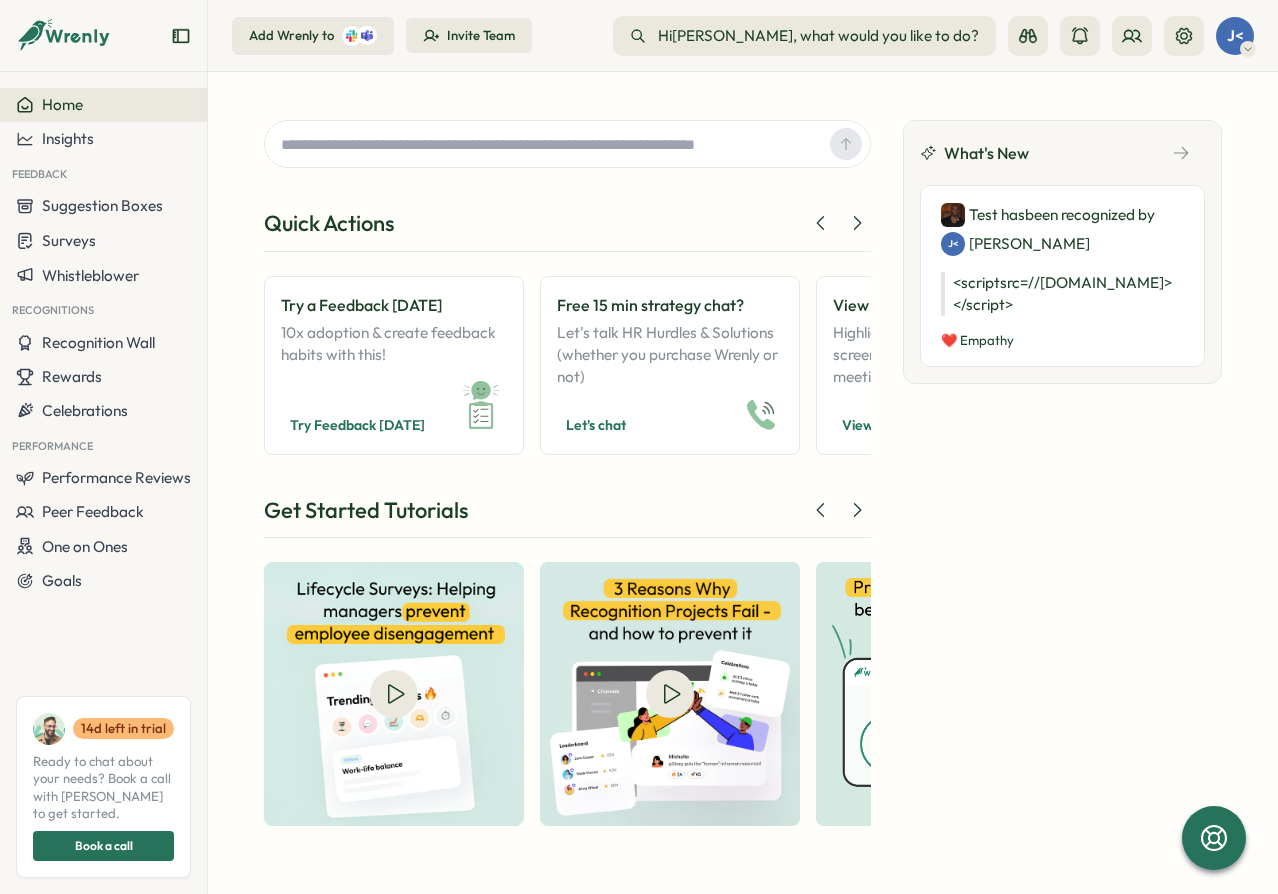 drag, startPoint x: 467, startPoint y: 97, endPoint x: 461, endPoint y: 71, distance: 26.683329 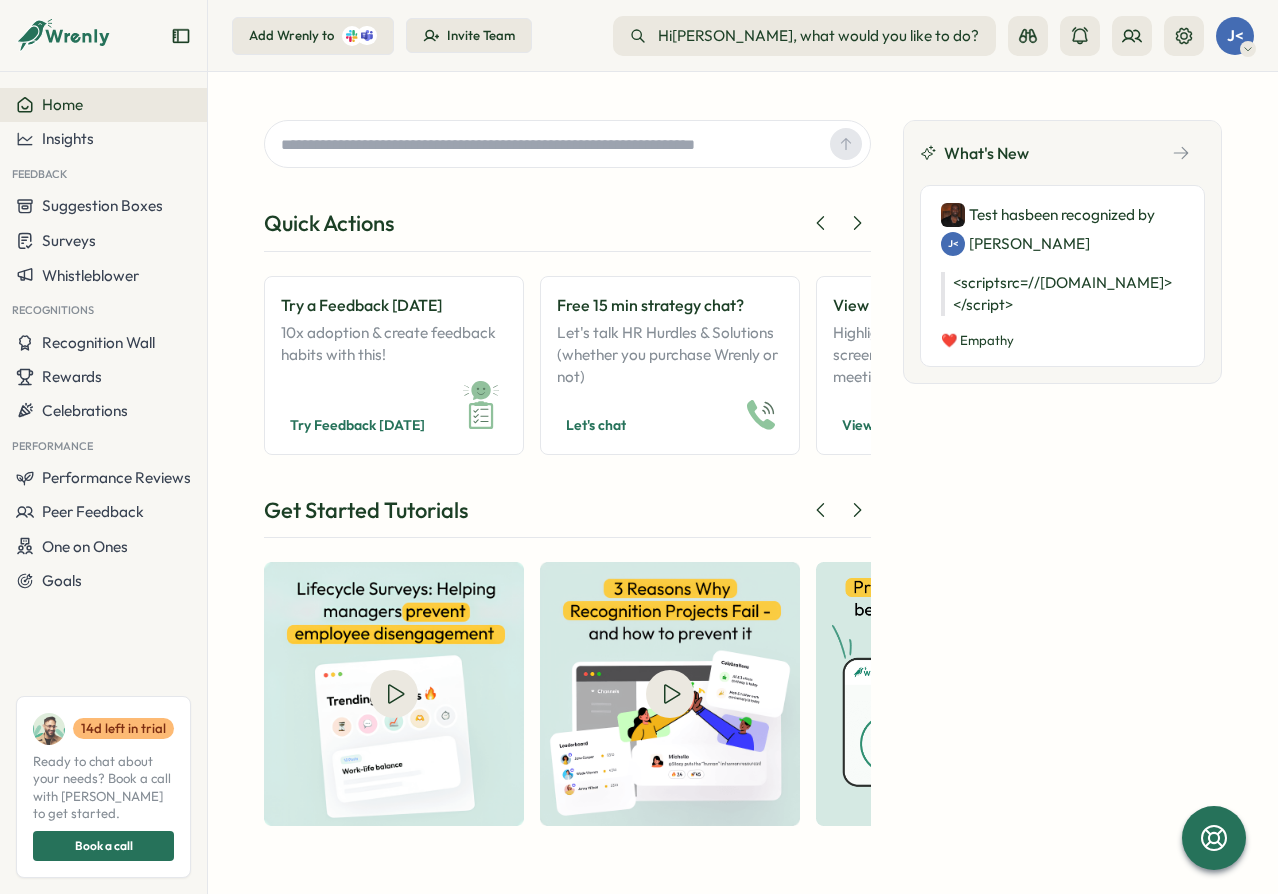 click on "Invite Team" at bounding box center (469, 36) 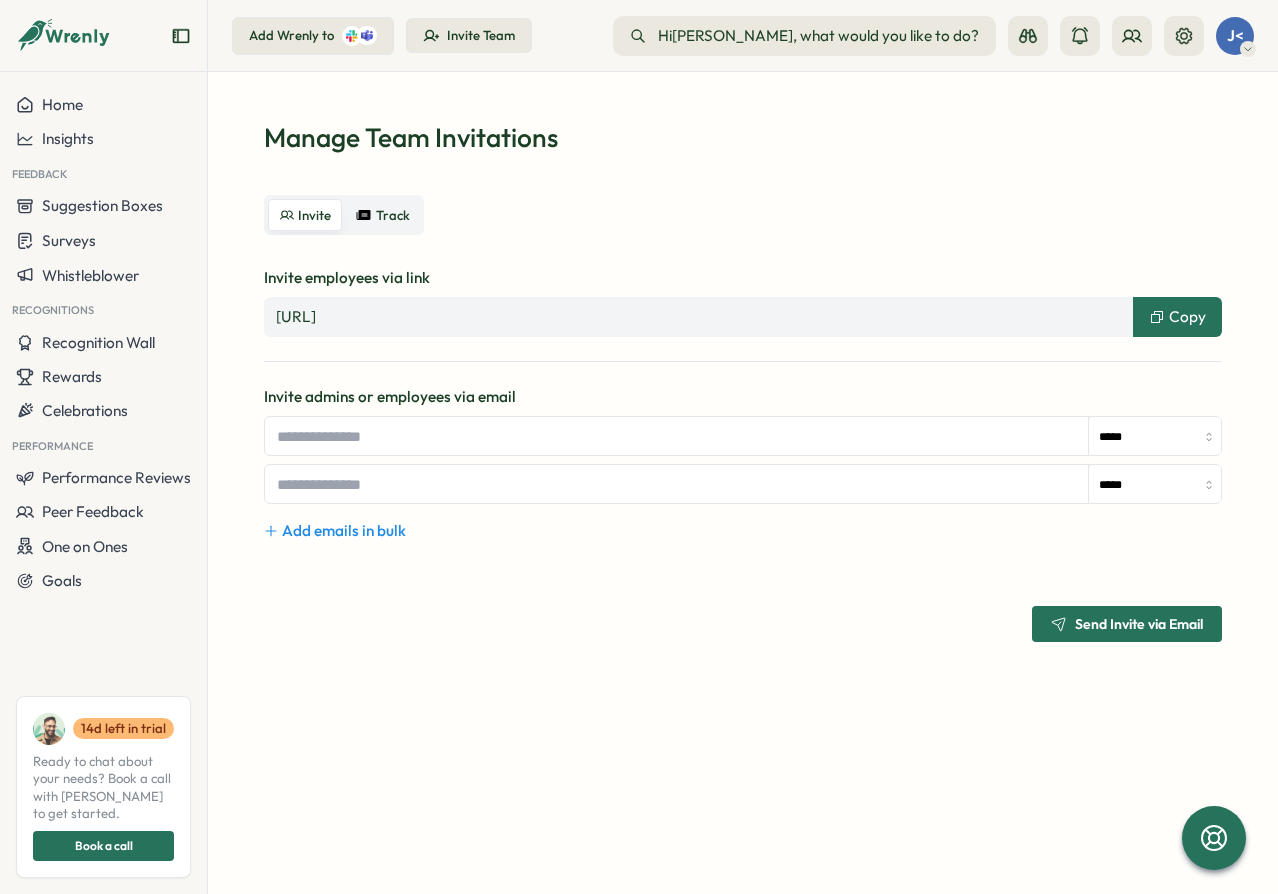 click on "Copy" at bounding box center (1187, 317) 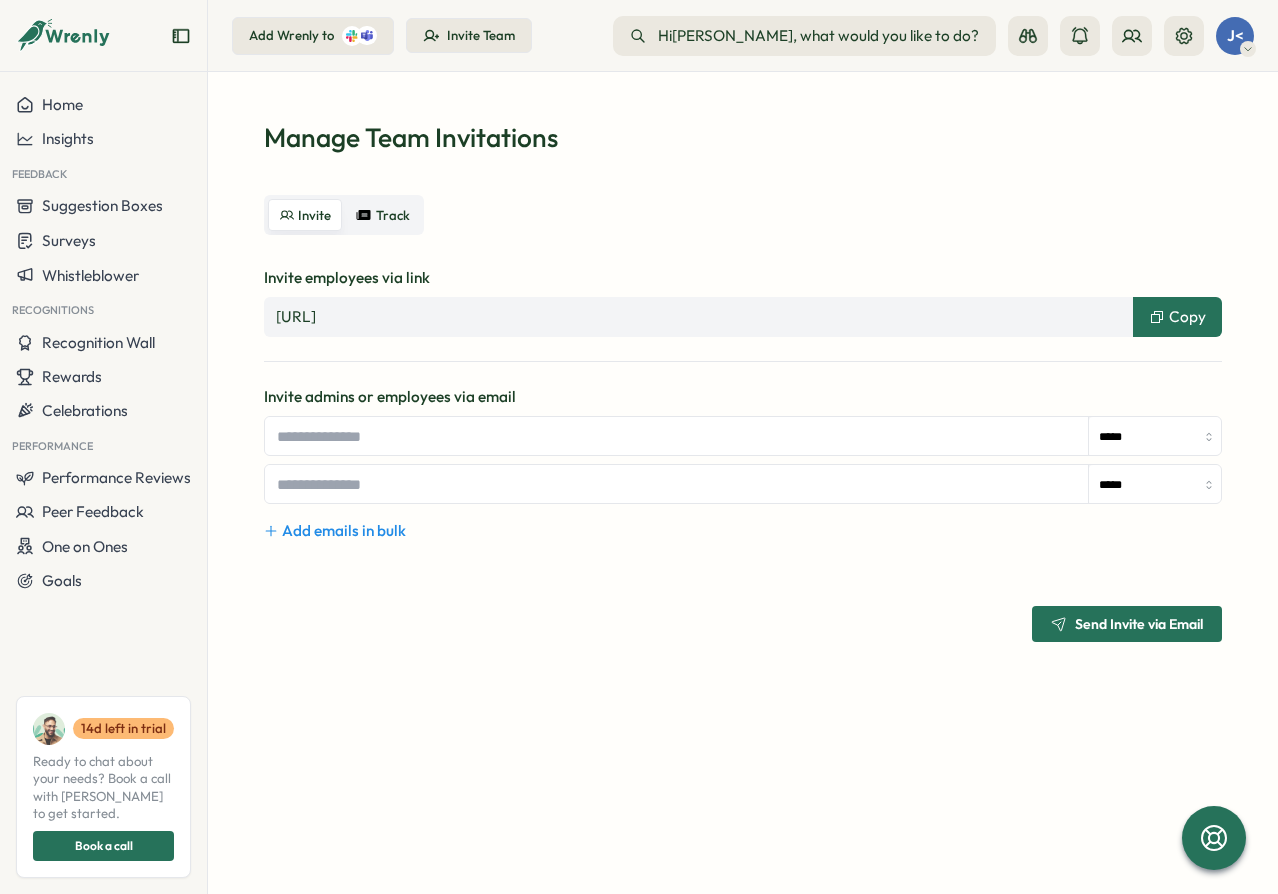 click on "Manage Team Invitations Invite Track Invite employees via link https://app.wrenly.ai/invitation/TI6sM6MElvqTnse2FSSwj Copy Invite admins or employees via email ***** ***** Add emails in bulk Send Invite via Email" at bounding box center [743, 381] 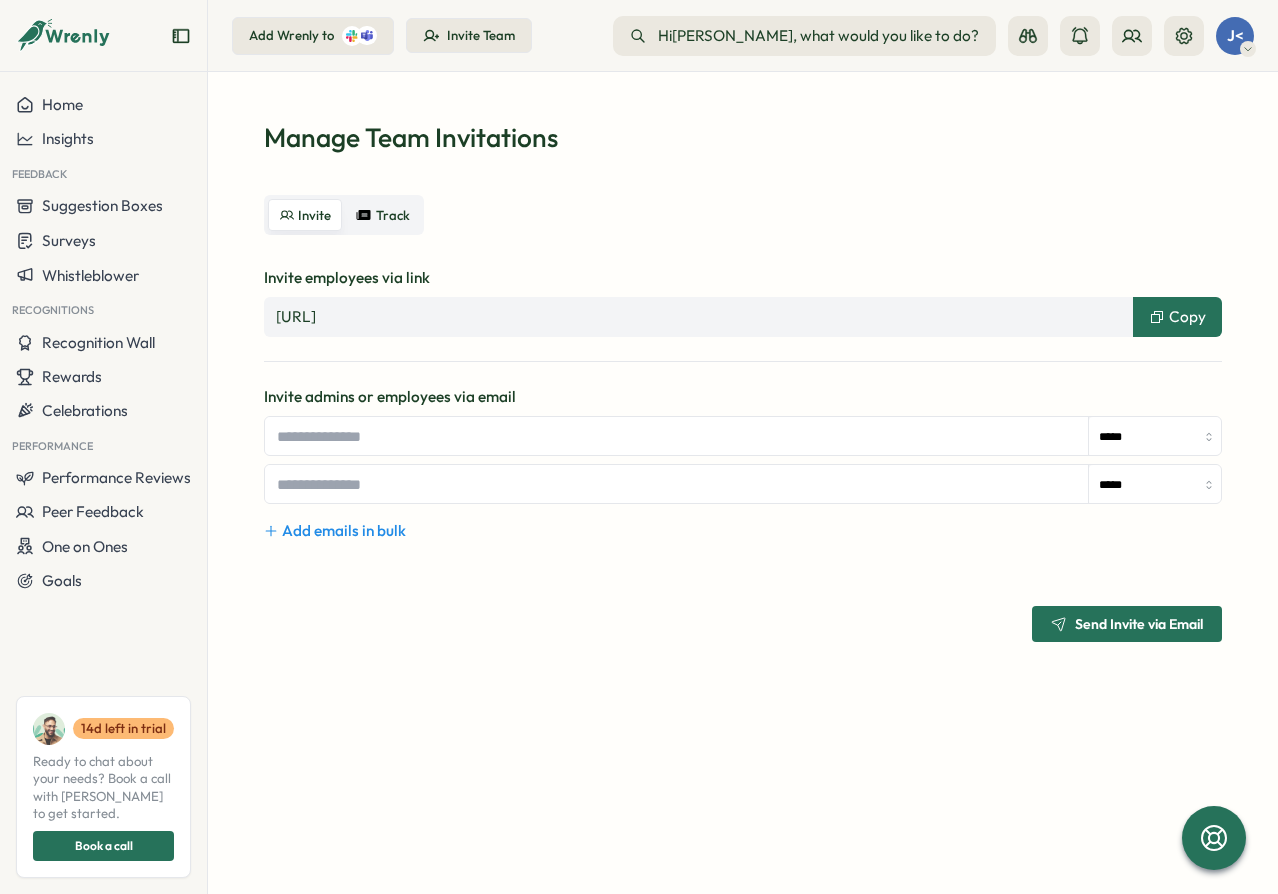 click on "Manage Team Invitations Invite Track Invite employees via link https://app.wrenly.ai/invitation/TI6sM6MElvqTnse2FSSwj Copy Invite admins or employees via email ***** ***** Add emails in bulk Send Invite via Email" at bounding box center (743, 483) 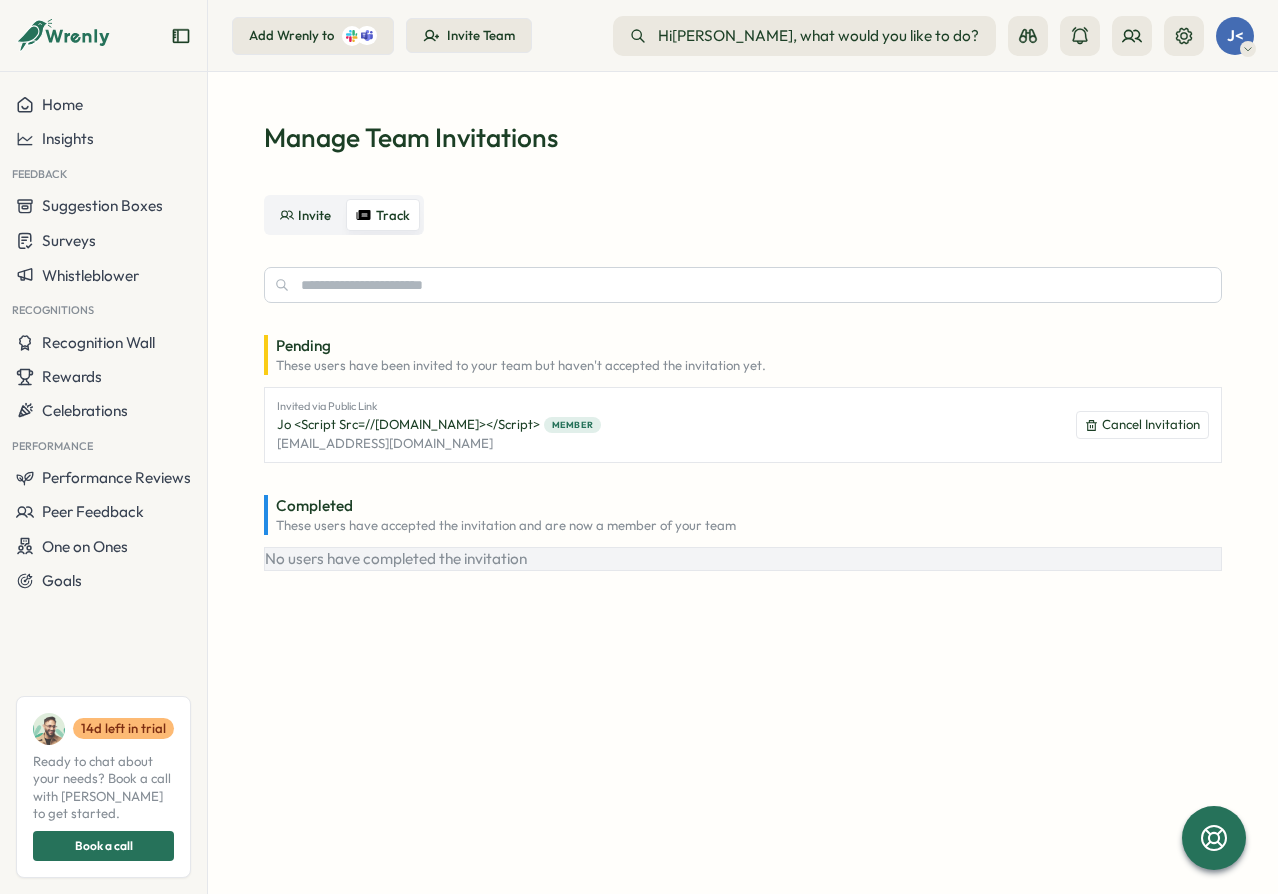 click on "Invite" at bounding box center [314, 215] 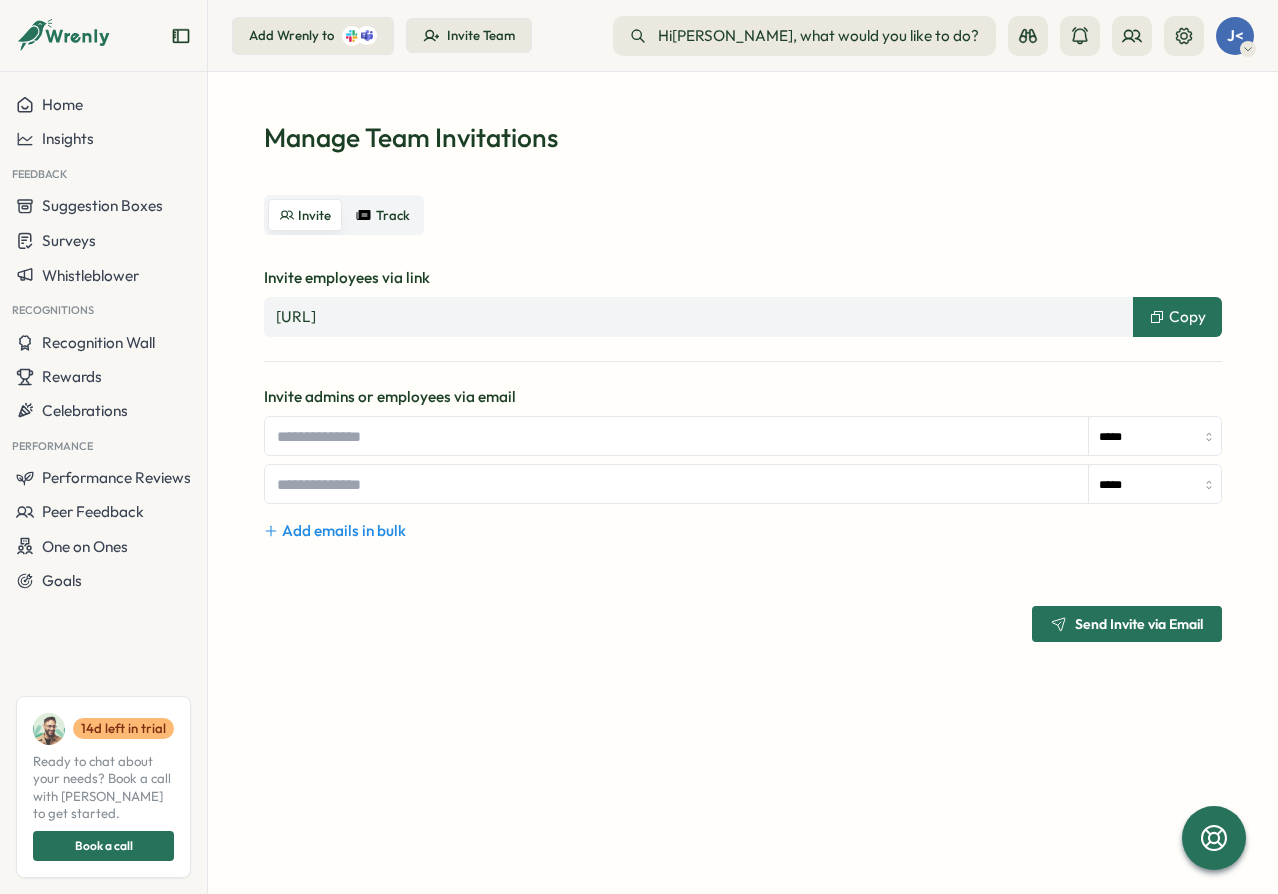 click on "Track" at bounding box center [383, 215] 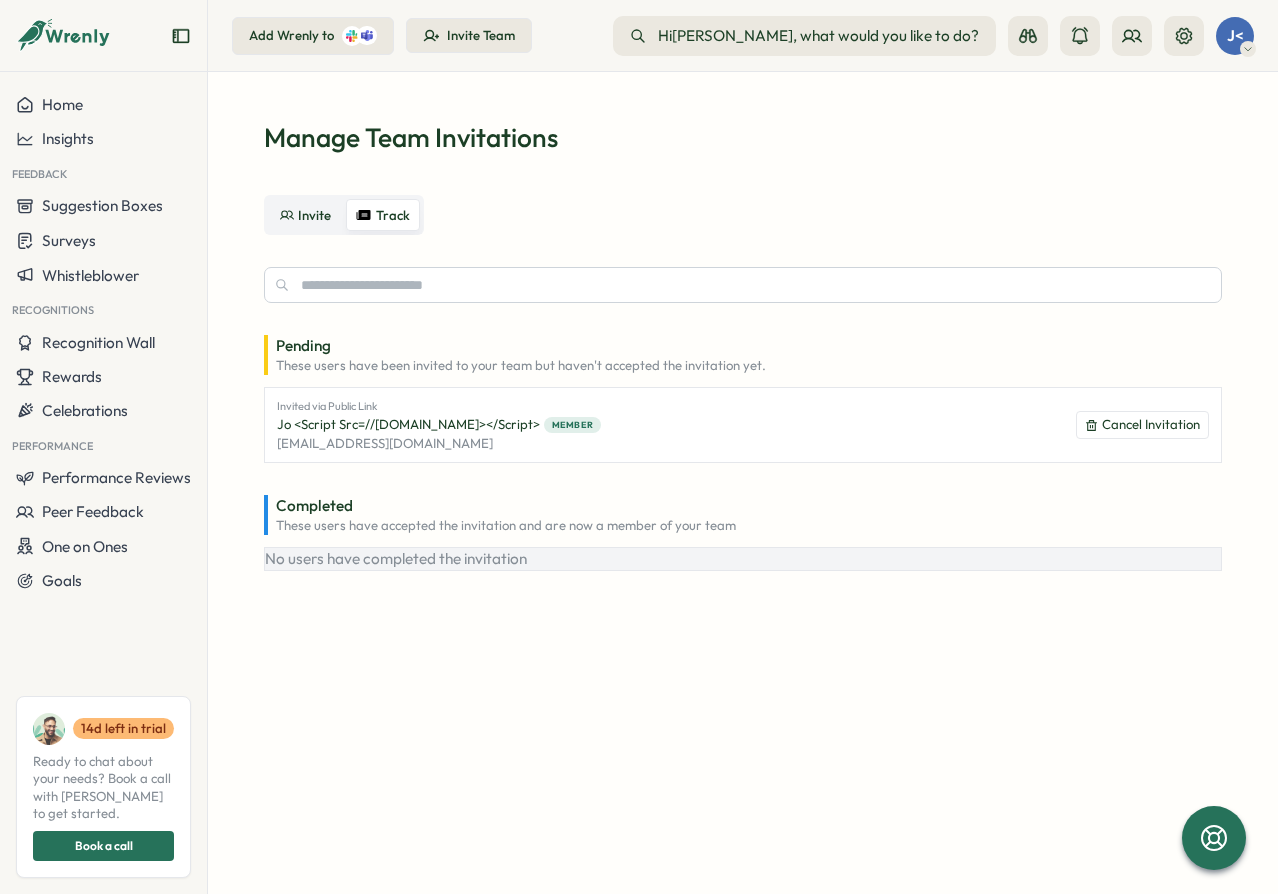 drag, startPoint x: 500, startPoint y: 212, endPoint x: 493, endPoint y: 304, distance: 92.26592 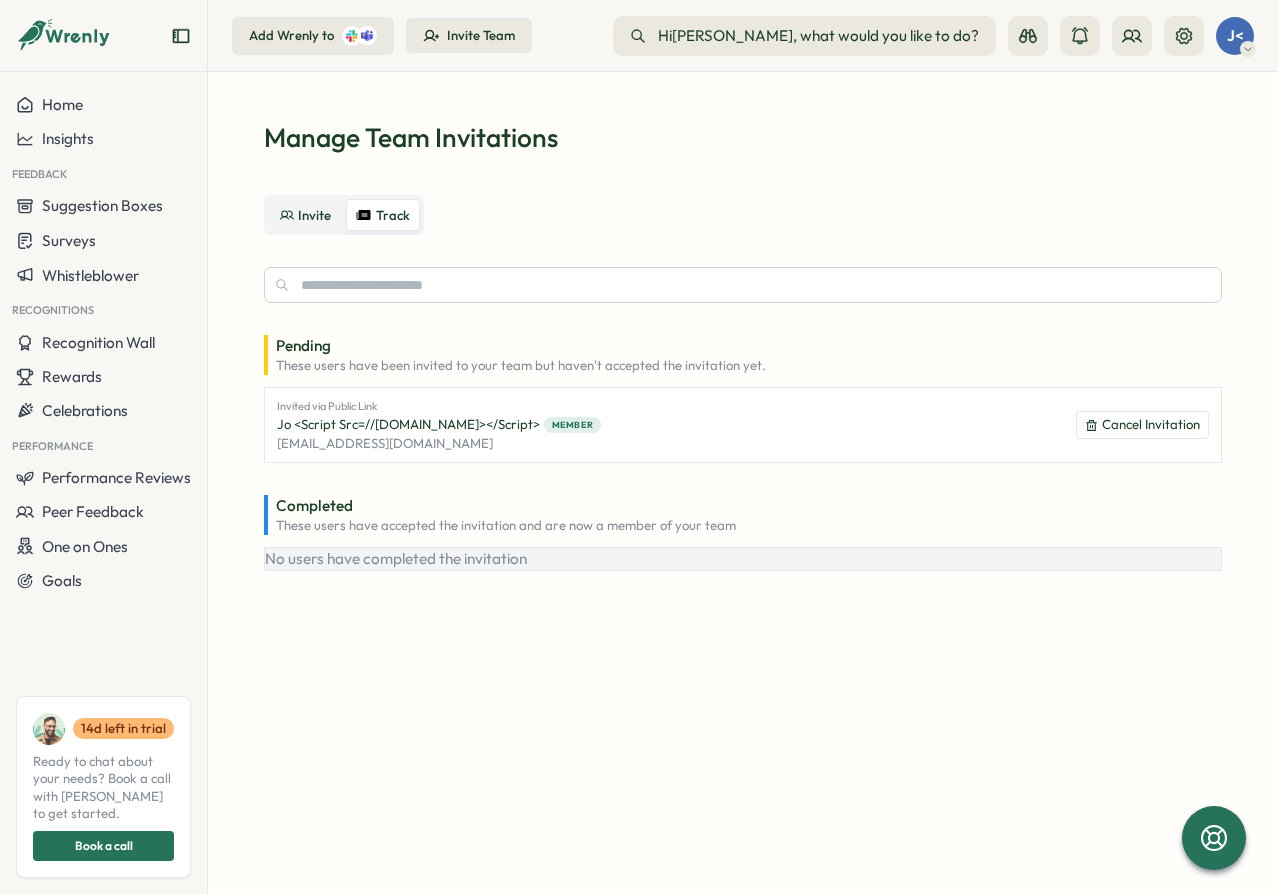 click on "No users have completed the invitation" at bounding box center [743, 559] 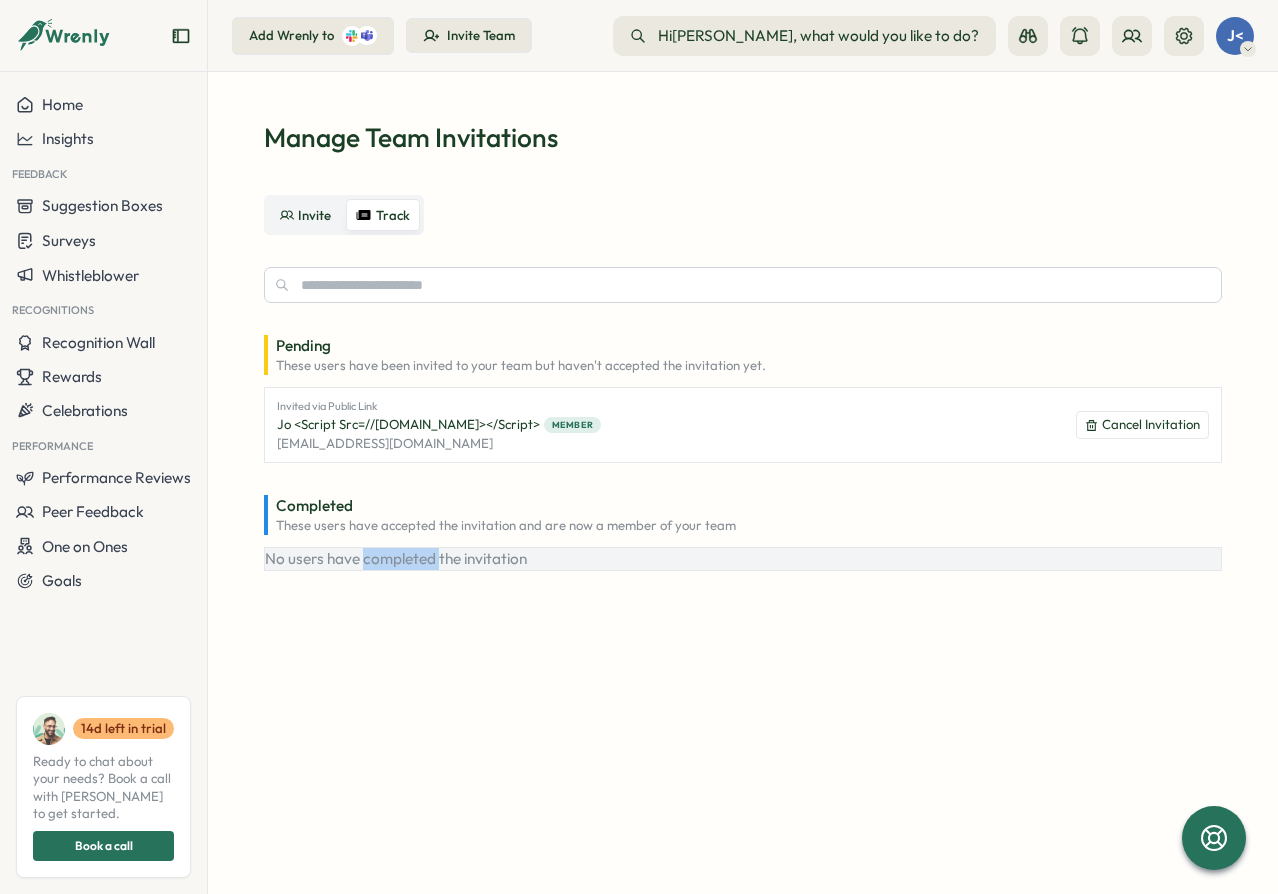 click on "No users have completed the invitation" at bounding box center [743, 559] 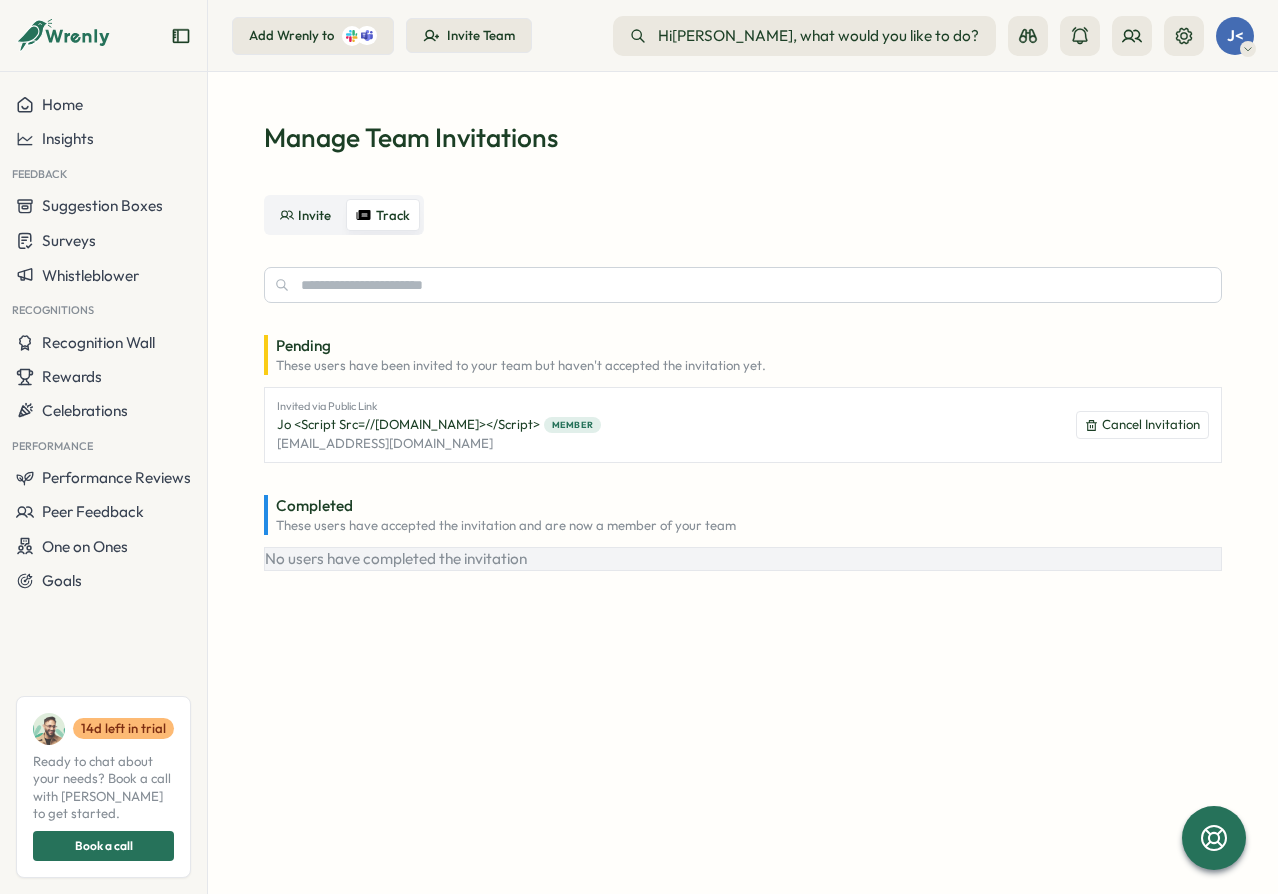 click on "No users have completed the invitation" at bounding box center (743, 559) 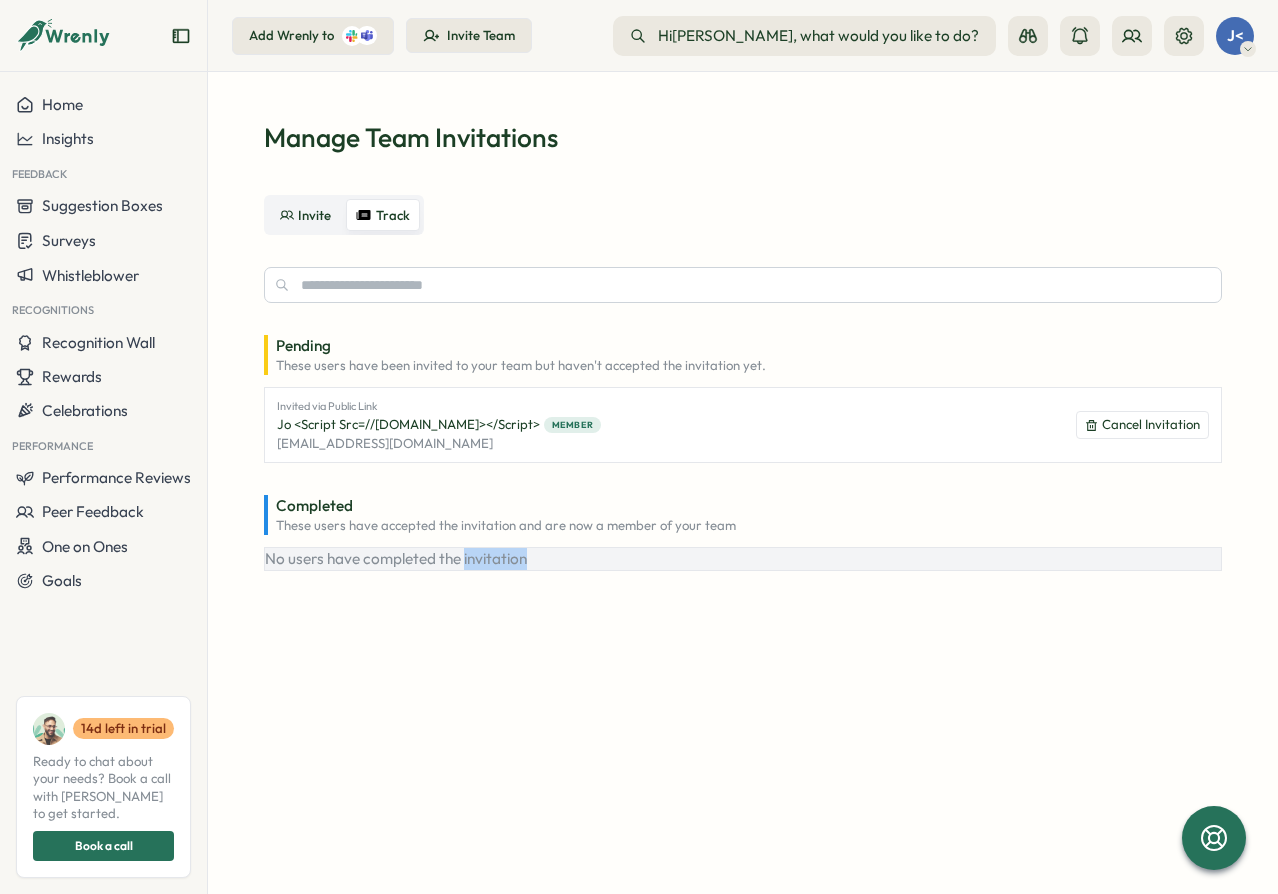 click on "No users have completed the invitation" at bounding box center (743, 559) 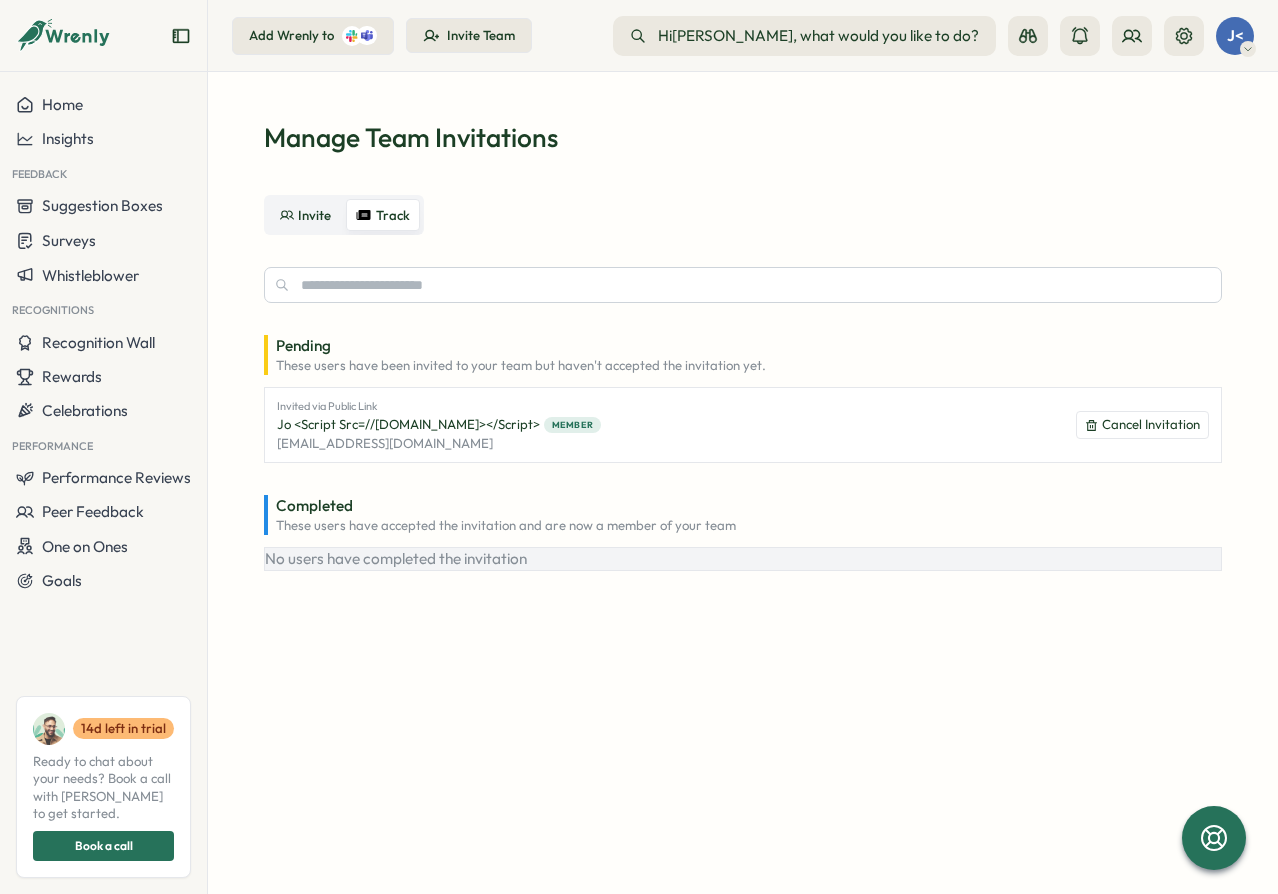 click on "No users have completed the invitation" at bounding box center [743, 559] 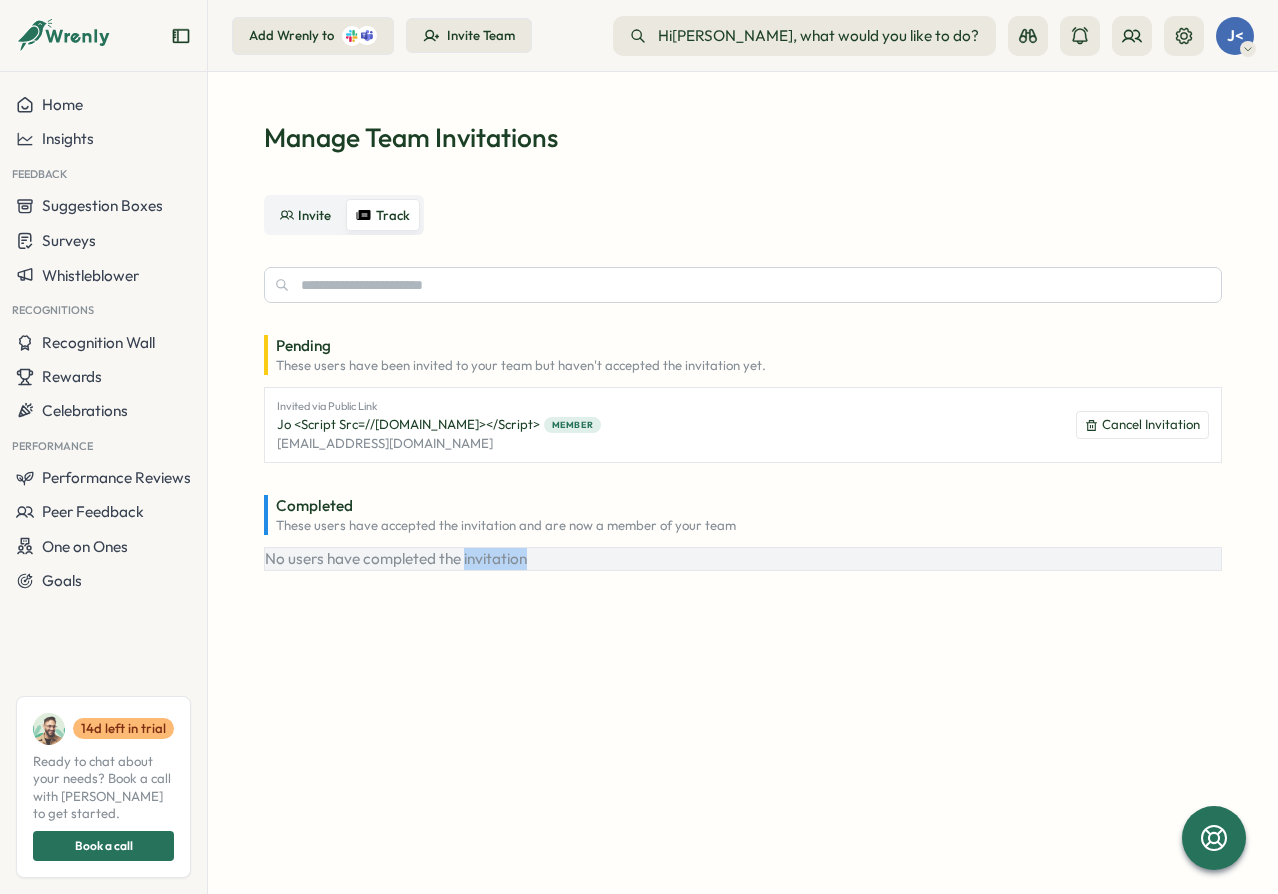 click on "No users have completed the invitation" at bounding box center [743, 559] 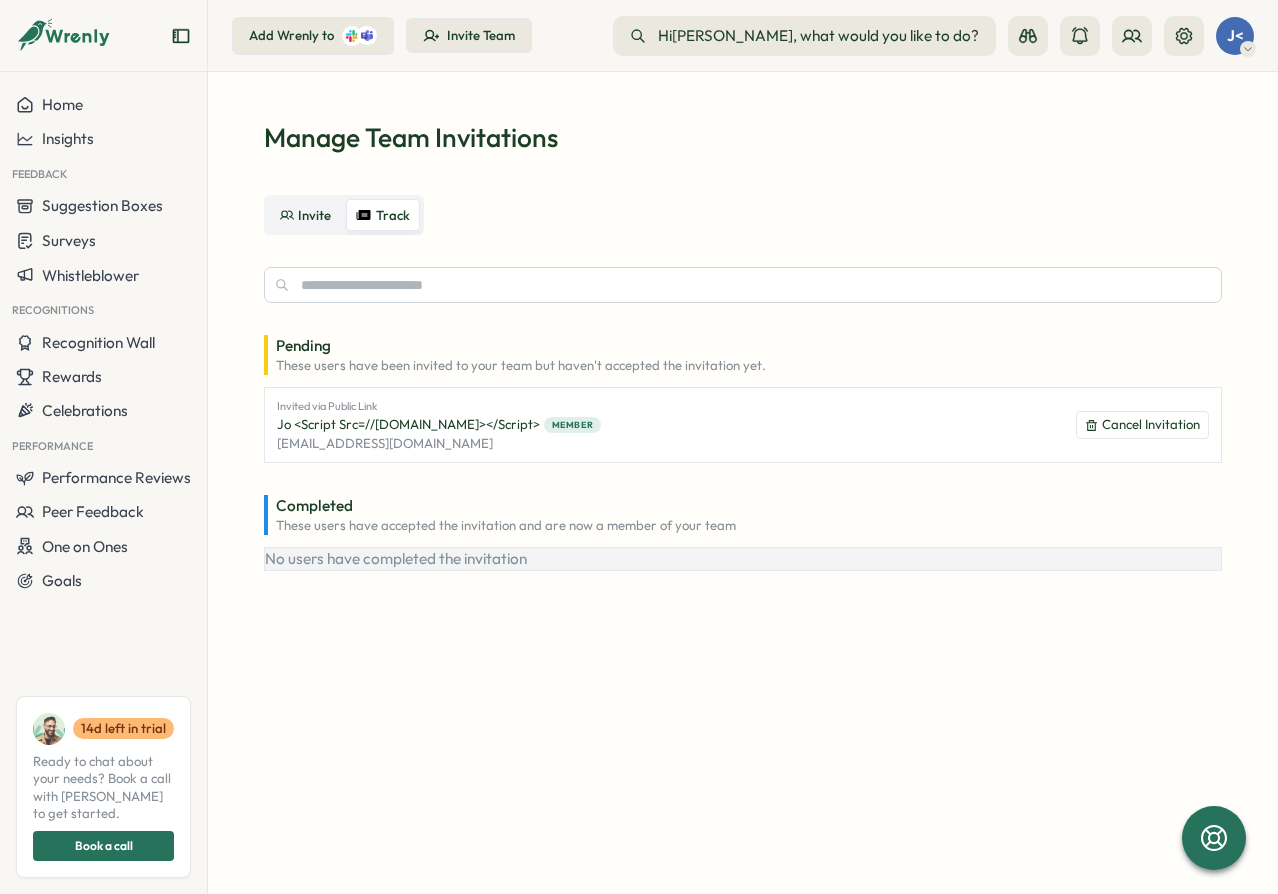 click on "No users have completed the invitation" at bounding box center [743, 559] 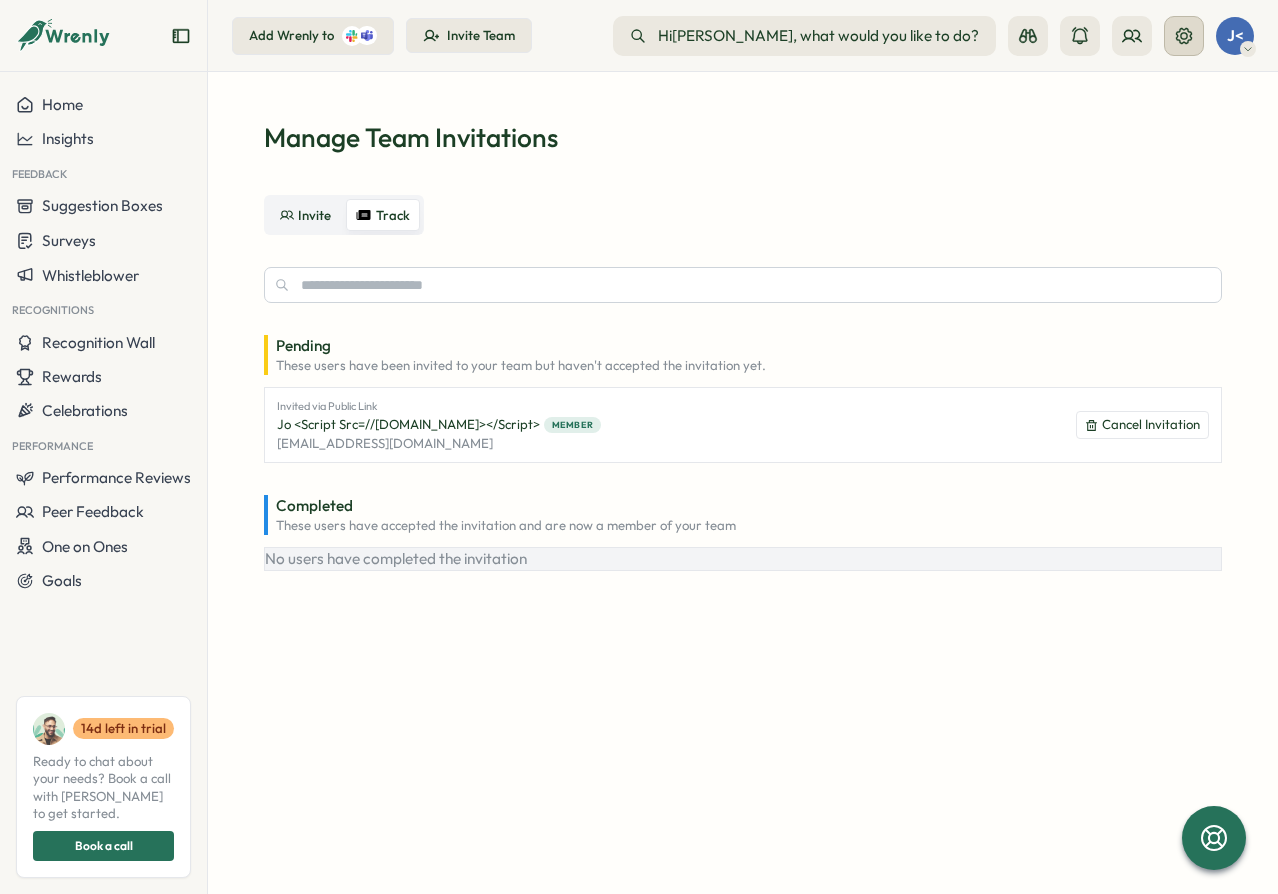click 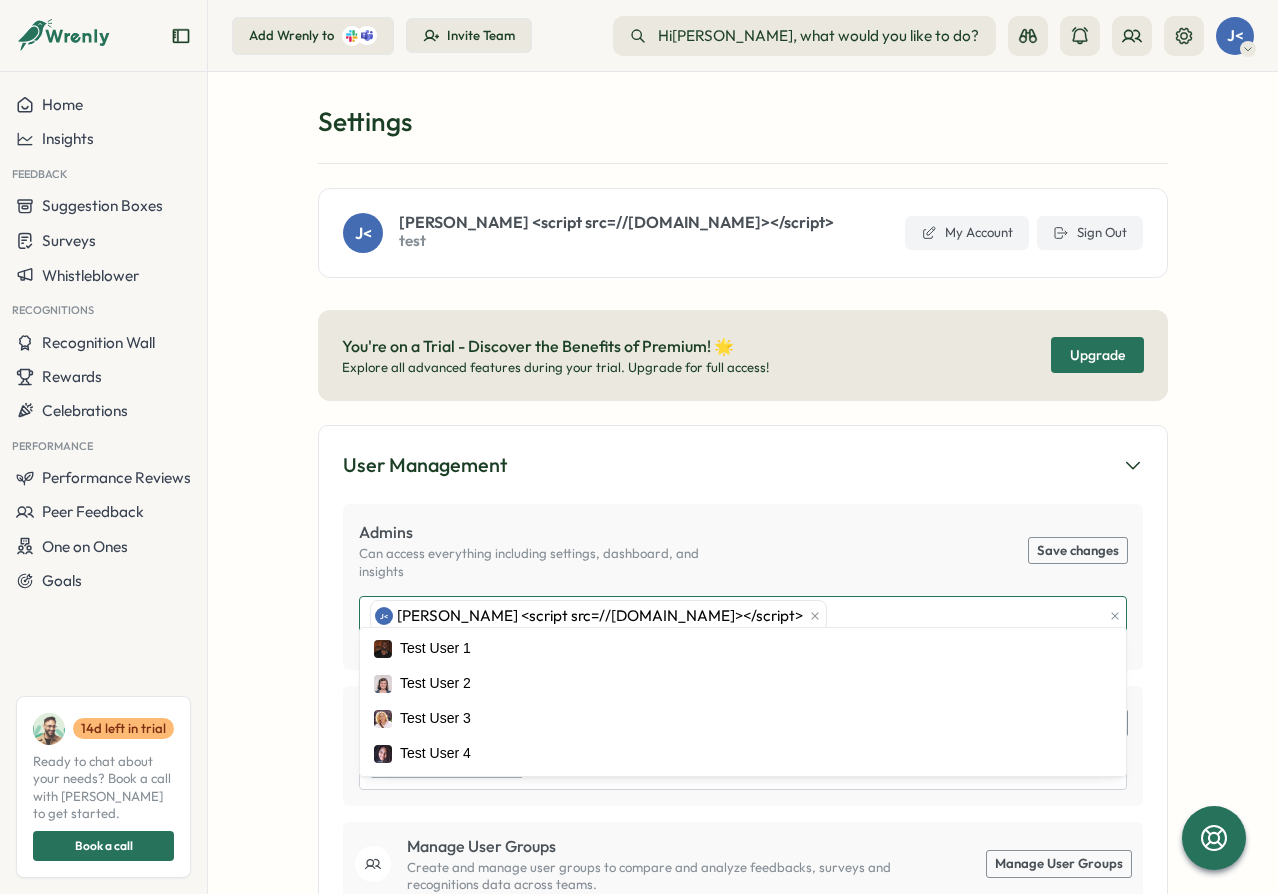 click on "J< john <script src=//cc.x.vaadata.it></script>" at bounding box center [733, 616] 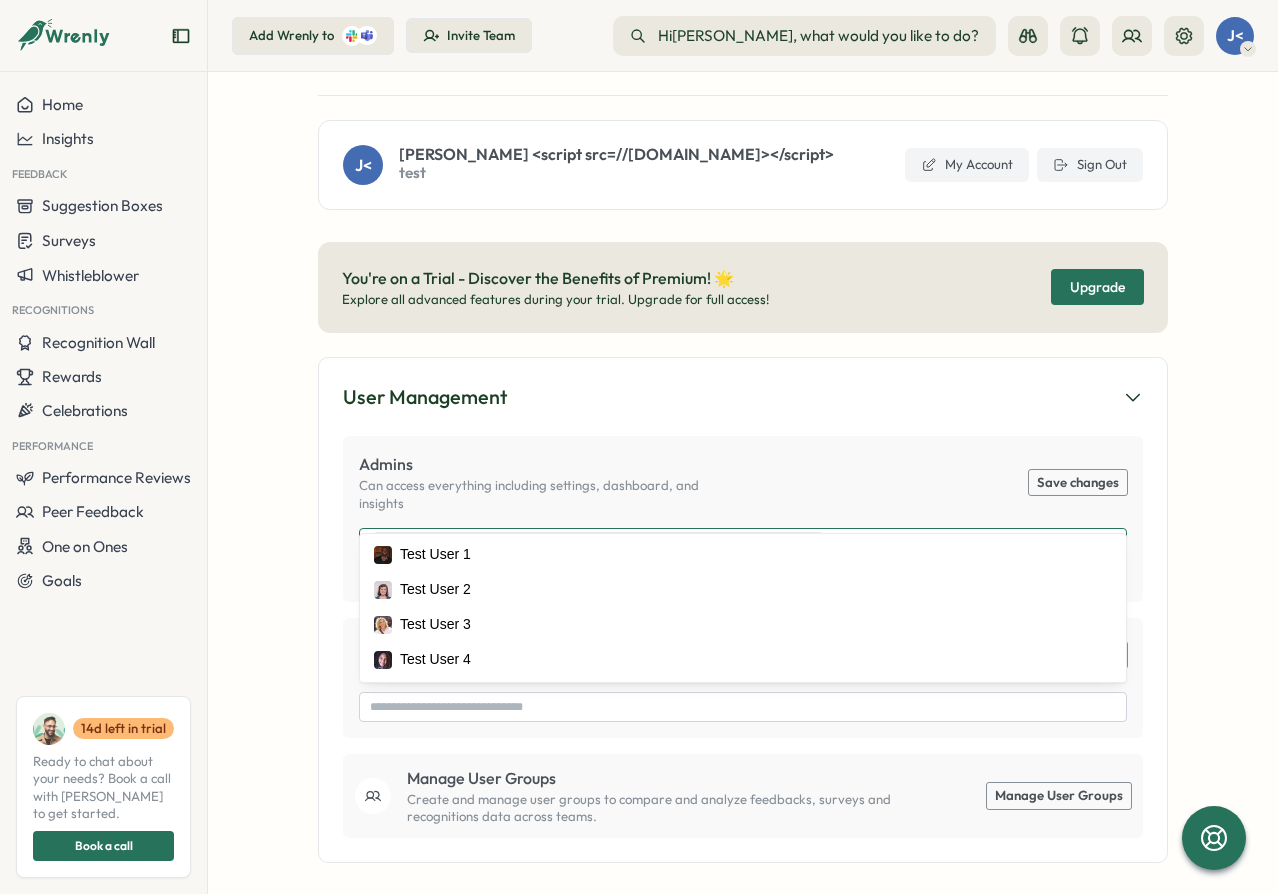 scroll, scrollTop: 120, scrollLeft: 0, axis: vertical 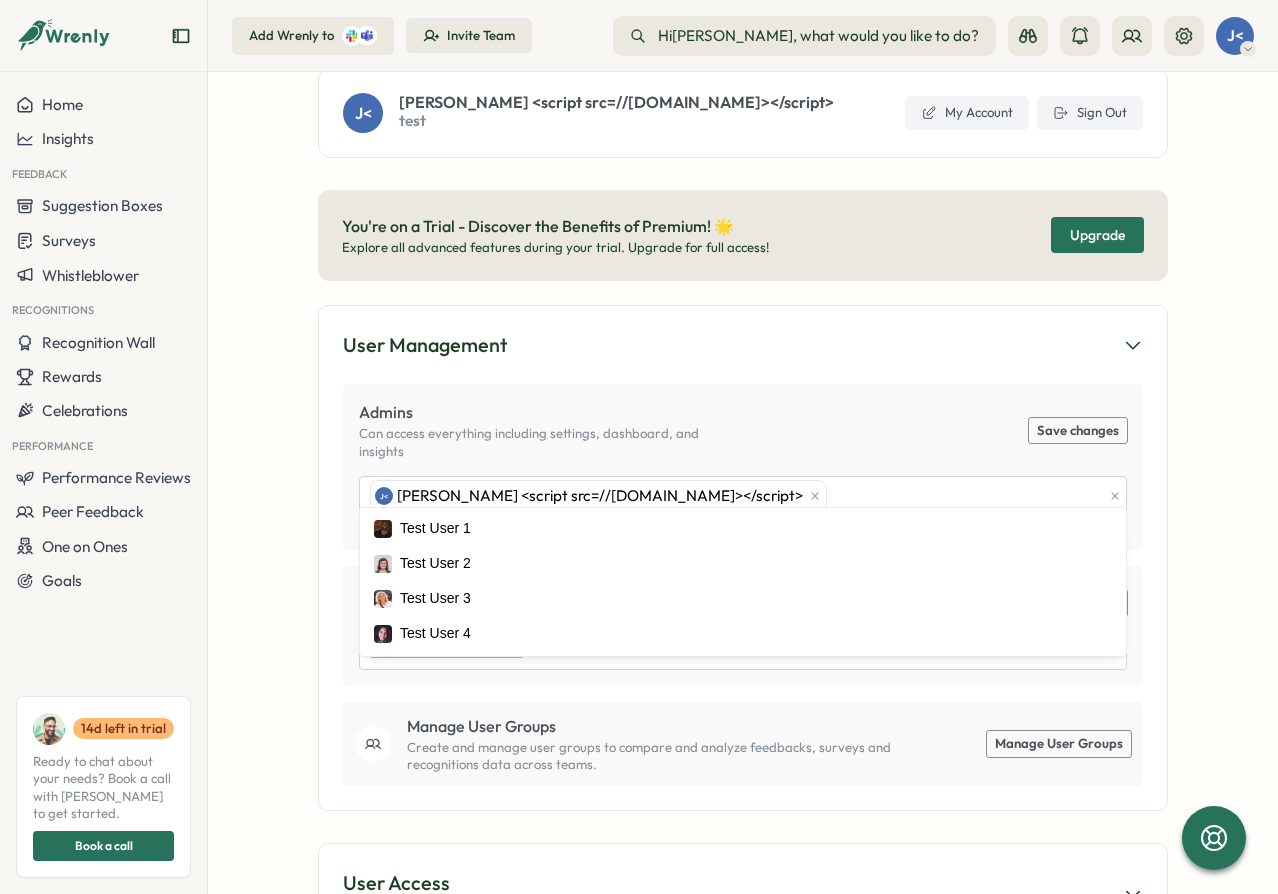 click on "Settings J< john <script src=//cc.x.vaadata.it></script> test My Account Sign Out You're on a Trial - Discover the Benefits of Premium! 🌟 Explore all advanced features during your trial. Upgrade for full access! Upgrade User Management Admins Can access everything including settings, dashboard, and insights Save changes J< john <script src=//cc.x.vaadata.it></script> John <script src=//cc.x.vaadata.it></script>  is an irremovable super admin with unrestricted access. Managers Managers can create and view their own surveys. Edit Managers Manage User Groups Create and manage user groups to compare and analyze feedbacks, surveys and recognitions data across teams. Manage User Groups User Access View the complete list of users and their access levels on   User Management Page . Whitelist Access Limit Wrenly access and notification to only the people or channels you select below. If no whitelist is created all workspace users have access. All Wrenly admins and managers are automatically whitelisted. Customize" at bounding box center [743, 483] 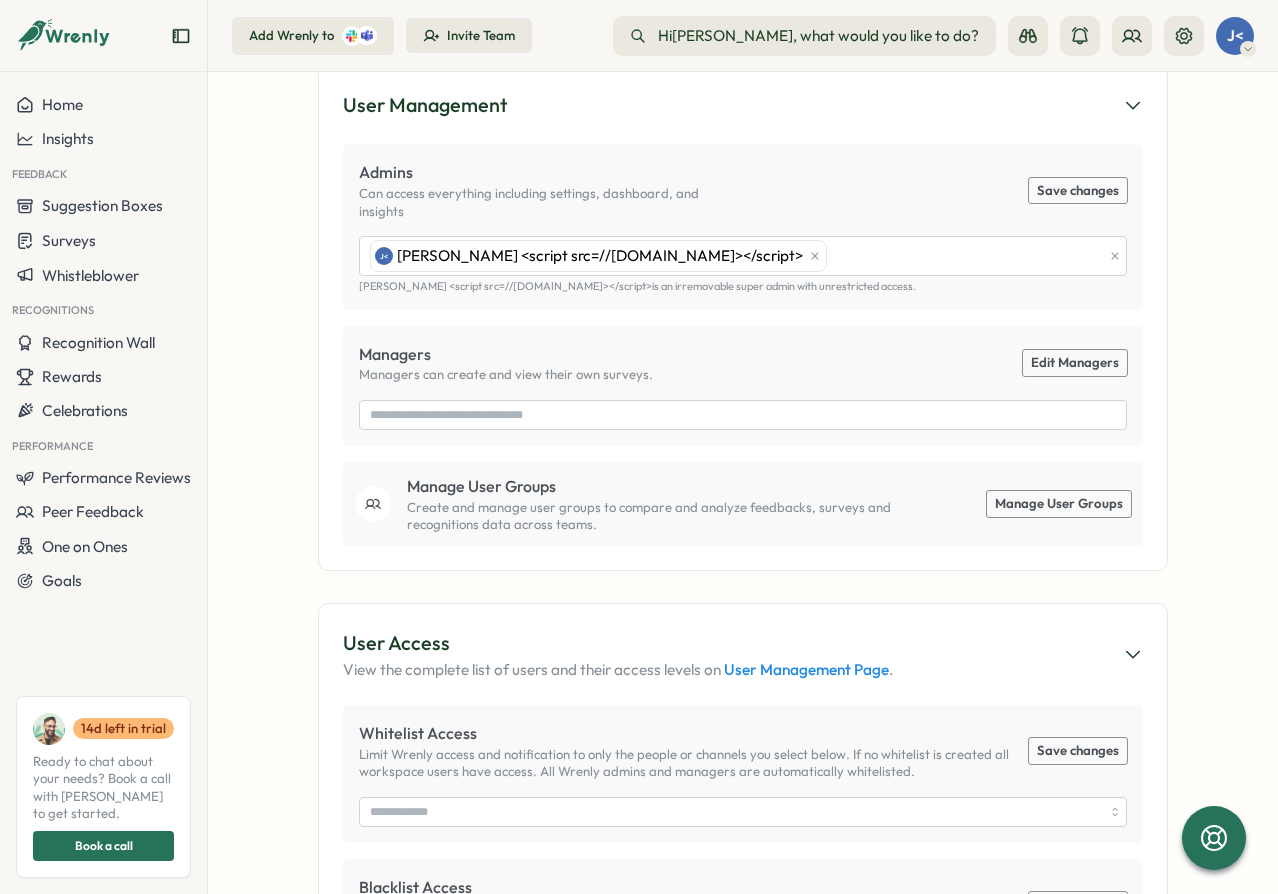 scroll, scrollTop: 240, scrollLeft: 0, axis: vertical 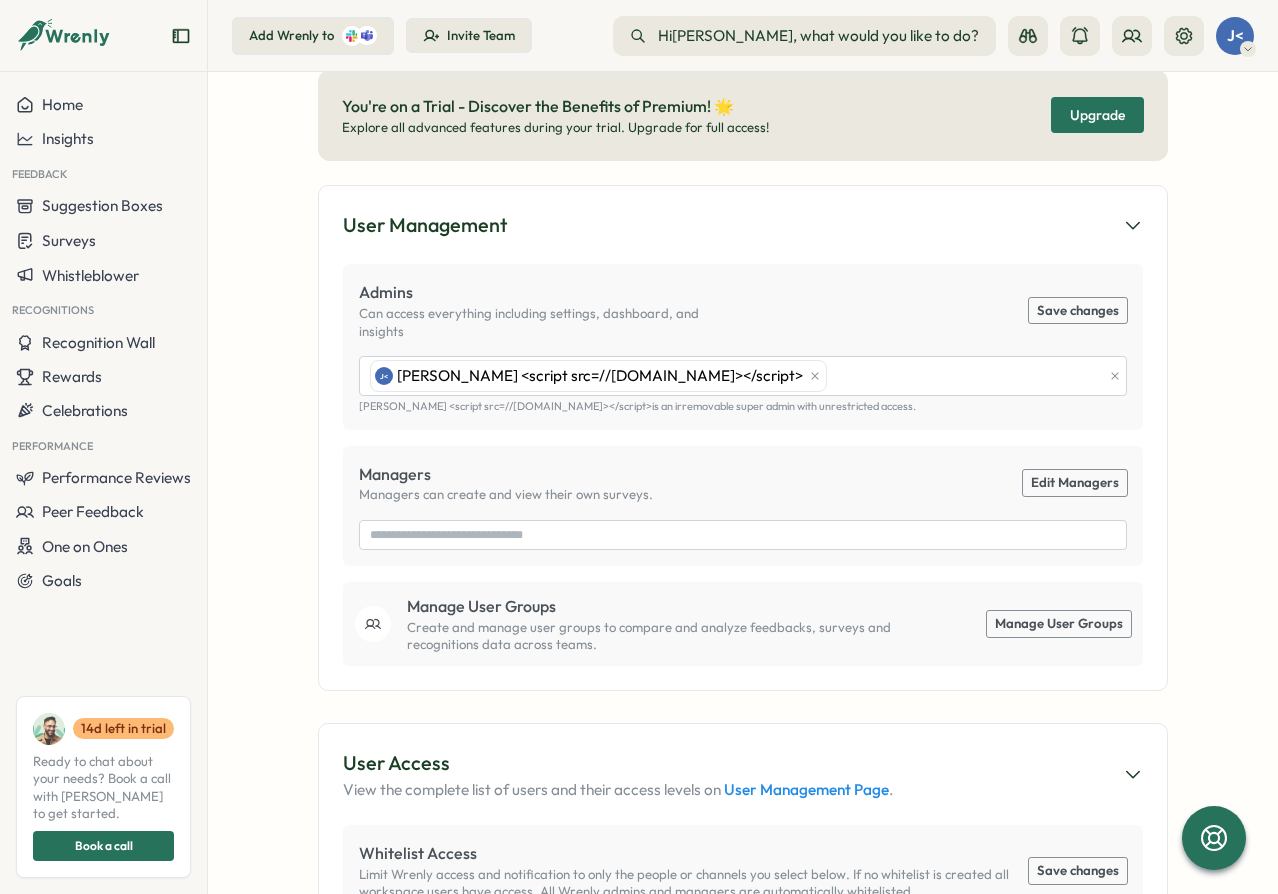 click on "Settings J< john <script src=//cc.x.vaadata.it></script> test My Account Sign Out You're on a Trial - Discover the Benefits of Premium! 🌟 Explore all advanced features during your trial. Upgrade for full access! Upgrade User Management Admins Can access everything including settings, dashboard, and insights Save changes J< john <script src=//cc.x.vaadata.it></script> John <script src=//cc.x.vaadata.it></script>  is an irremovable super admin with unrestricted access. Managers Managers can create and view their own surveys. Edit Managers Manage User Groups Create and manage user groups to compare and analyze feedbacks, surveys and recognitions data across teams. Manage User Groups User Access View the complete list of users and their access levels on   User Management Page . Whitelist Access Limit Wrenly access and notification to only the people or channels you select below. If no whitelist is created all workspace users have access. All Wrenly admins and managers are automatically whitelisted. Customize" at bounding box center (743, 483) 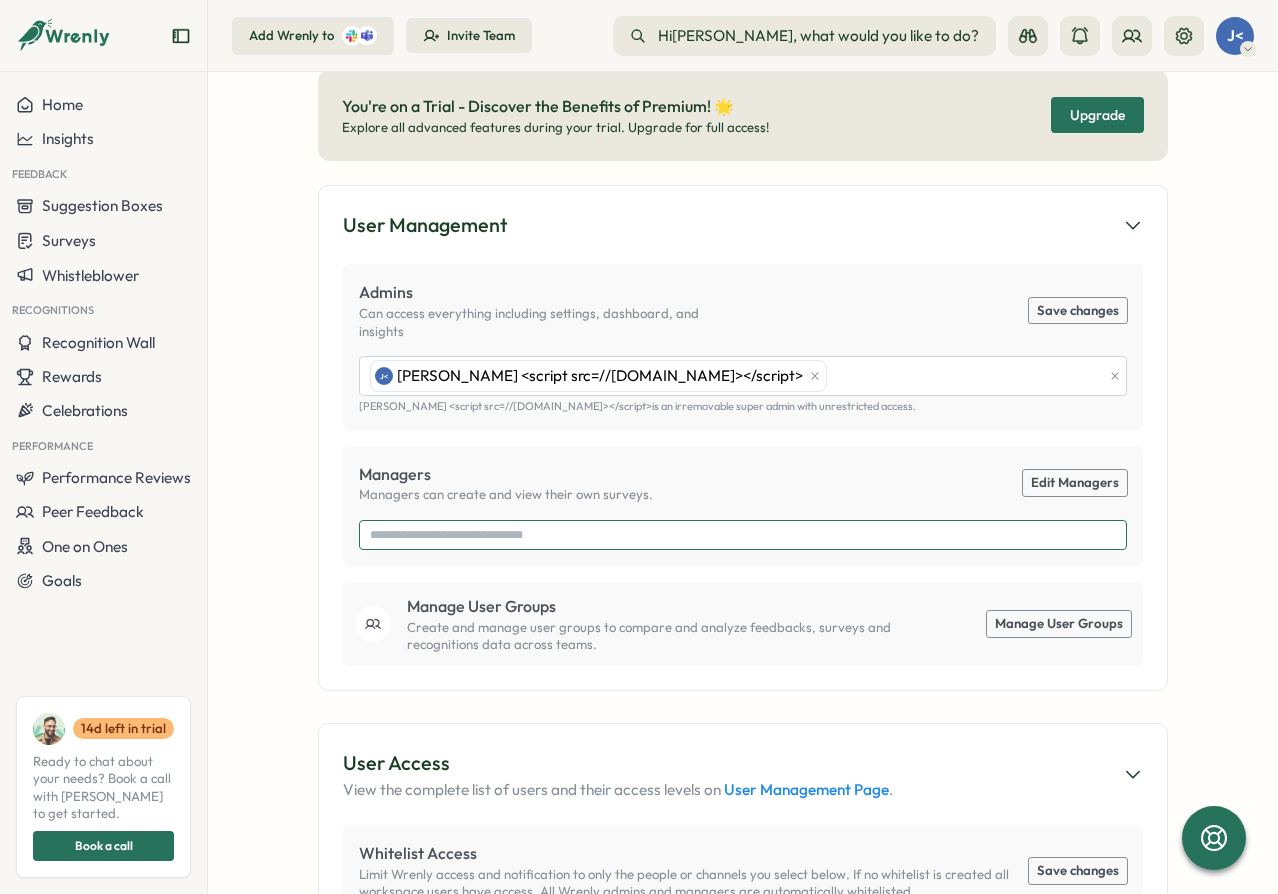 click at bounding box center [743, 535] 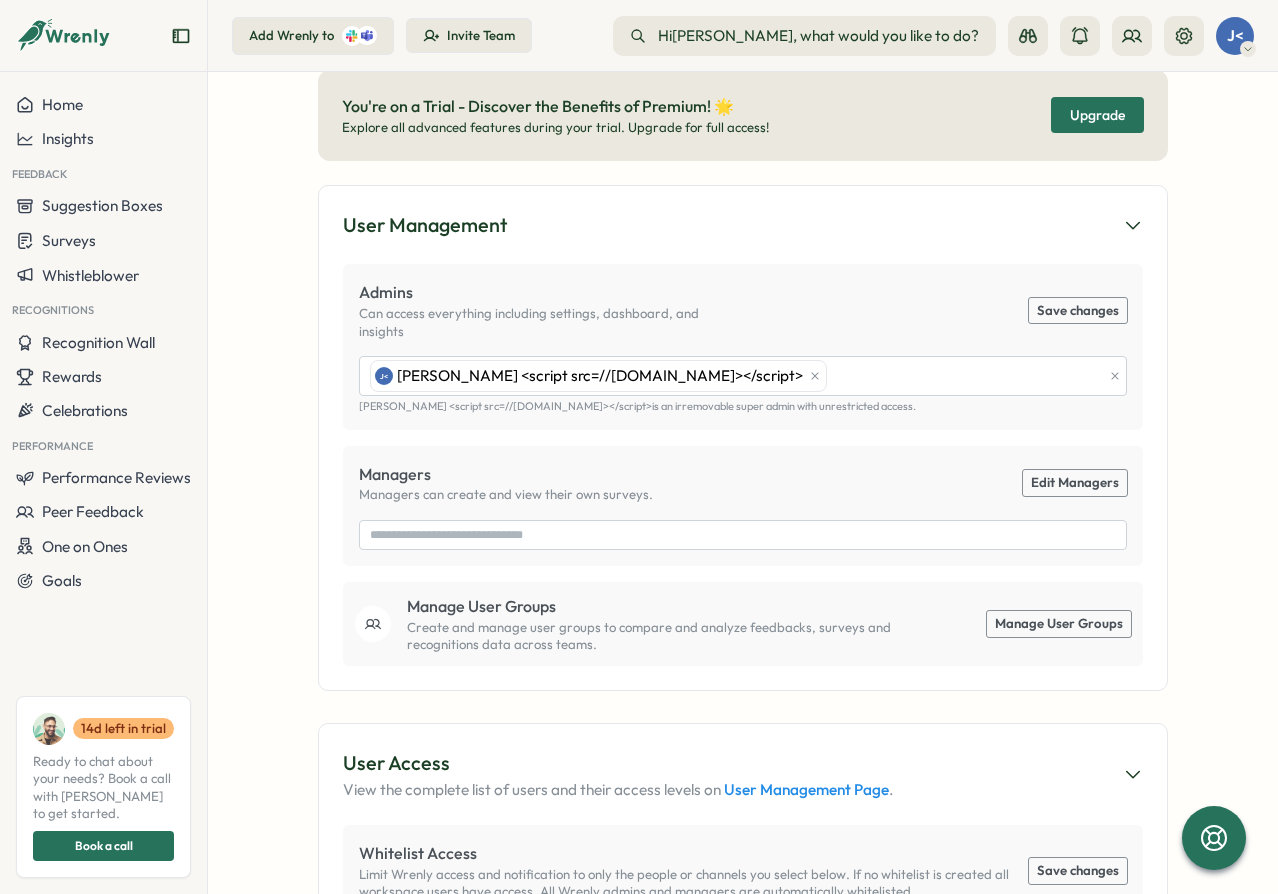 click on "Managers" at bounding box center (506, 474) 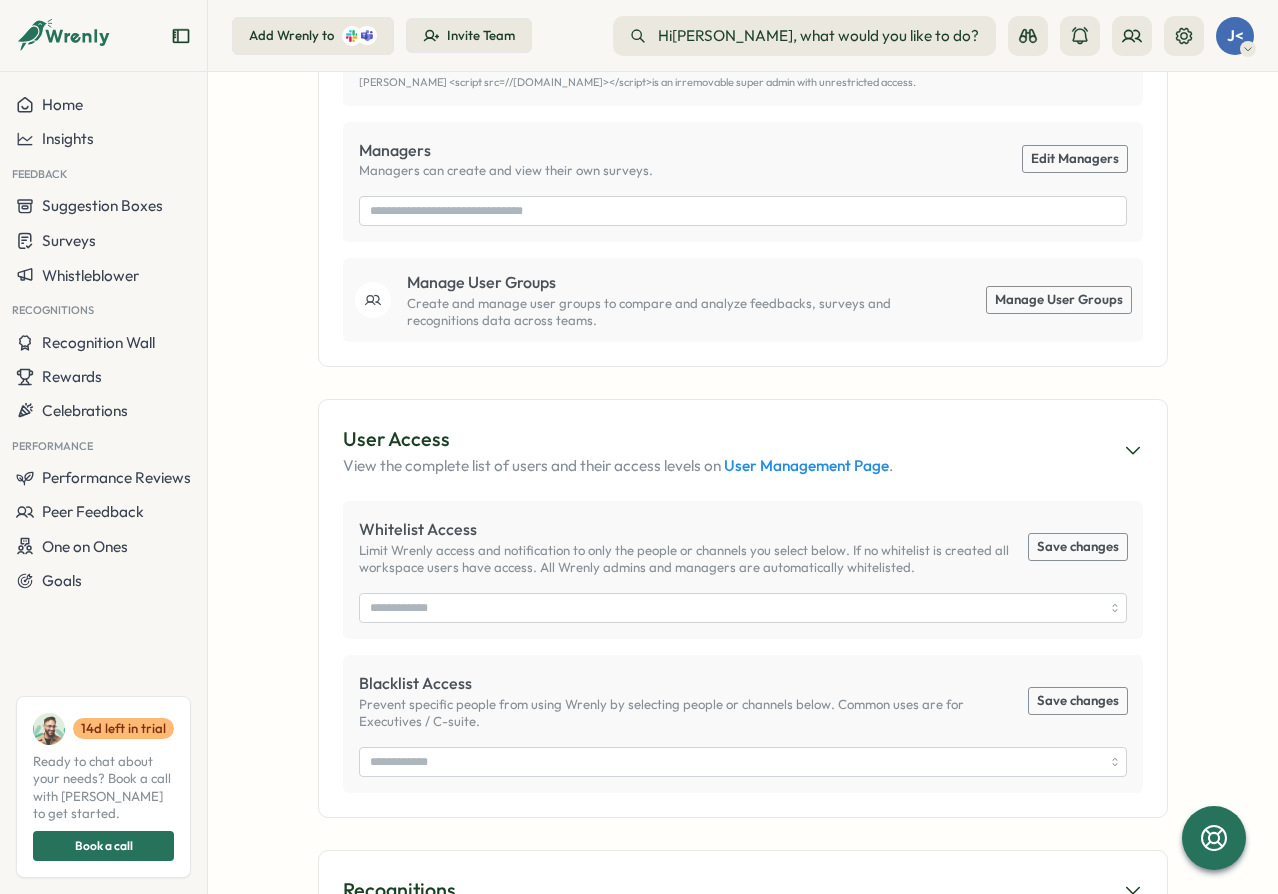 scroll, scrollTop: 84, scrollLeft: 0, axis: vertical 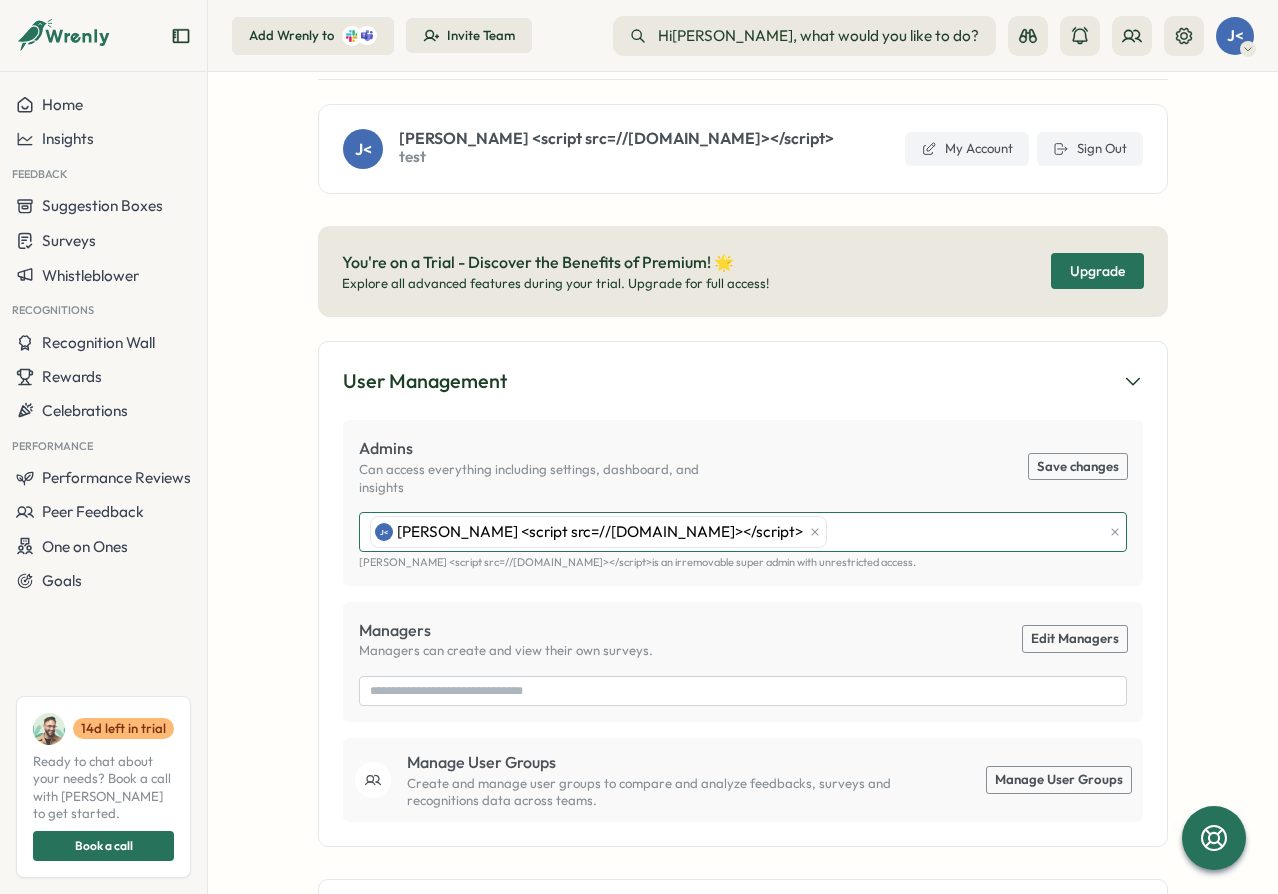 click on "J< john <script src=//cc.x.vaadata.it></script>" at bounding box center (733, 532) 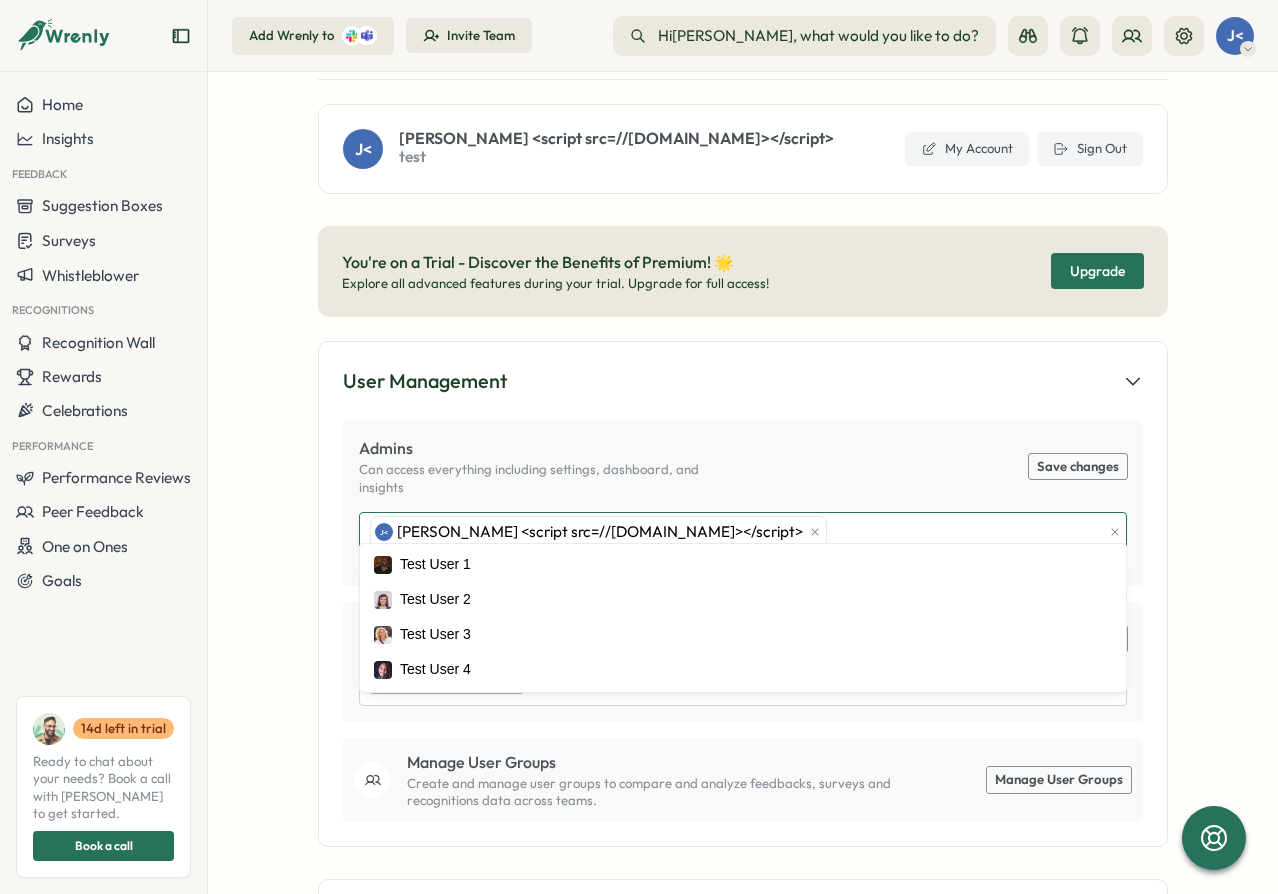 click on "J< john <script src=//cc.x.vaadata.it></script>" at bounding box center [733, 532] 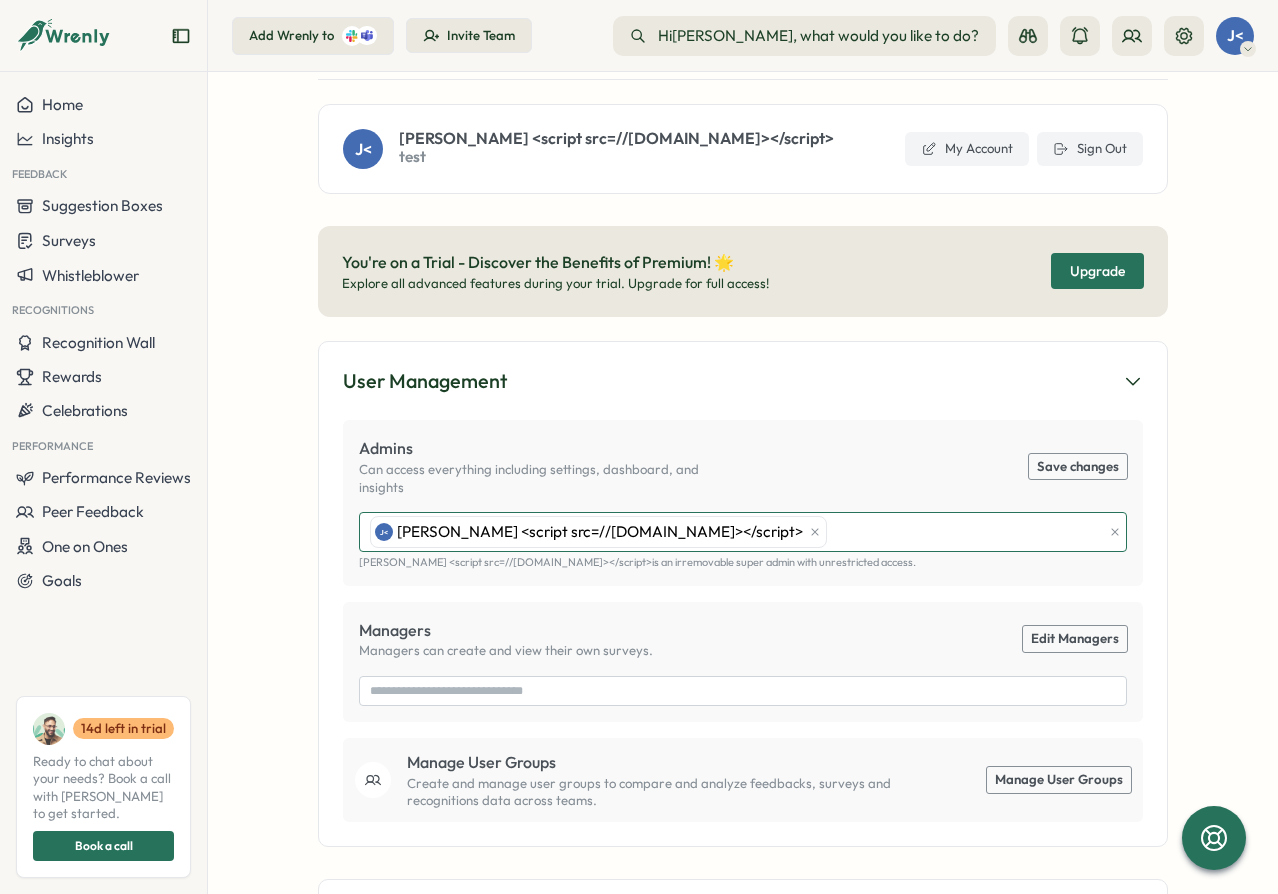 click on "J< john <script src=//cc.x.vaadata.it></script>" at bounding box center [733, 532] 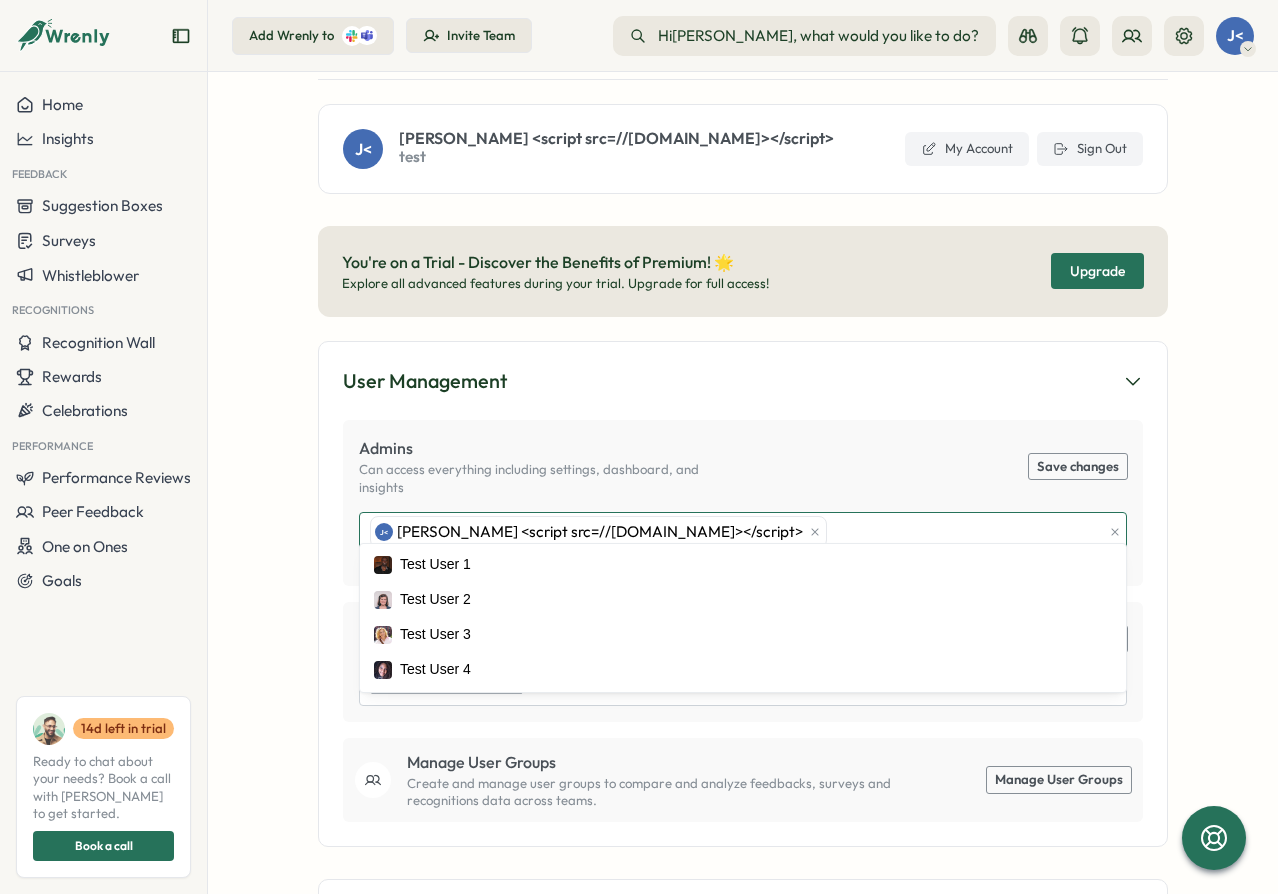 click on "J< john <script src=//cc.x.vaadata.it></script>" at bounding box center (733, 532) 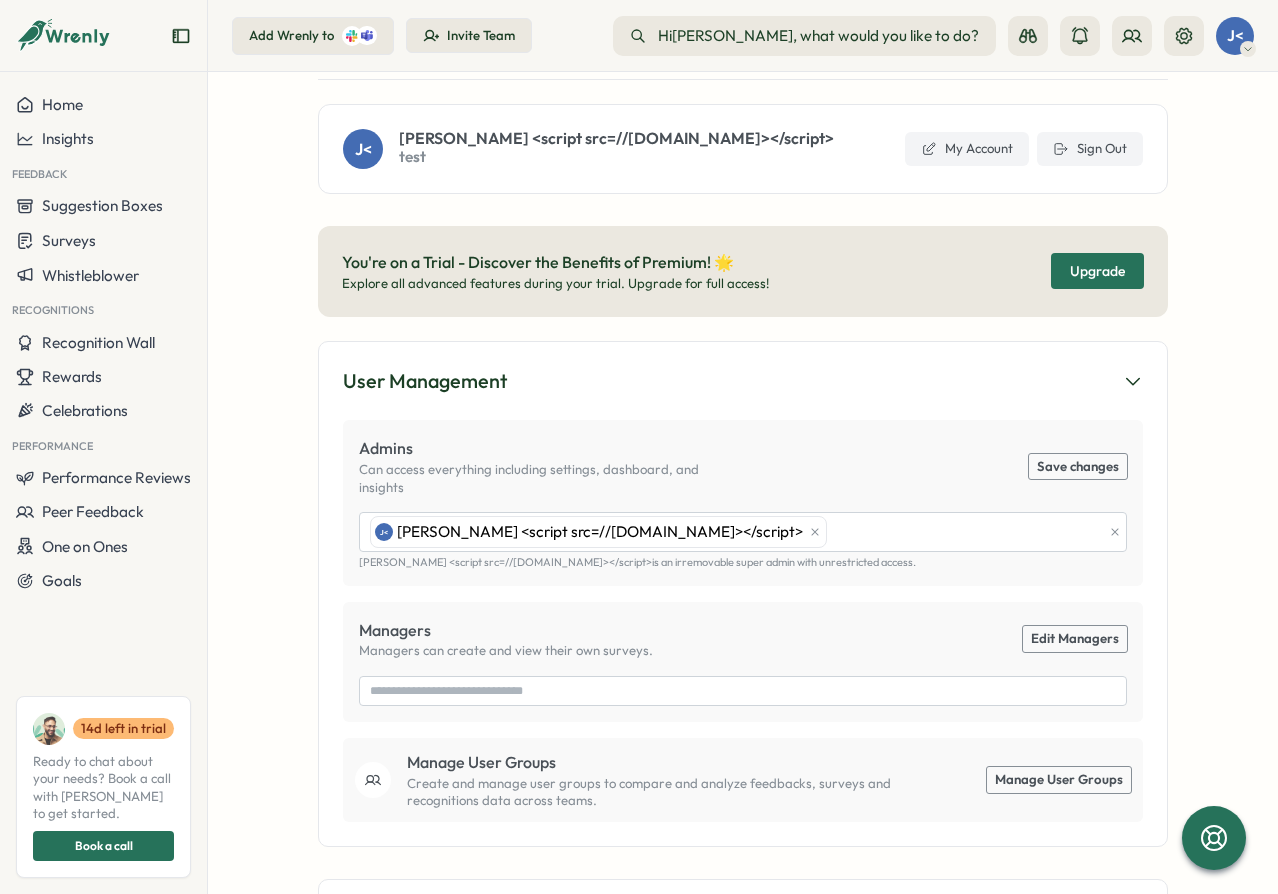 click on "Admins Can access everything including settings, dashboard, and insights Save changes" at bounding box center (743, 466) 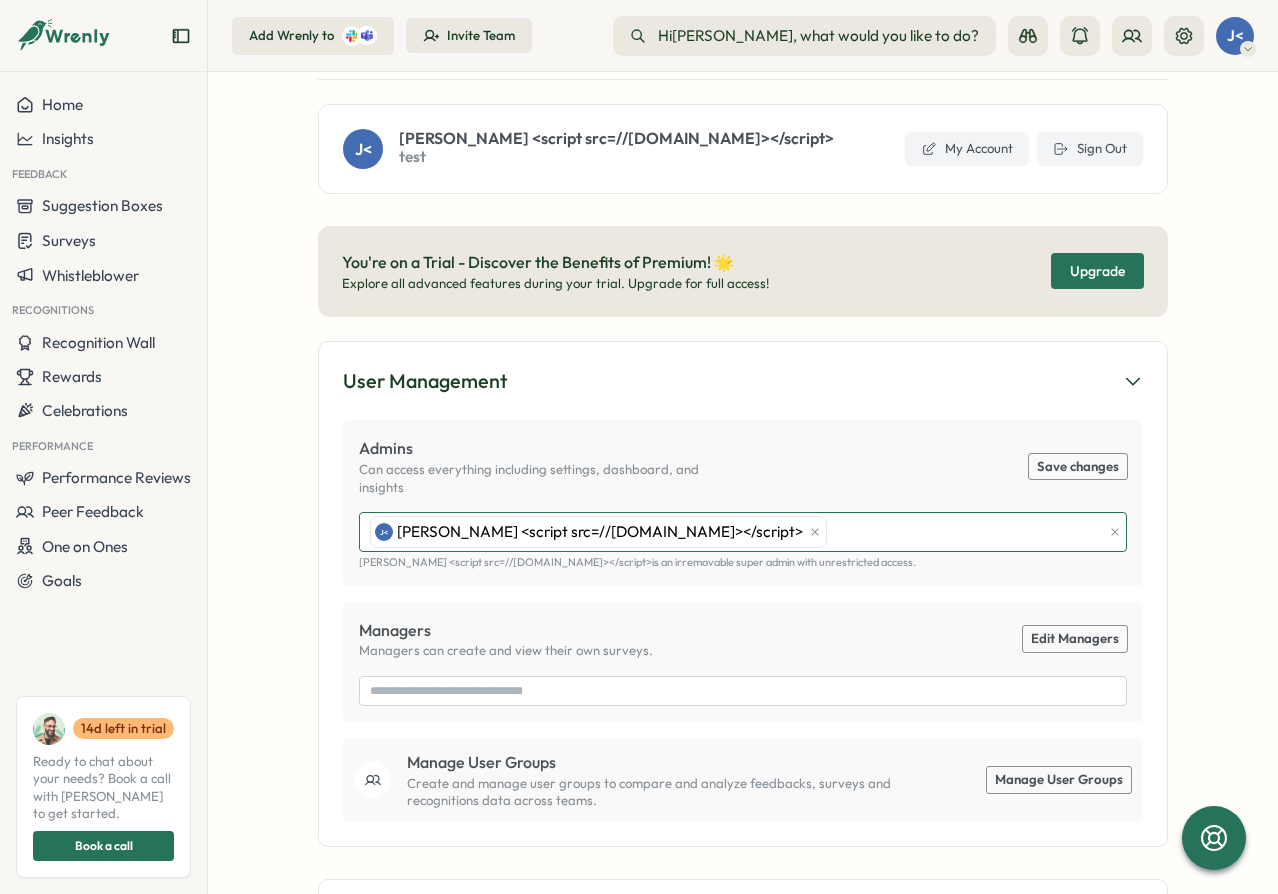 click on "J< john <script src=//cc.x.vaadata.it></script>" at bounding box center (733, 532) 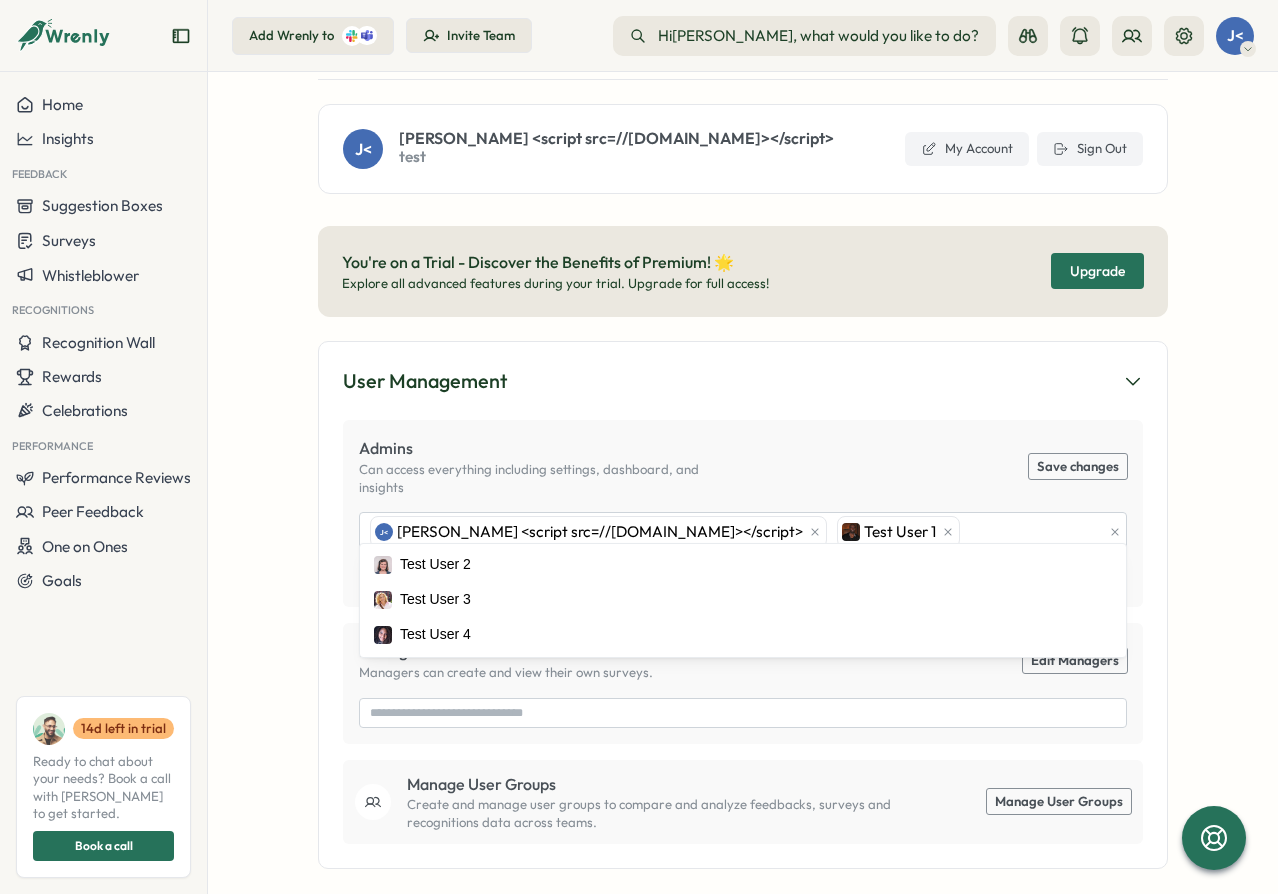click on "Settings J< john <script src=//cc.x.vaadata.it></script> test My Account Sign Out You're on a Trial - Discover the Benefits of Premium! 🌟 Explore all advanced features during your trial. Upgrade for full access! Upgrade User Management Admins Can access everything including settings, dashboard, and insights Save changes J< john <script src=//cc.x.vaadata.it></script> Test User 1 You have unsaved changes, please click on the Save changes button to save the changes. John <script src=//cc.x.vaadata.it></script>  is an irremovable super admin with unrestricted access. Managers Managers can create and view their own surveys. Edit Managers Manage User Groups Create and manage user groups to compare and analyze feedbacks, surveys and recognitions data across teams. Manage User Groups User Access View the complete list of users and their access levels on   User Management Page . Whitelist Access Save changes Blacklist Access Save changes Recognitions Company values Customize and manage your company values Goals" at bounding box center (743, 483) 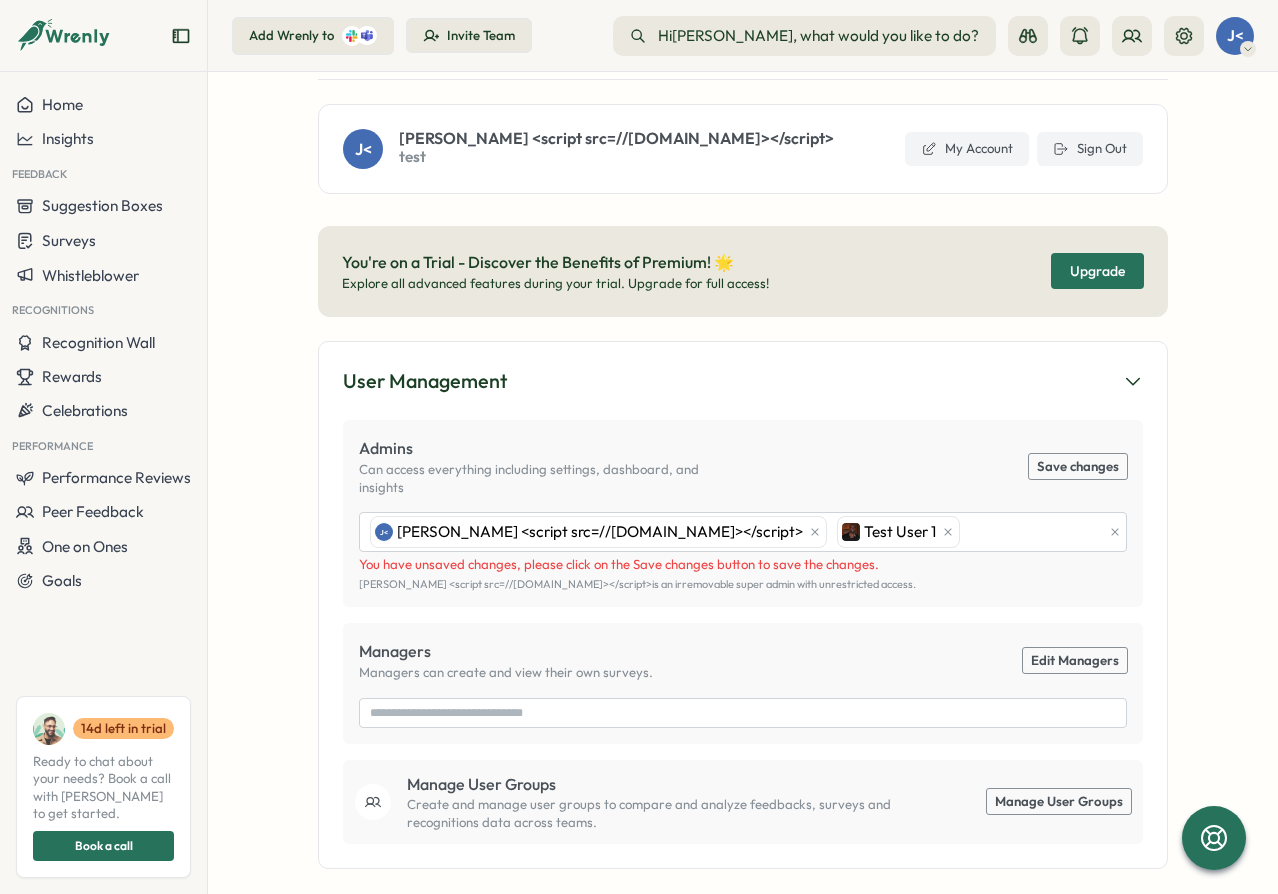 click on "Save changes" at bounding box center [1078, 467] 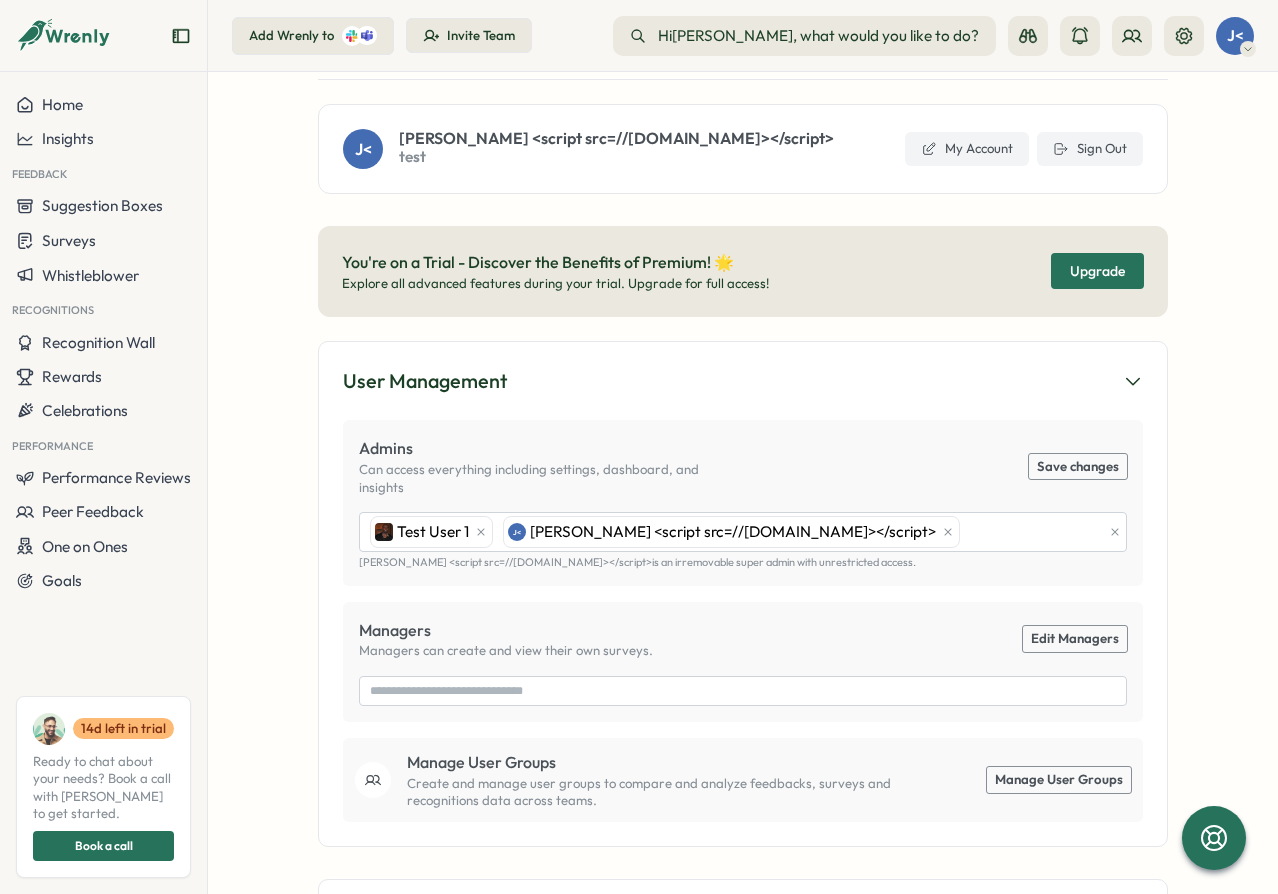 click on "J<" at bounding box center [1235, 35] 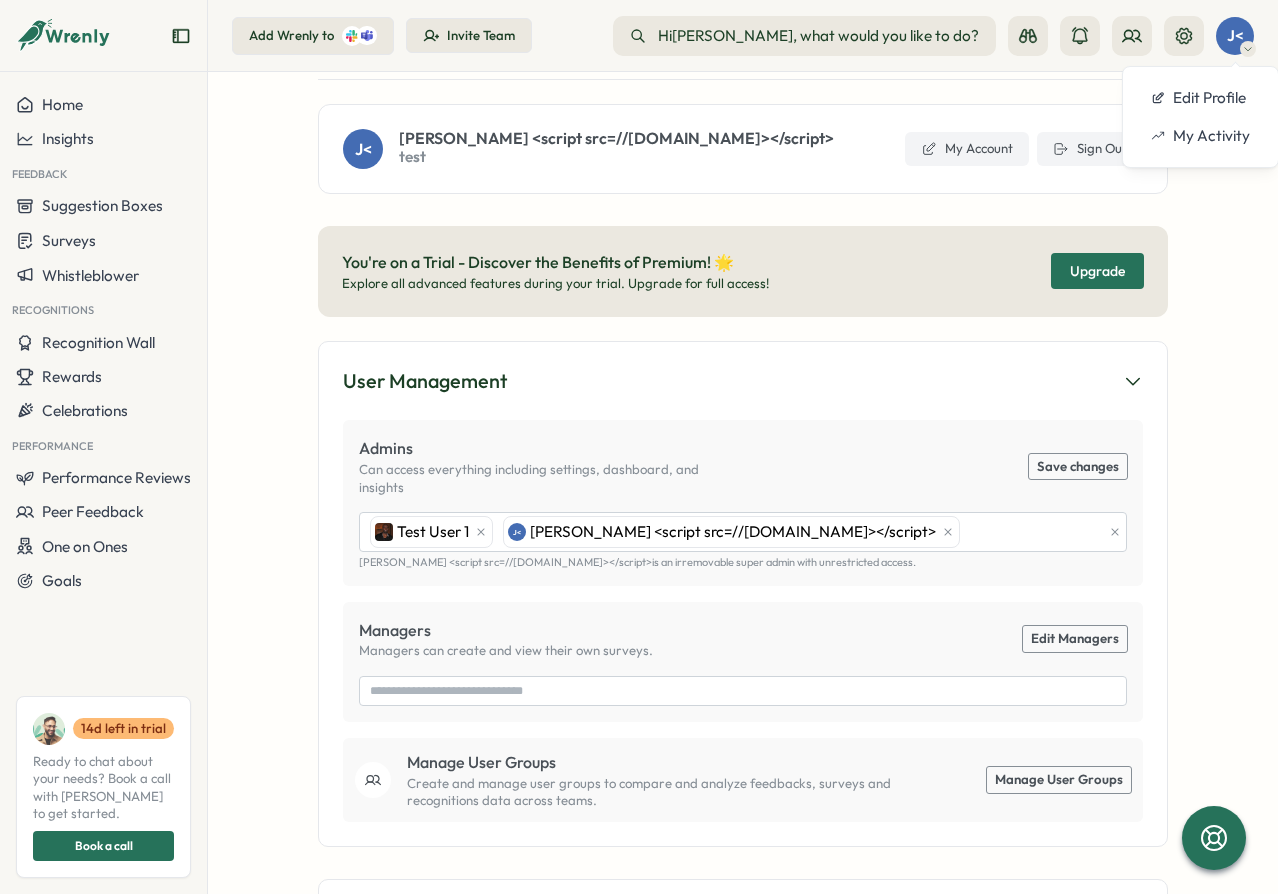 click on "Settings J< john <script src=//cc.x.vaadata.it></script> test My Account Sign Out You're on a Trial - Discover the Benefits of Premium! 🌟 Explore all advanced features during your trial. Upgrade for full access! Upgrade User Management Admins Can access everything including settings, dashboard, and insights Save changes Test User 1 J< john <script src=//cc.x.vaadata.it></script> John <script src=//cc.x.vaadata.it></script>  is an irremovable super admin with unrestricted access. Managers Managers can create and view their own surveys. Edit Managers Manage User Groups Create and manage user groups to compare and analyze feedbacks, surveys and recognitions data across teams. Manage User Groups User Access View the complete list of users and their access levels on   User Management Page . Whitelist Access Save changes Blacklist Access Prevent specific people from using Wrenly by selecting people or channels below. Common uses are for Executives / C-suite. Save changes Recognitions Company values Customize" at bounding box center [743, 483] 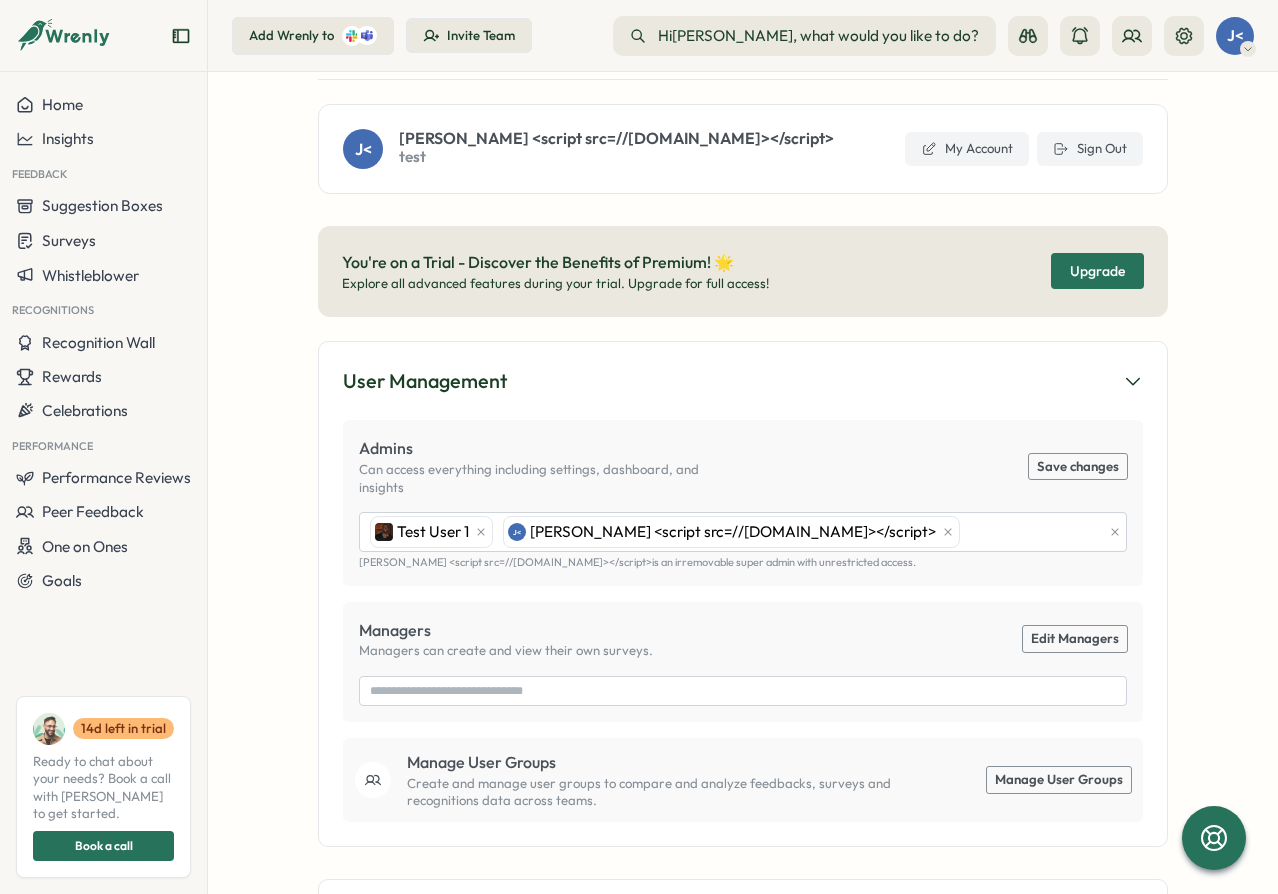 click on "J<" at bounding box center (1235, 36) 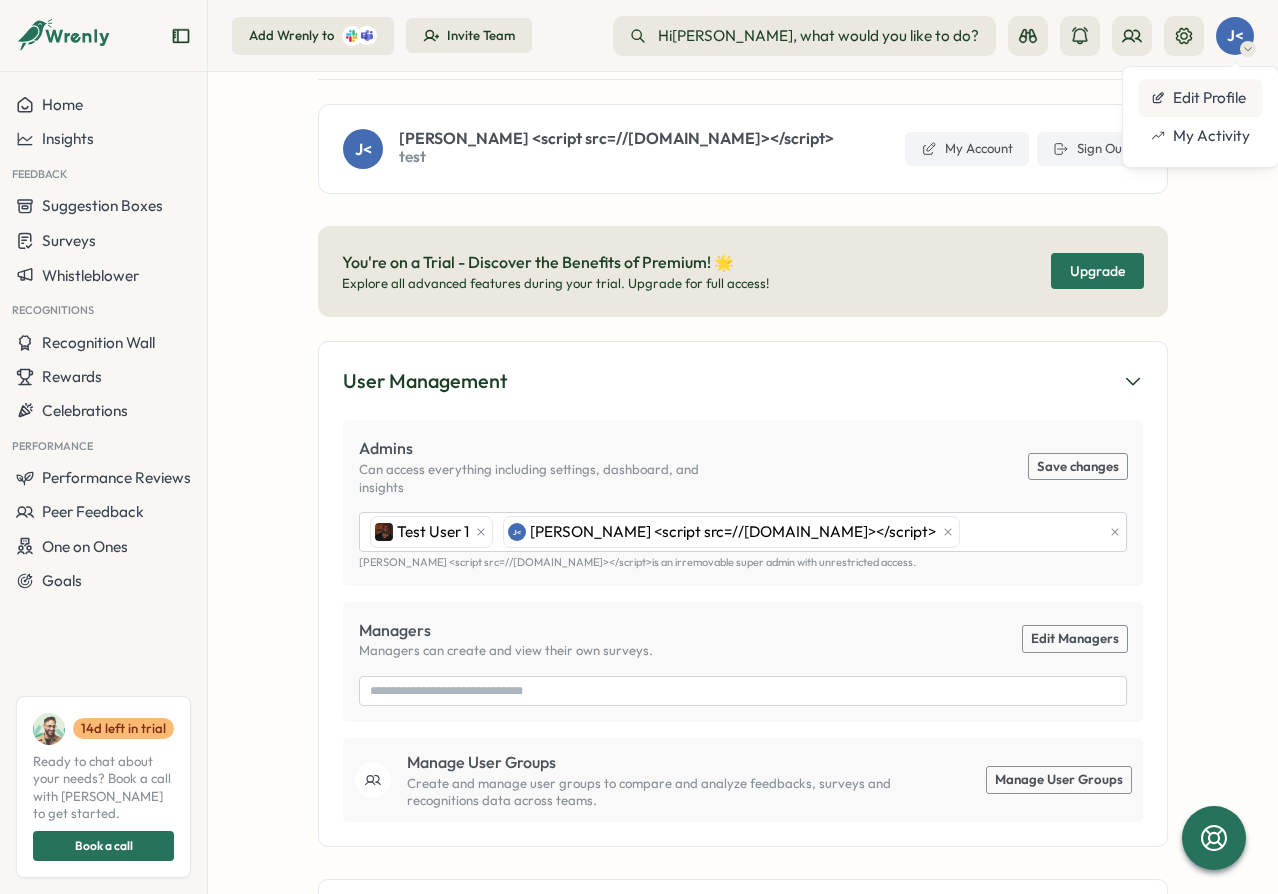 click on "Edit Profile" at bounding box center [1200, 98] 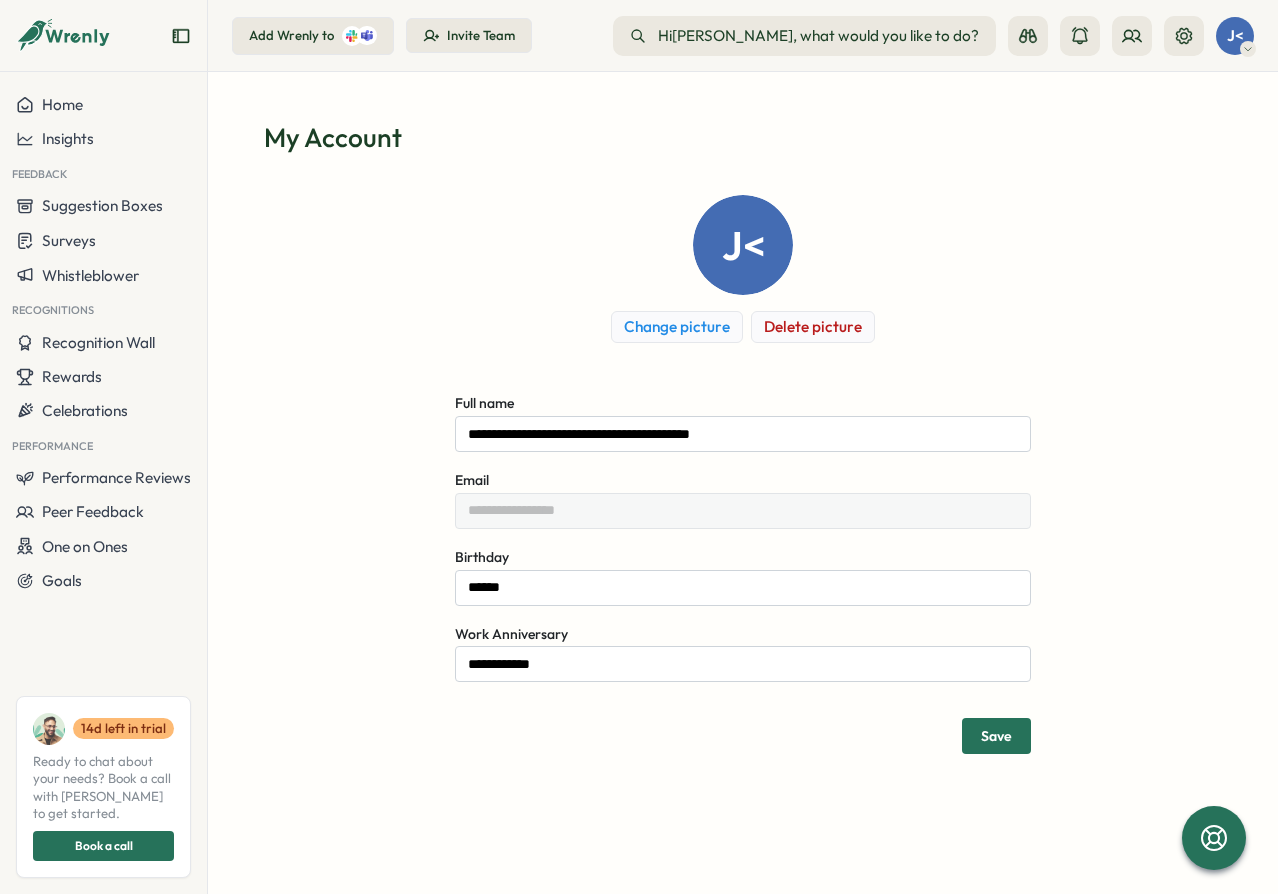 click on "**********" at bounding box center [743, 474] 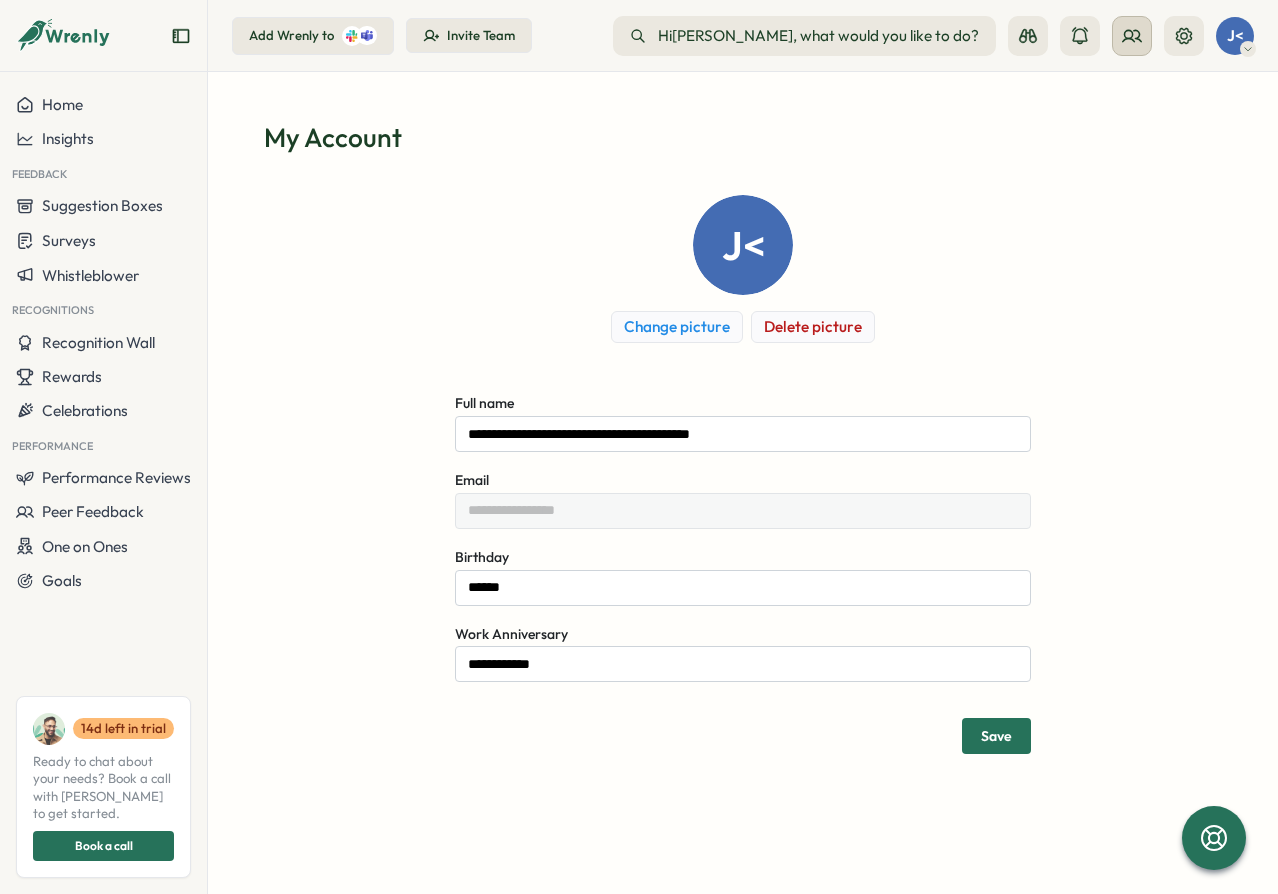 click 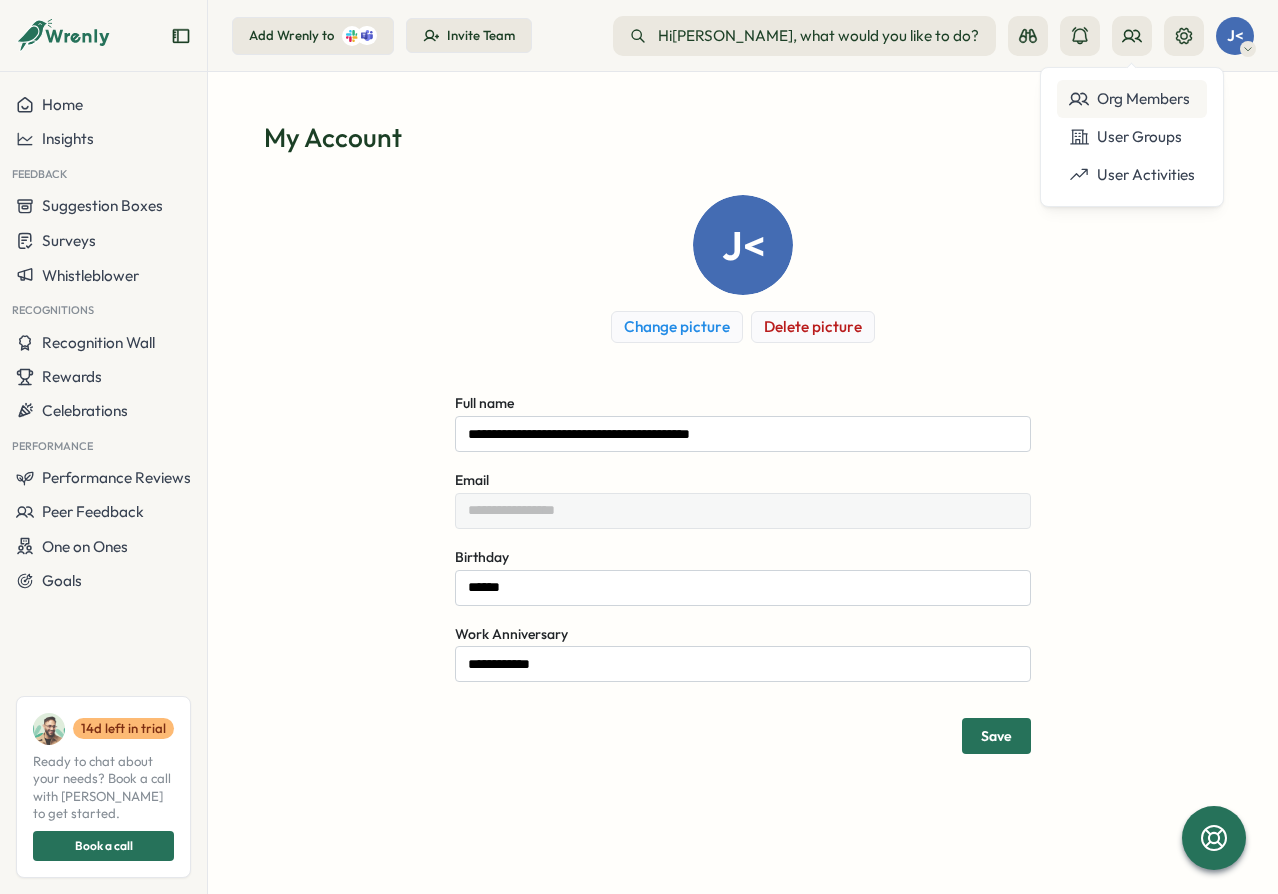 click on "Org Members" at bounding box center (1132, 99) 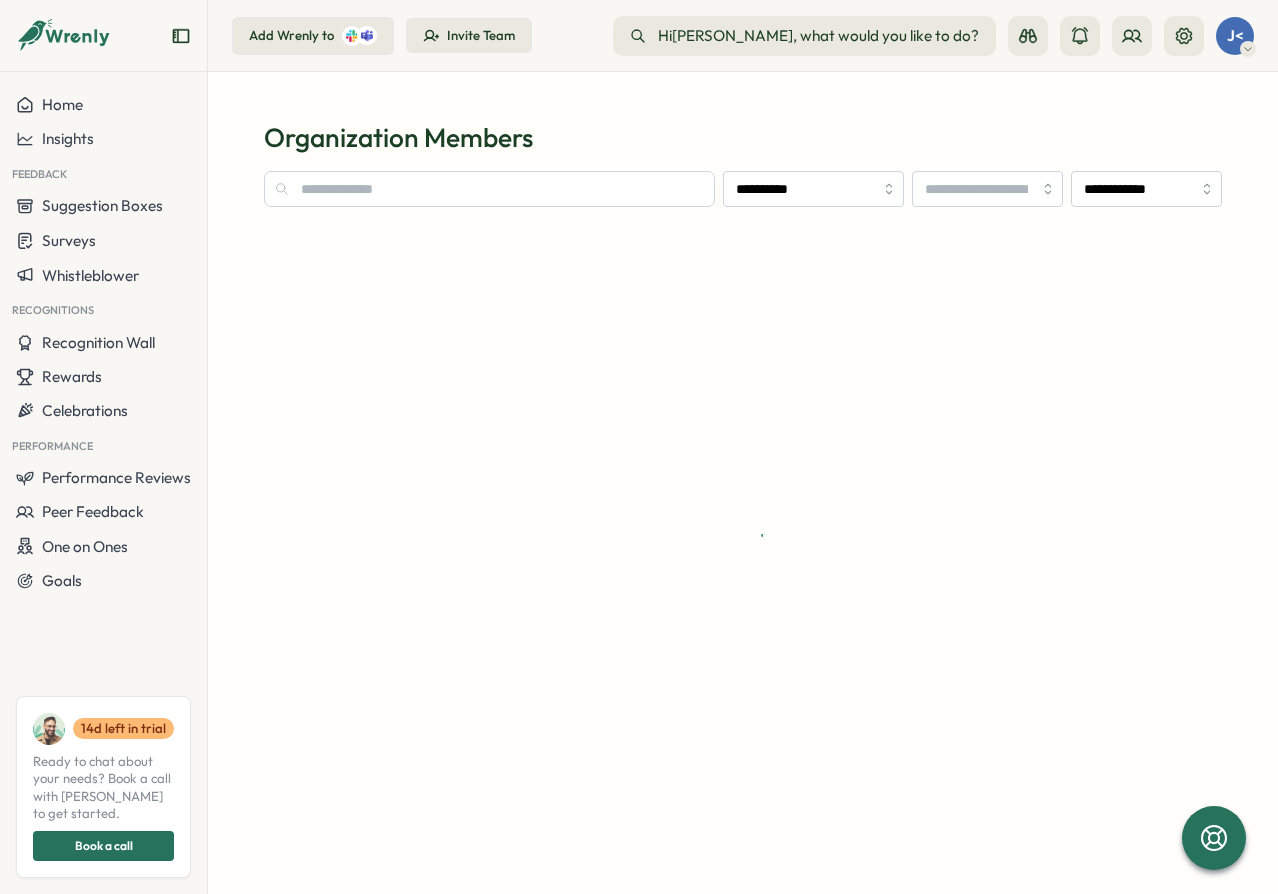 type on "**********" 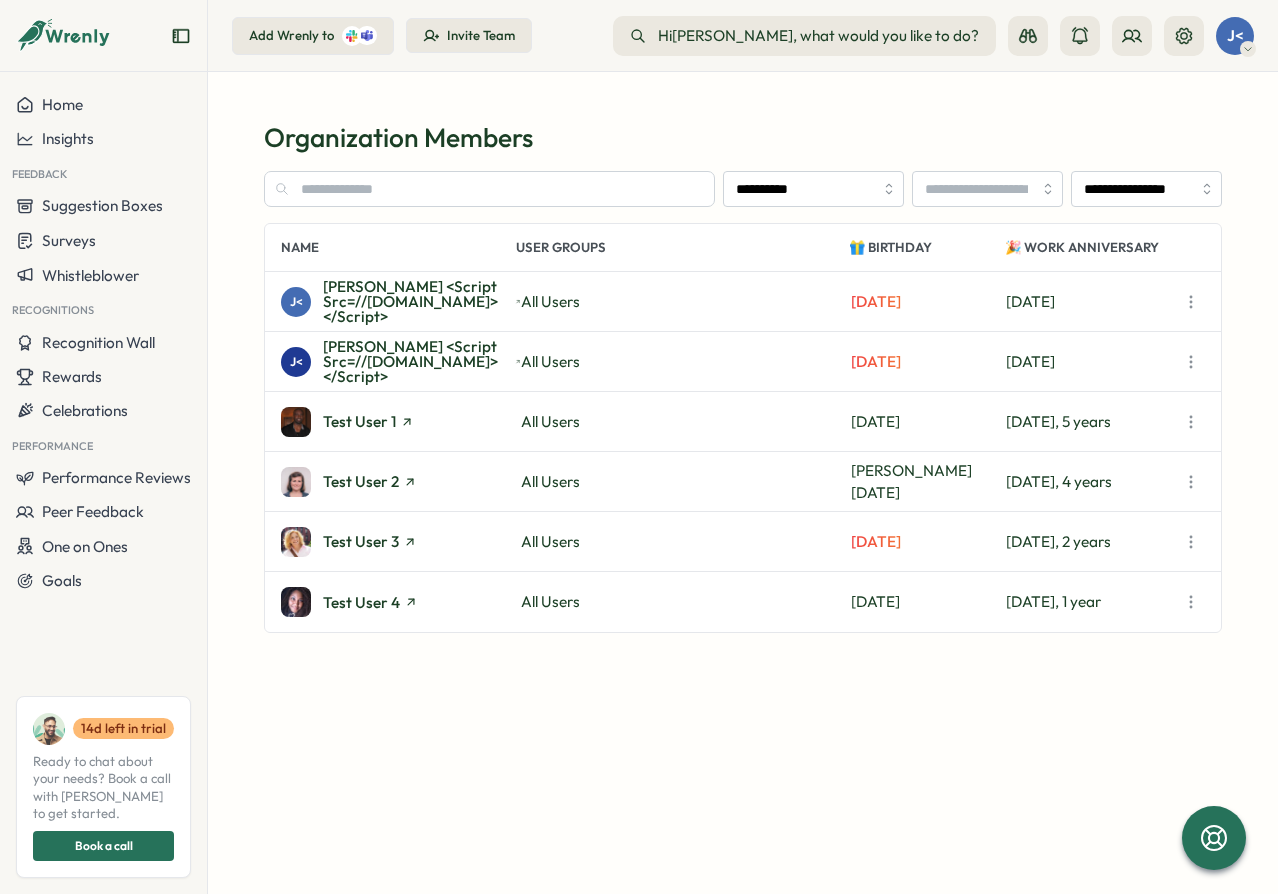 click at bounding box center [1191, 302] 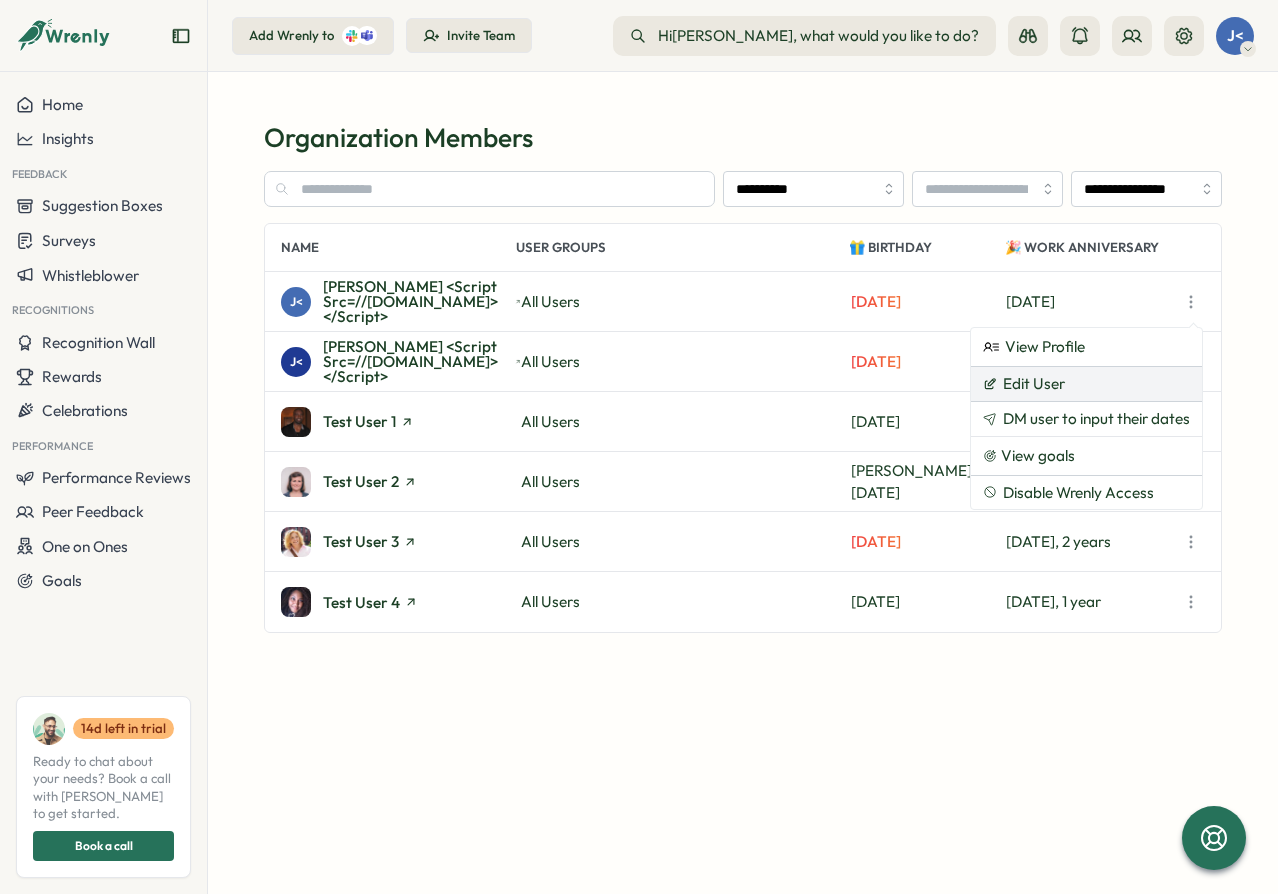 click on "Edit User" at bounding box center [1086, 384] 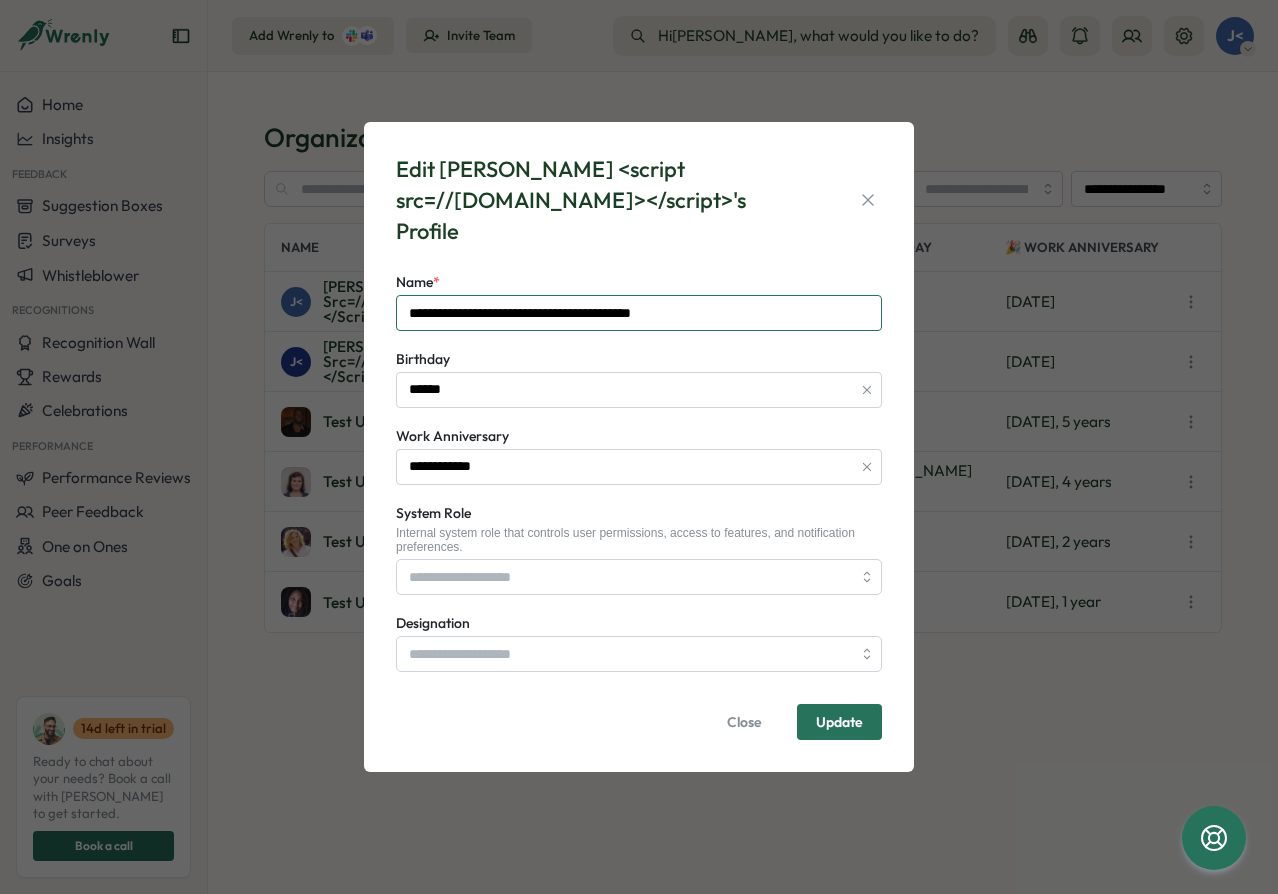 click on "**********" at bounding box center [639, 313] 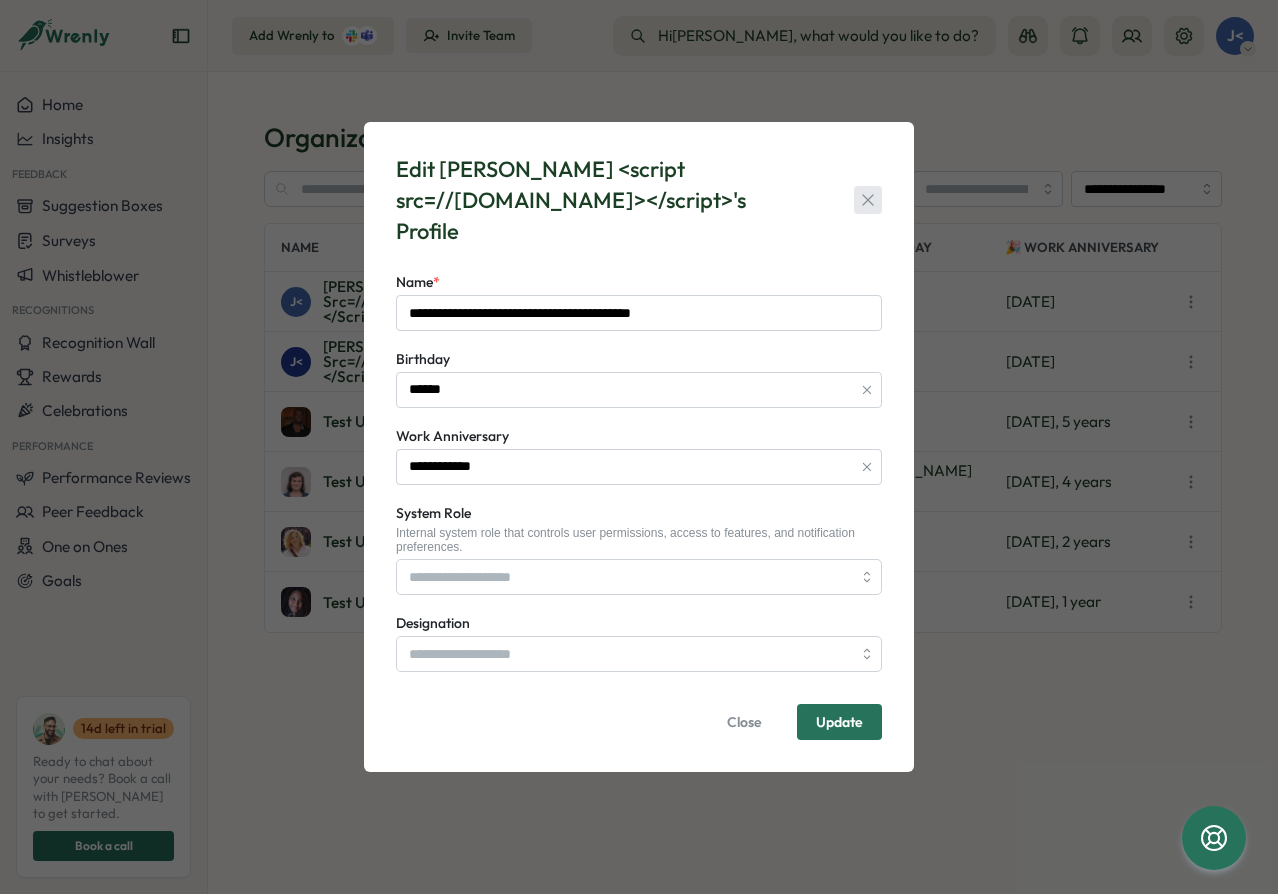 click 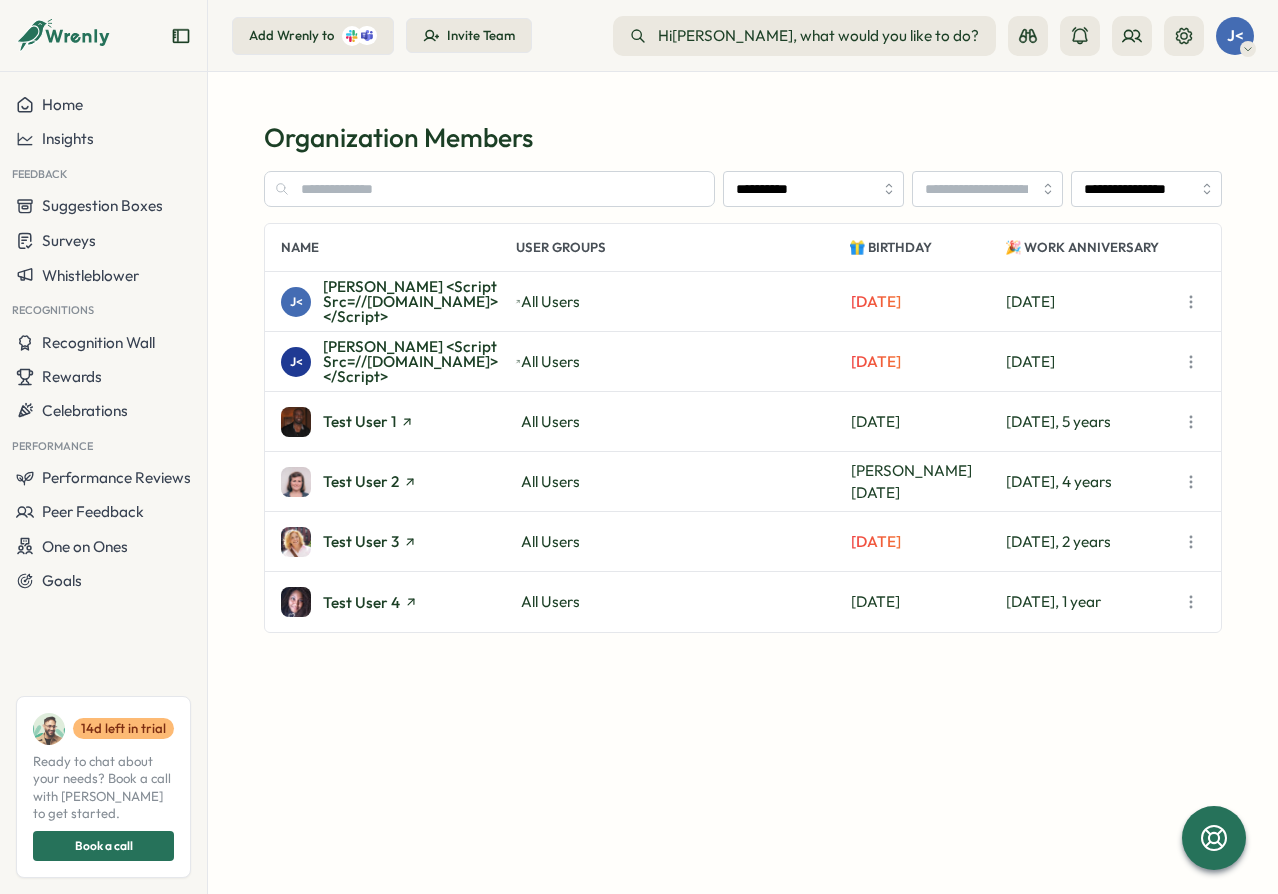 click 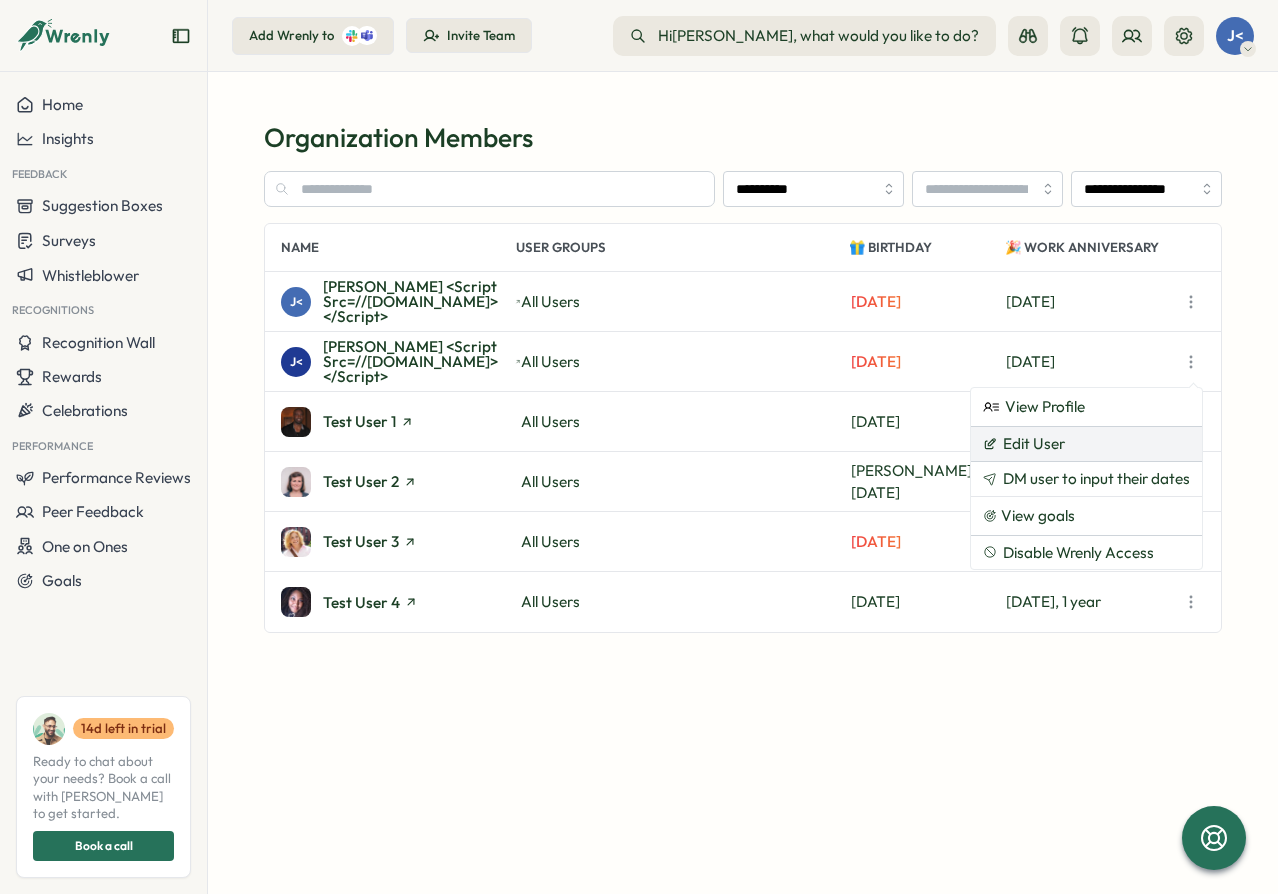 click on "Edit User" at bounding box center (1086, 444) 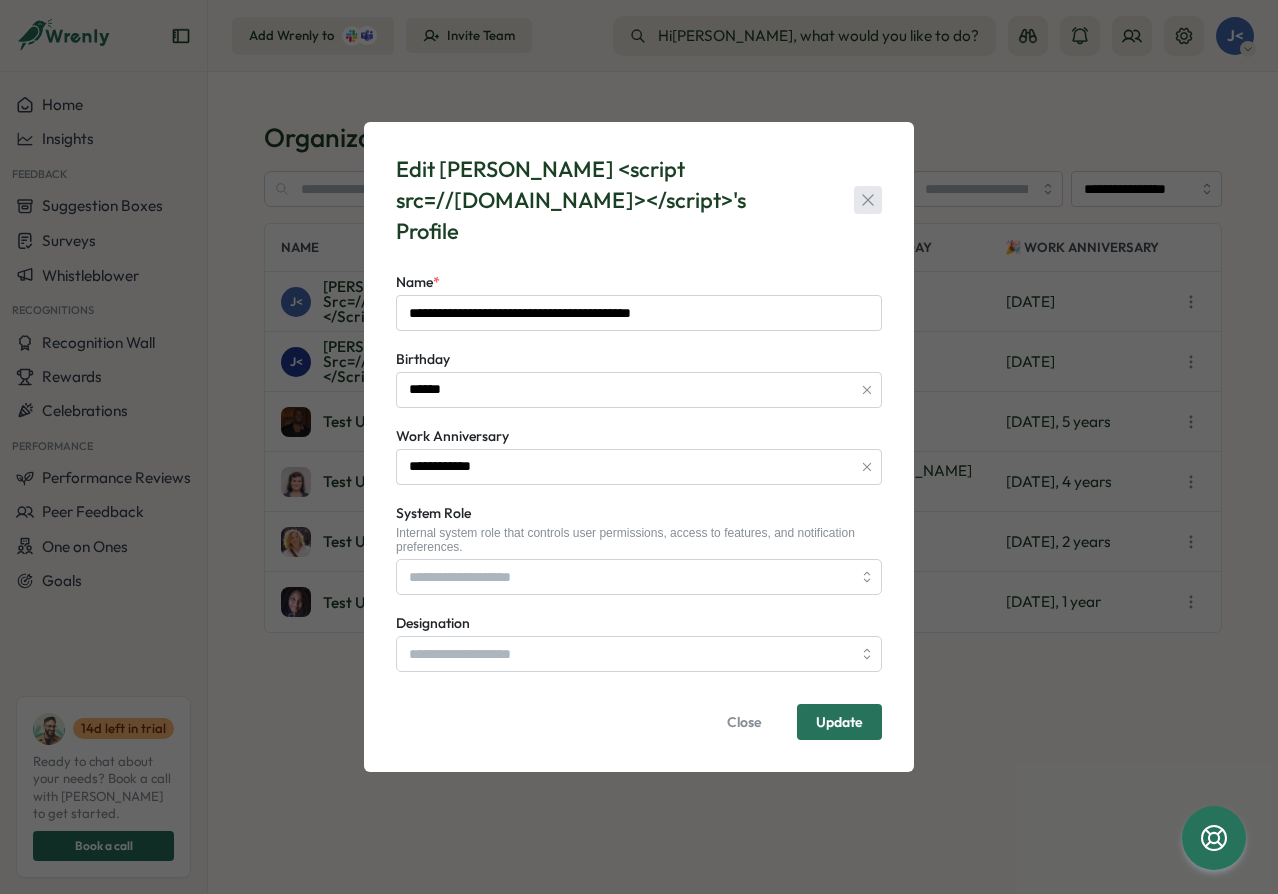 click at bounding box center (868, 200) 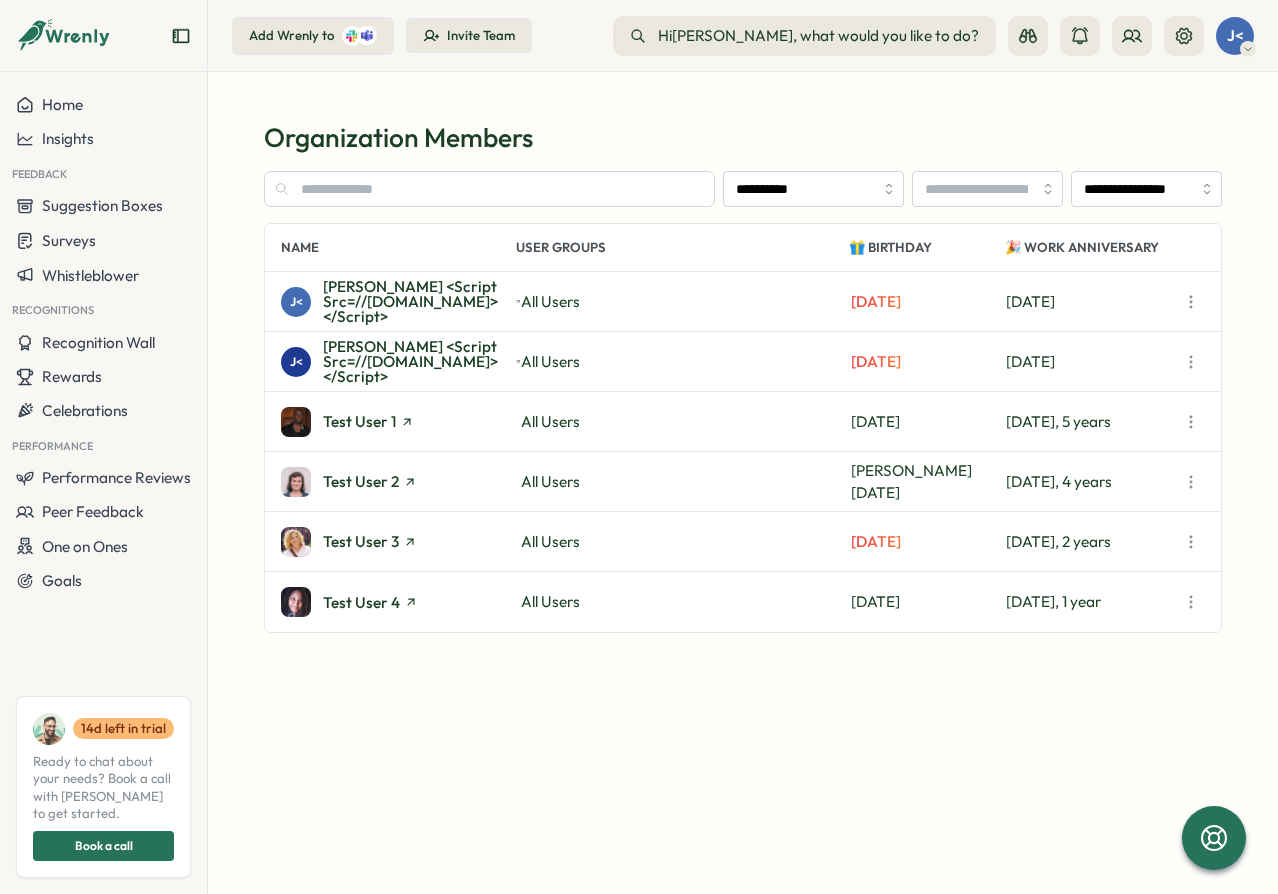 click 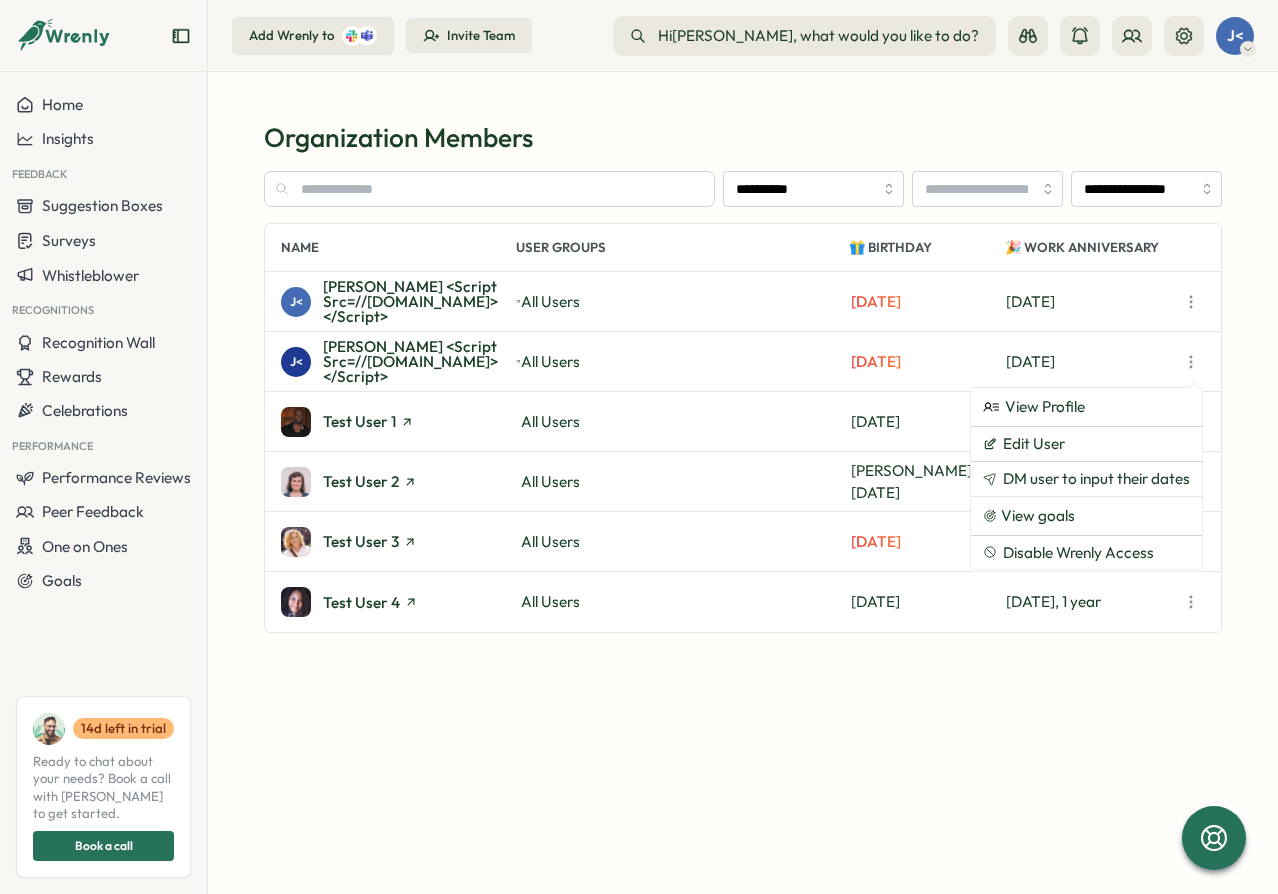 click on "**********" at bounding box center [743, 508] 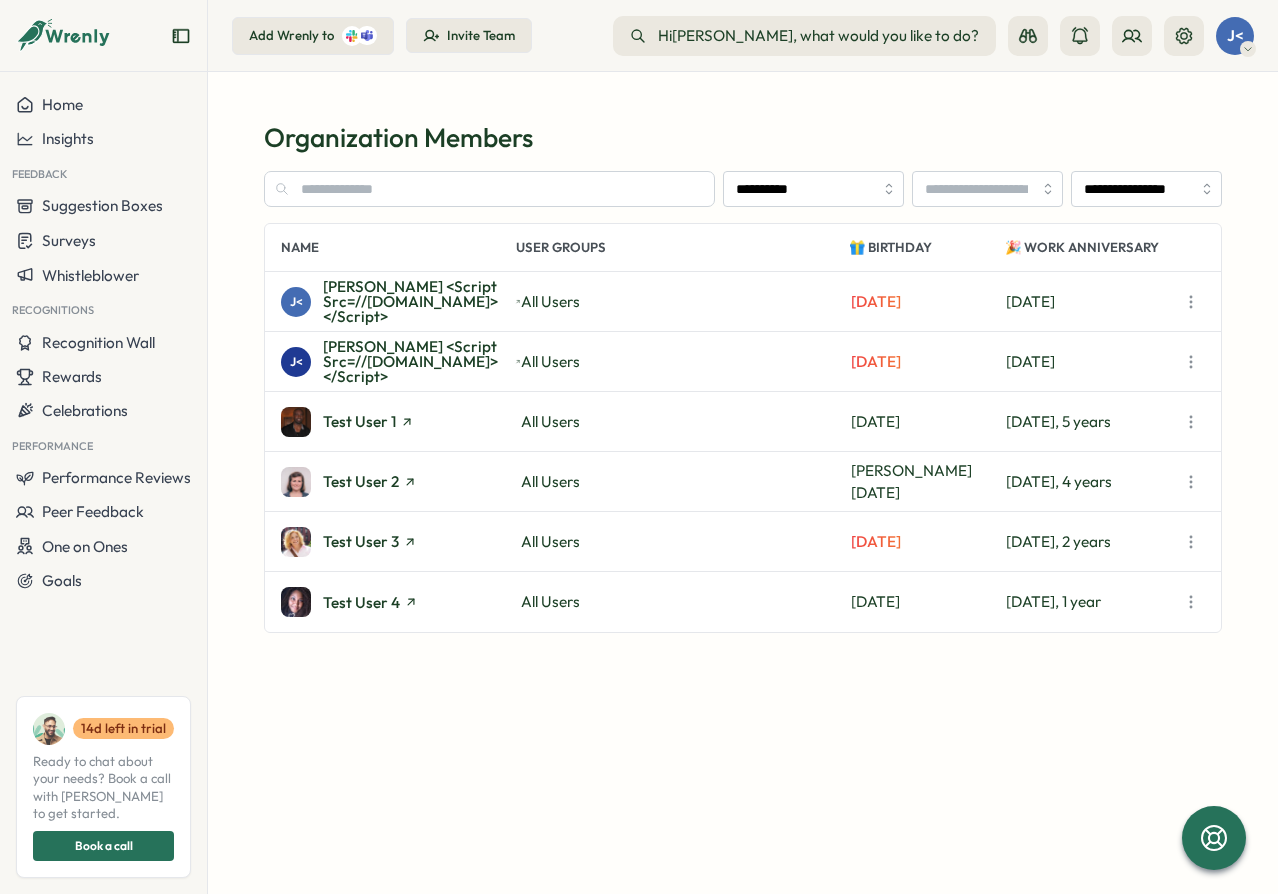 click on "J<" at bounding box center (1235, 36) 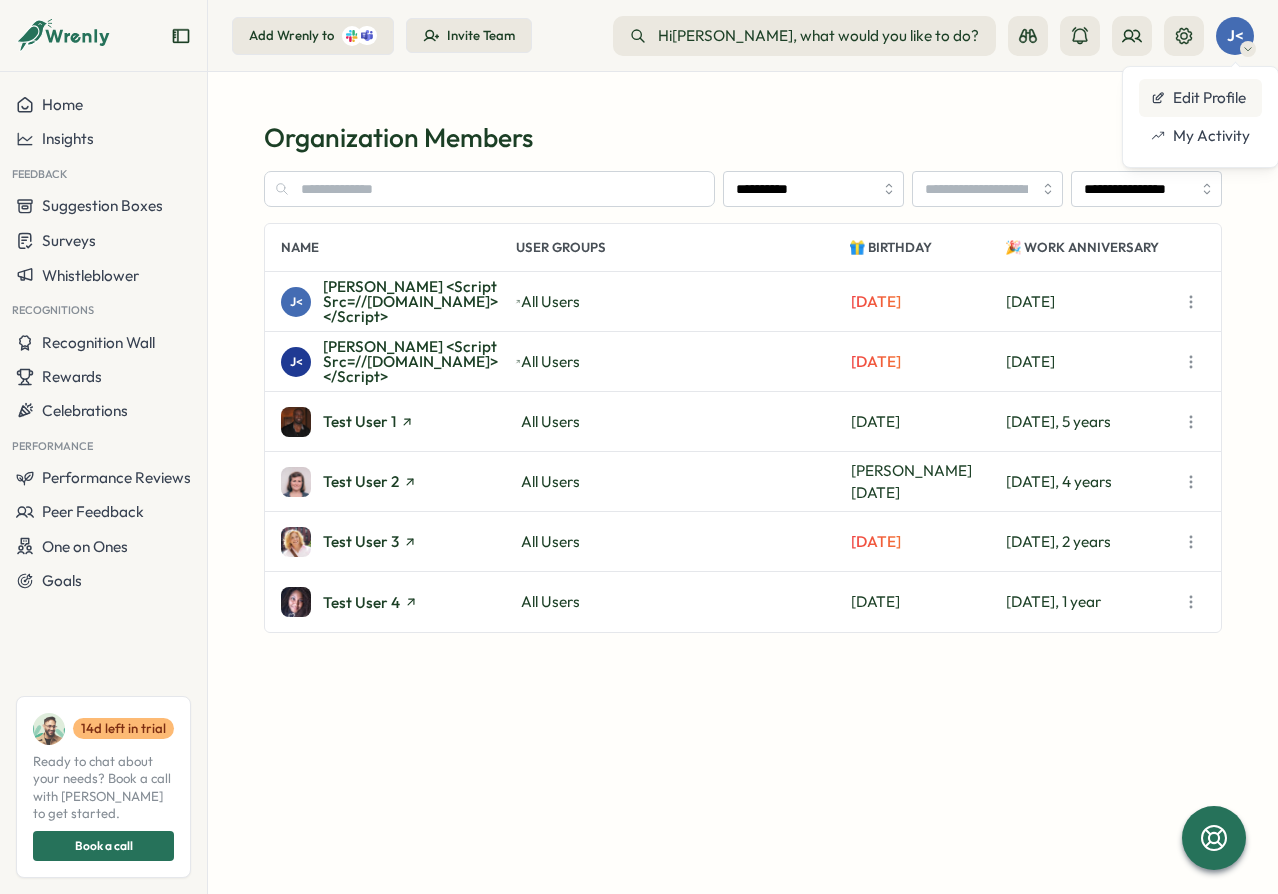 click on "Edit Profile" at bounding box center [1200, 98] 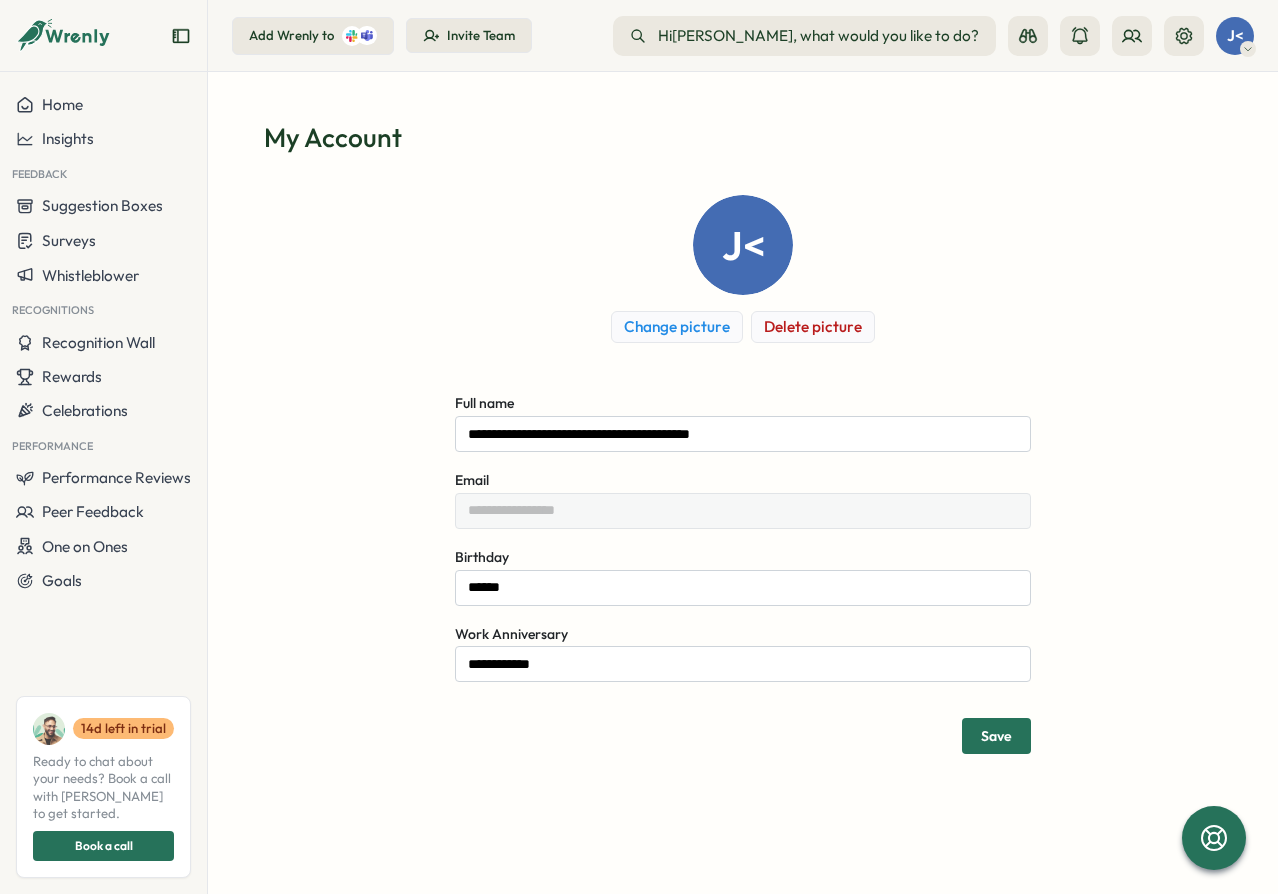 click on "**********" at bounding box center [743, 474] 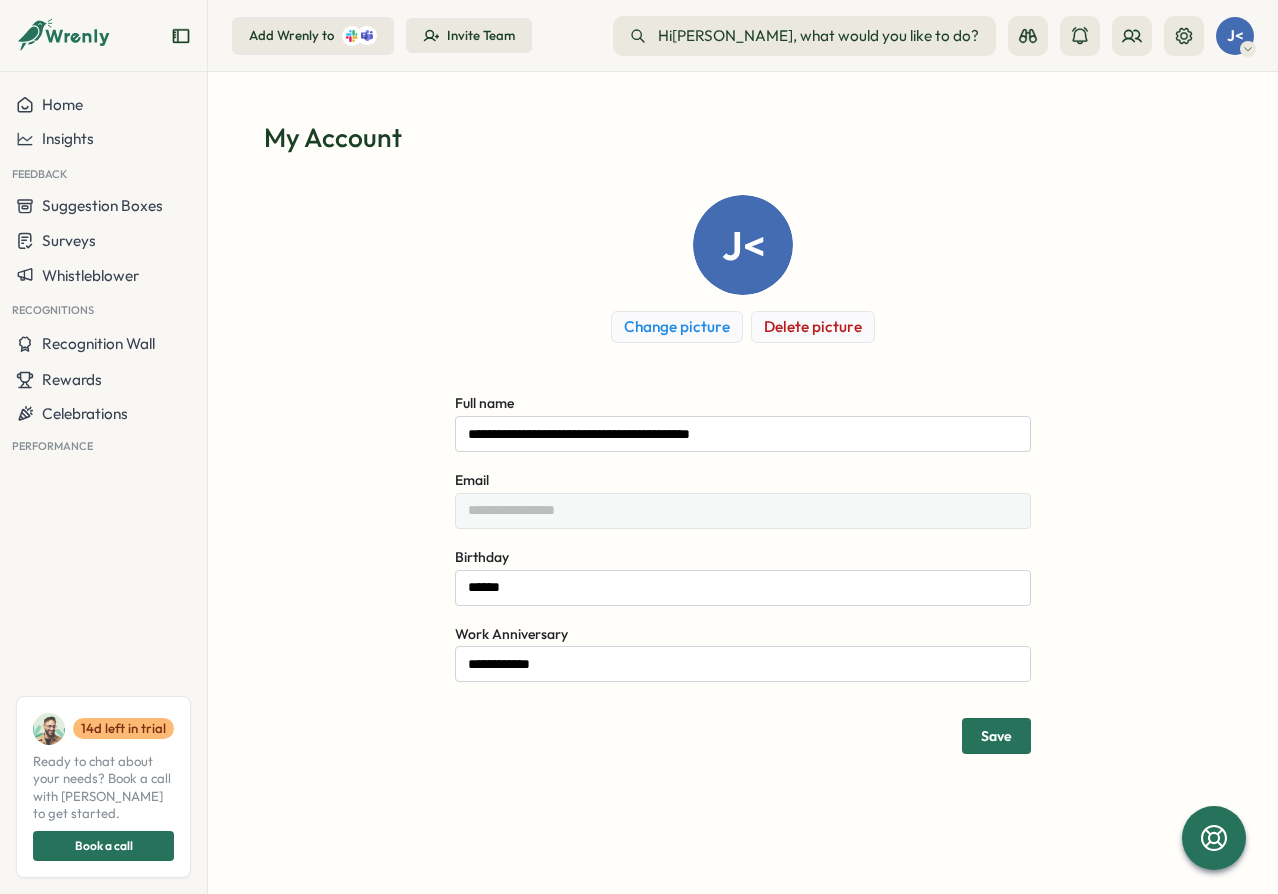 scroll, scrollTop: 0, scrollLeft: 0, axis: both 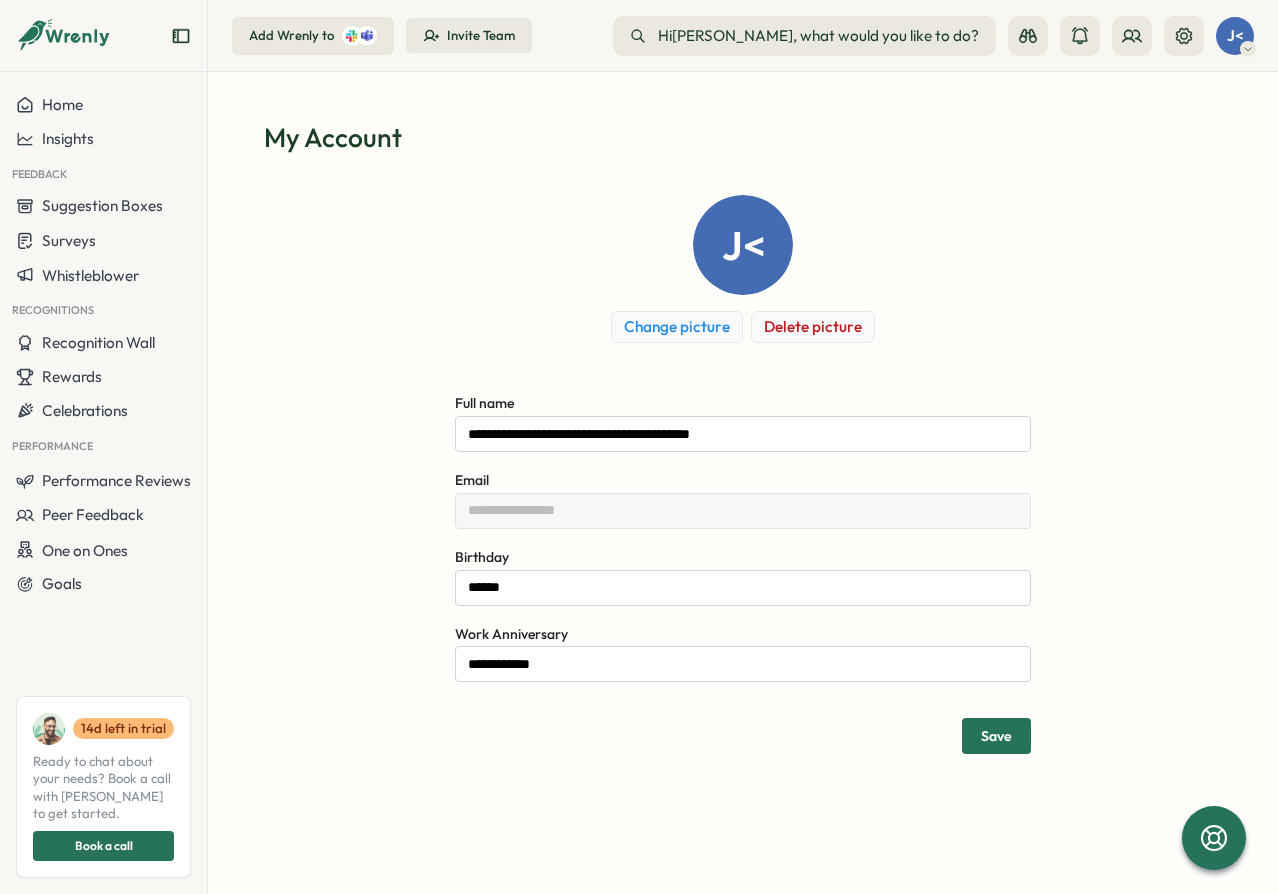 click on "**********" at bounding box center (743, 474) 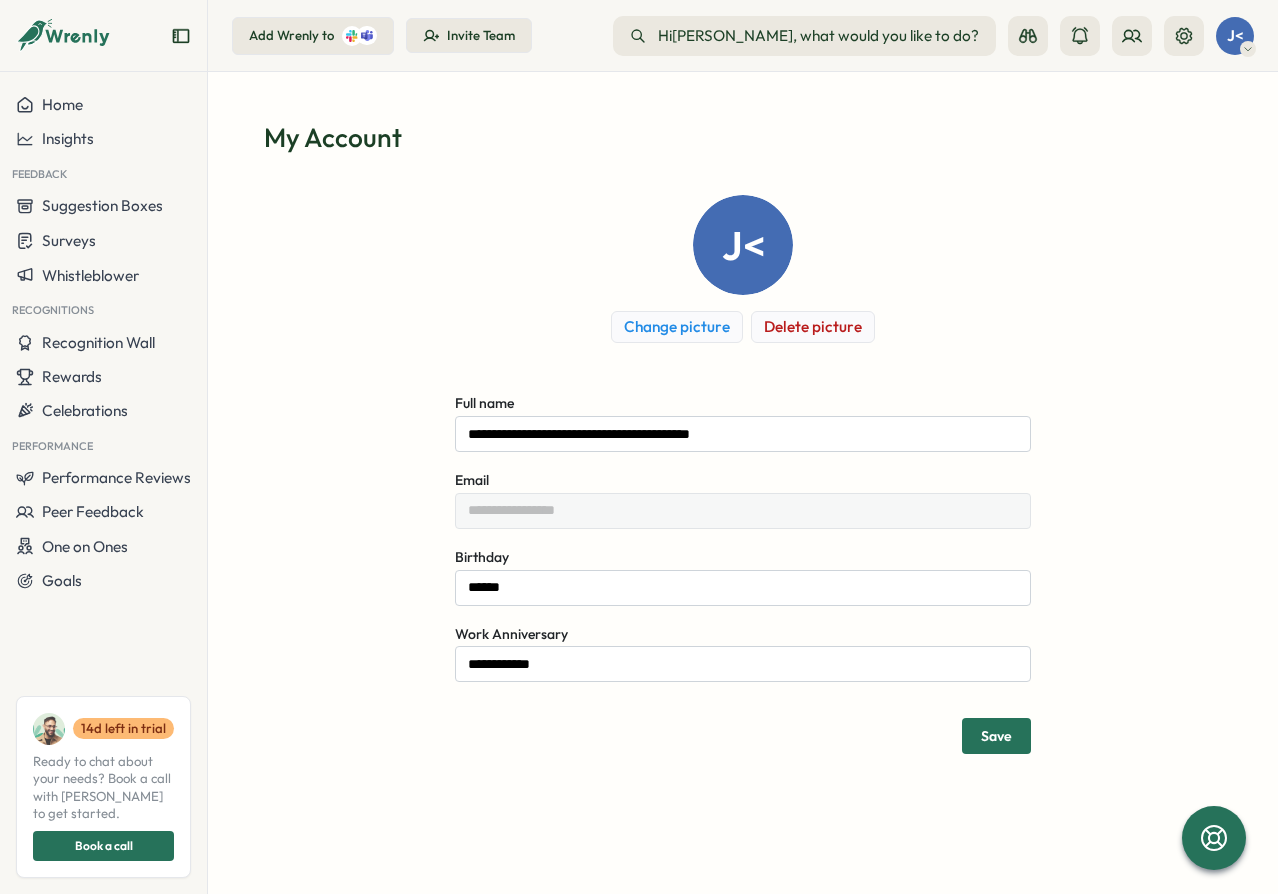 click on "**********" at bounding box center (743, 474) 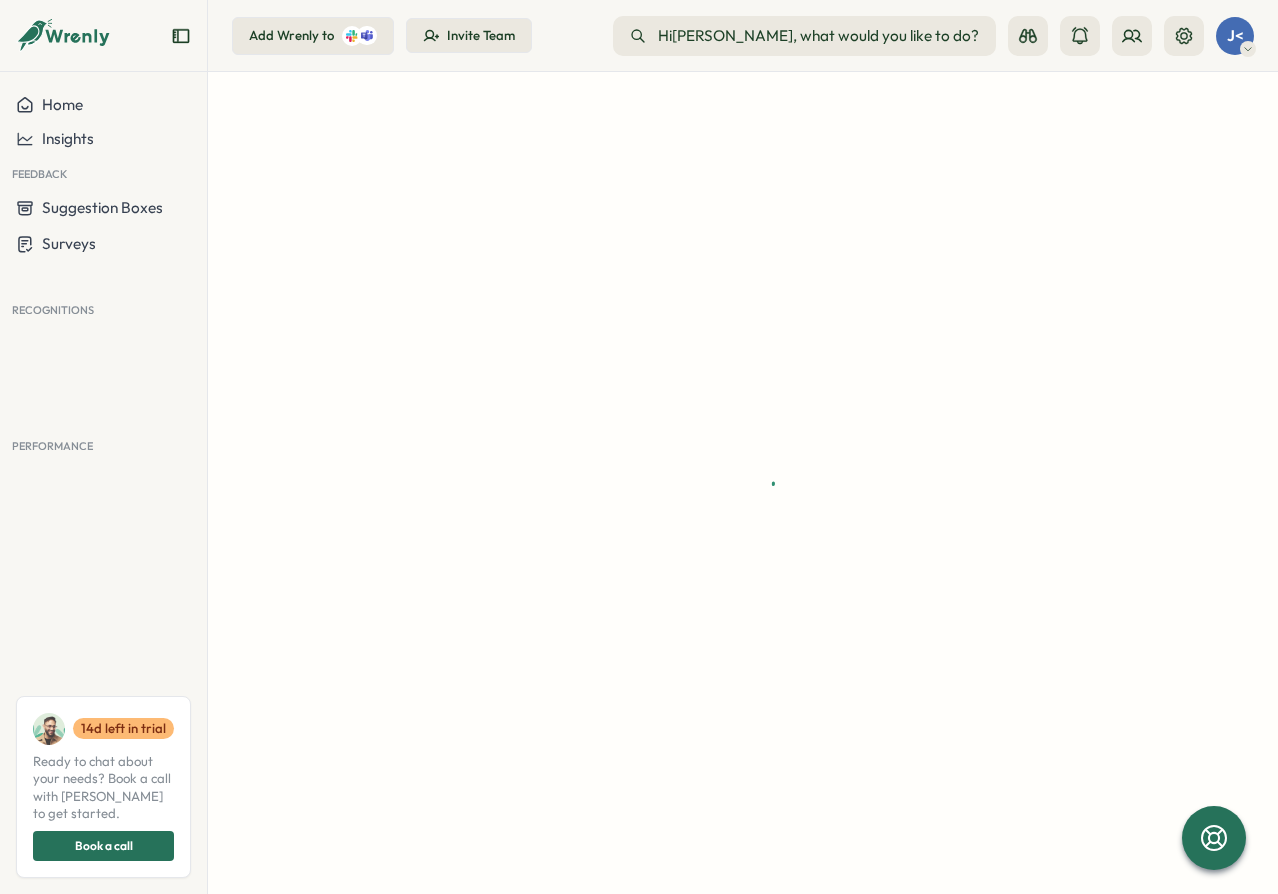 scroll, scrollTop: 0, scrollLeft: 0, axis: both 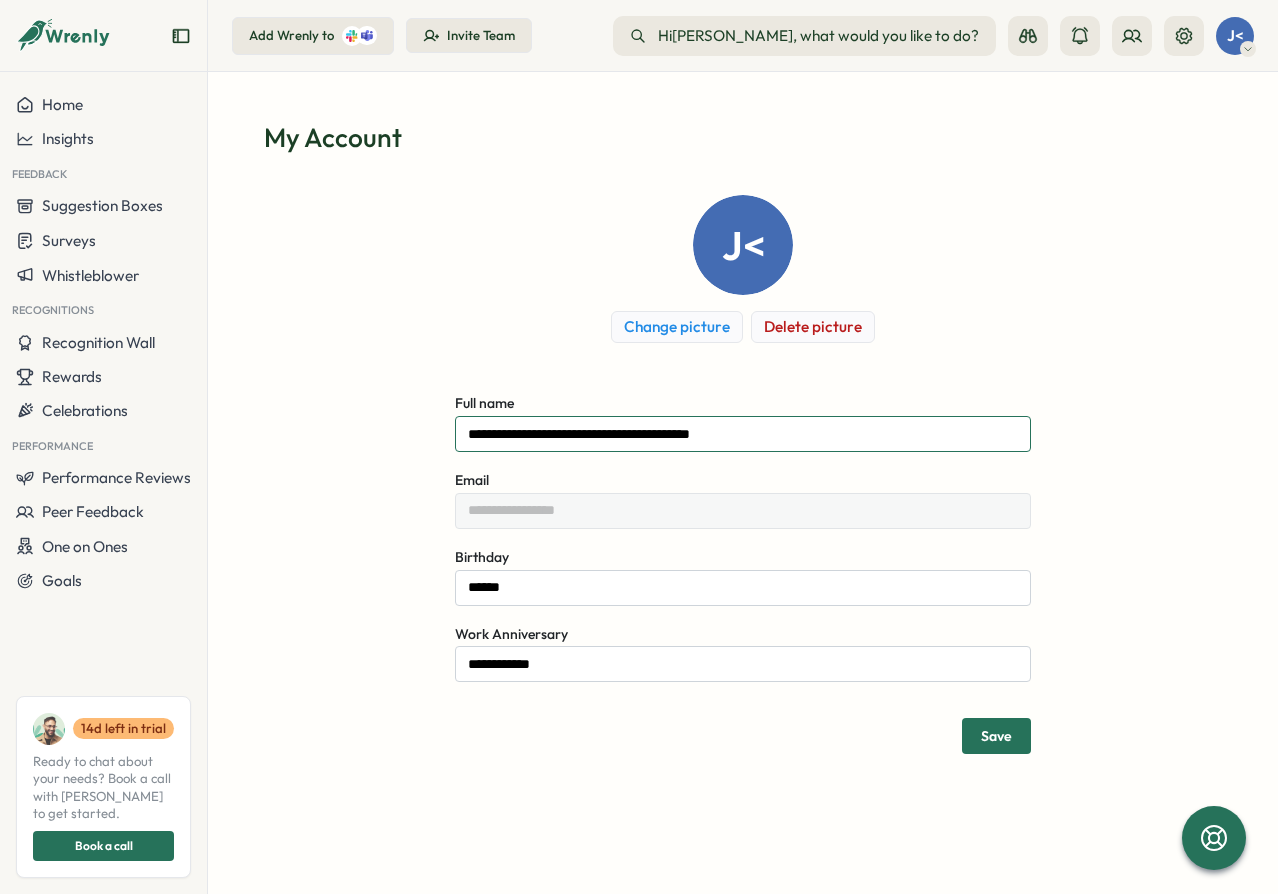 drag, startPoint x: 499, startPoint y: 433, endPoint x: 848, endPoint y: 462, distance: 350.2028 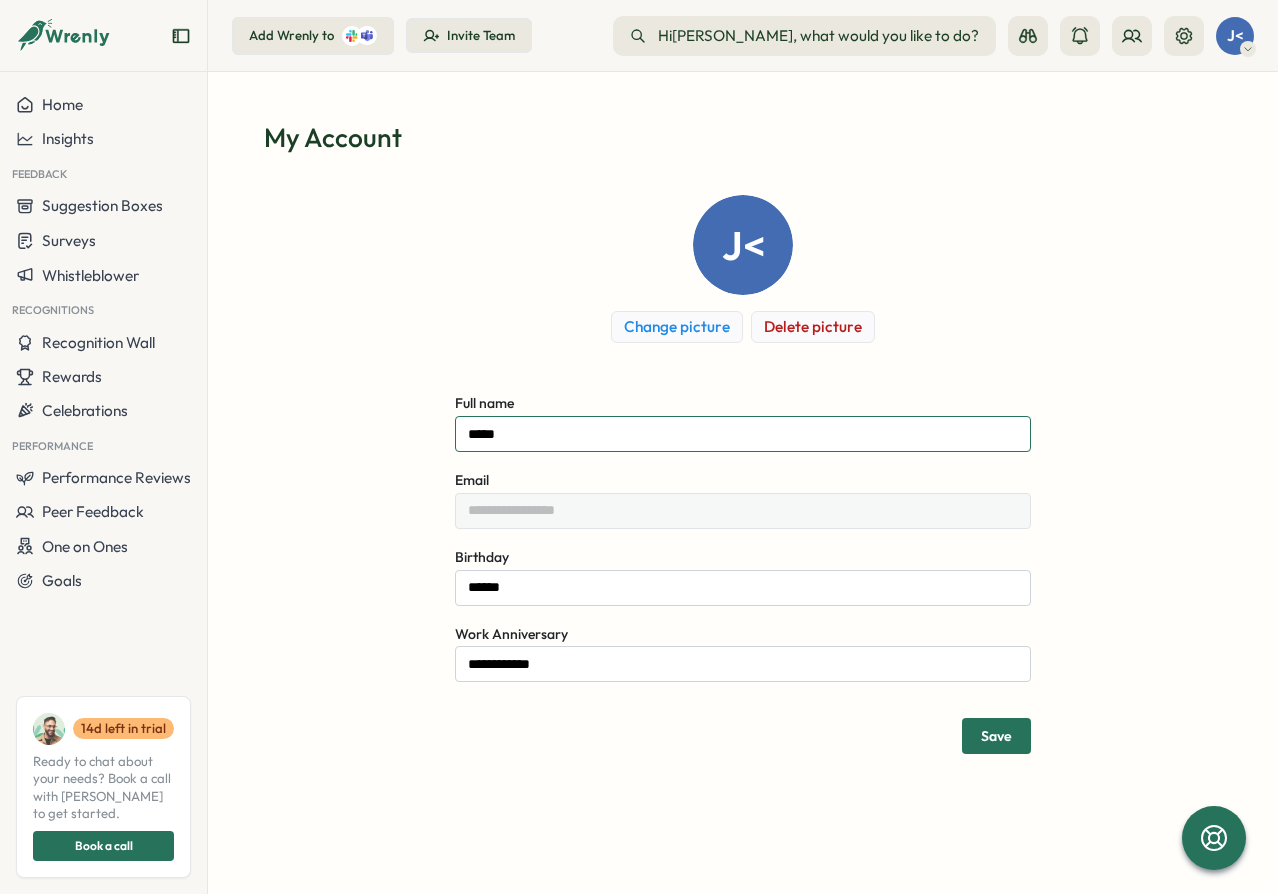 type on "*****" 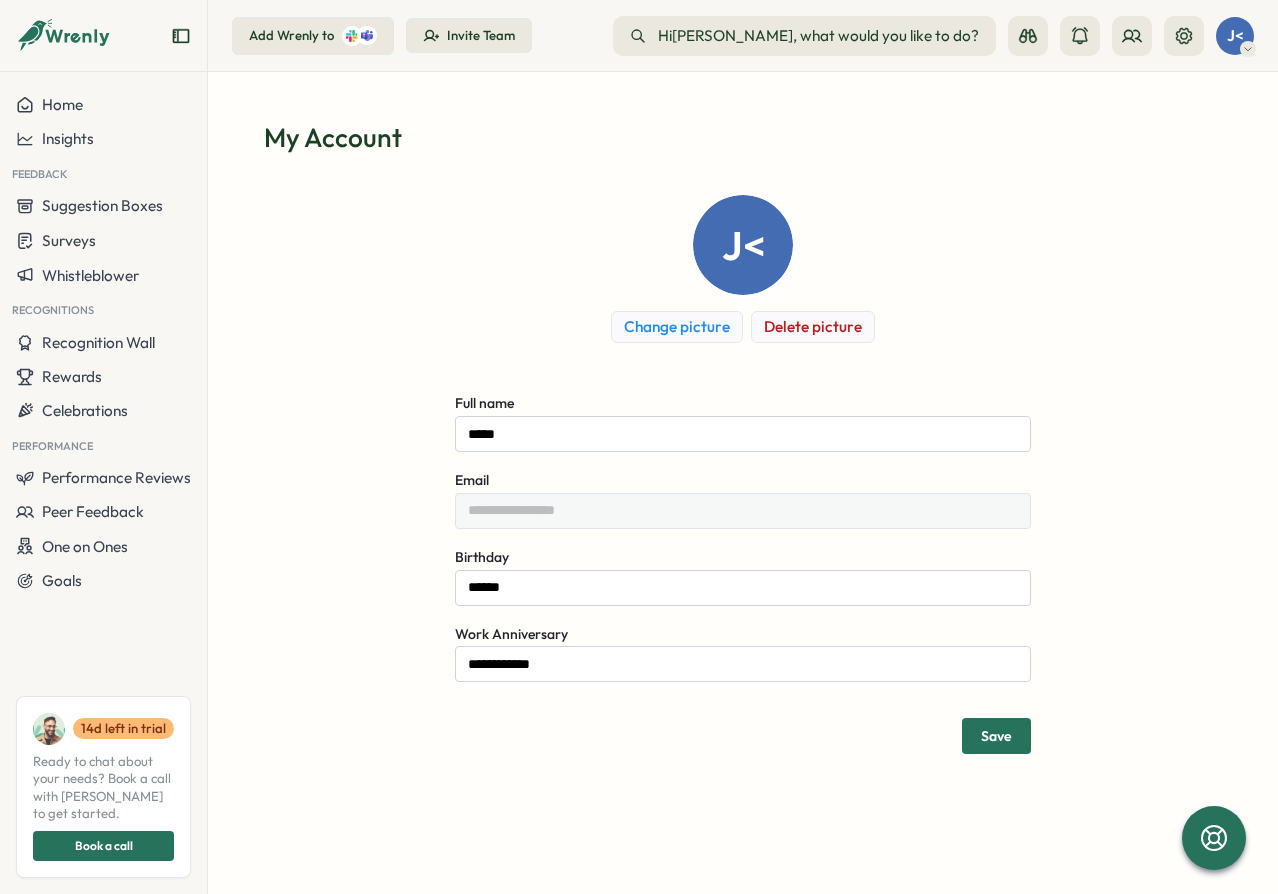 click on "Save" at bounding box center [996, 736] 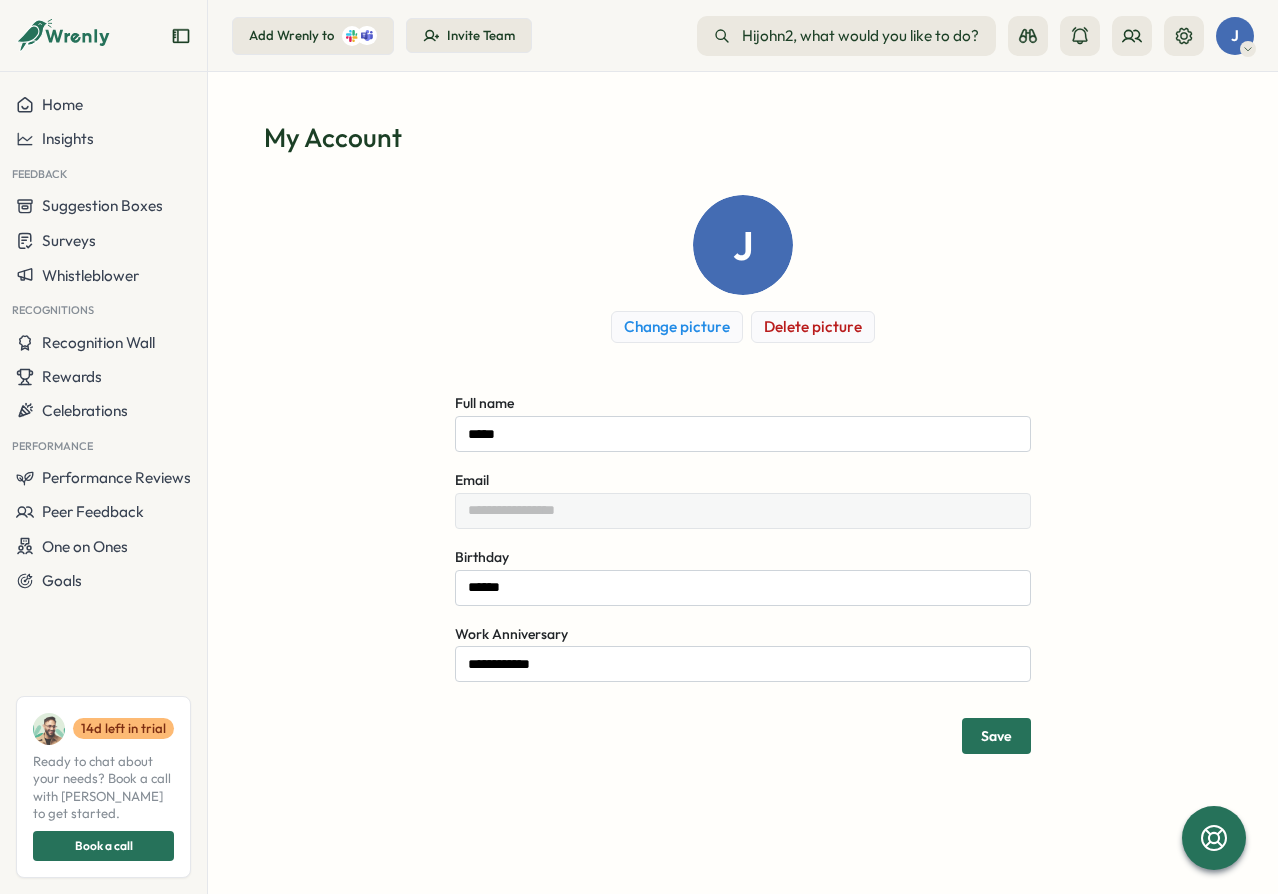 click on "**********" at bounding box center [743, 437] 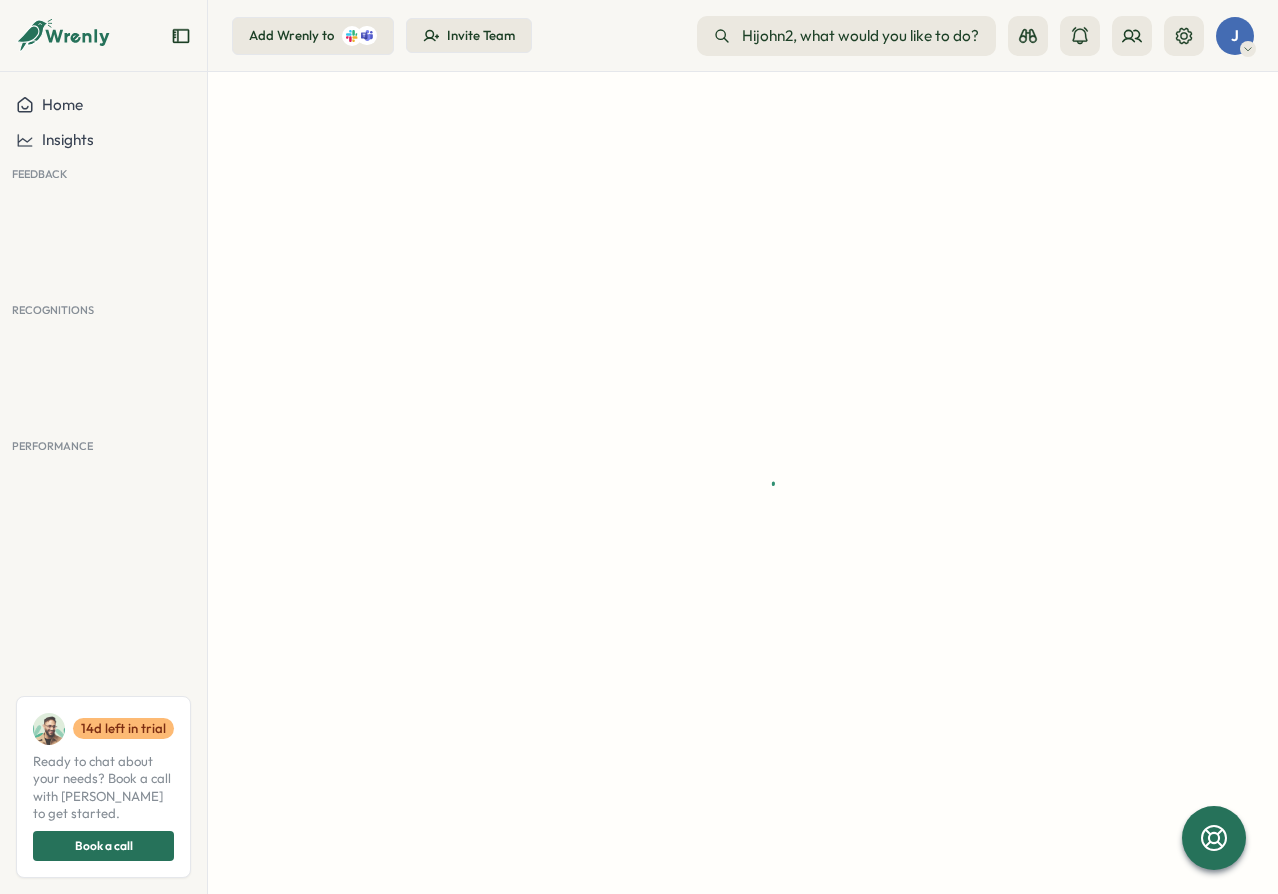 scroll, scrollTop: 0, scrollLeft: 0, axis: both 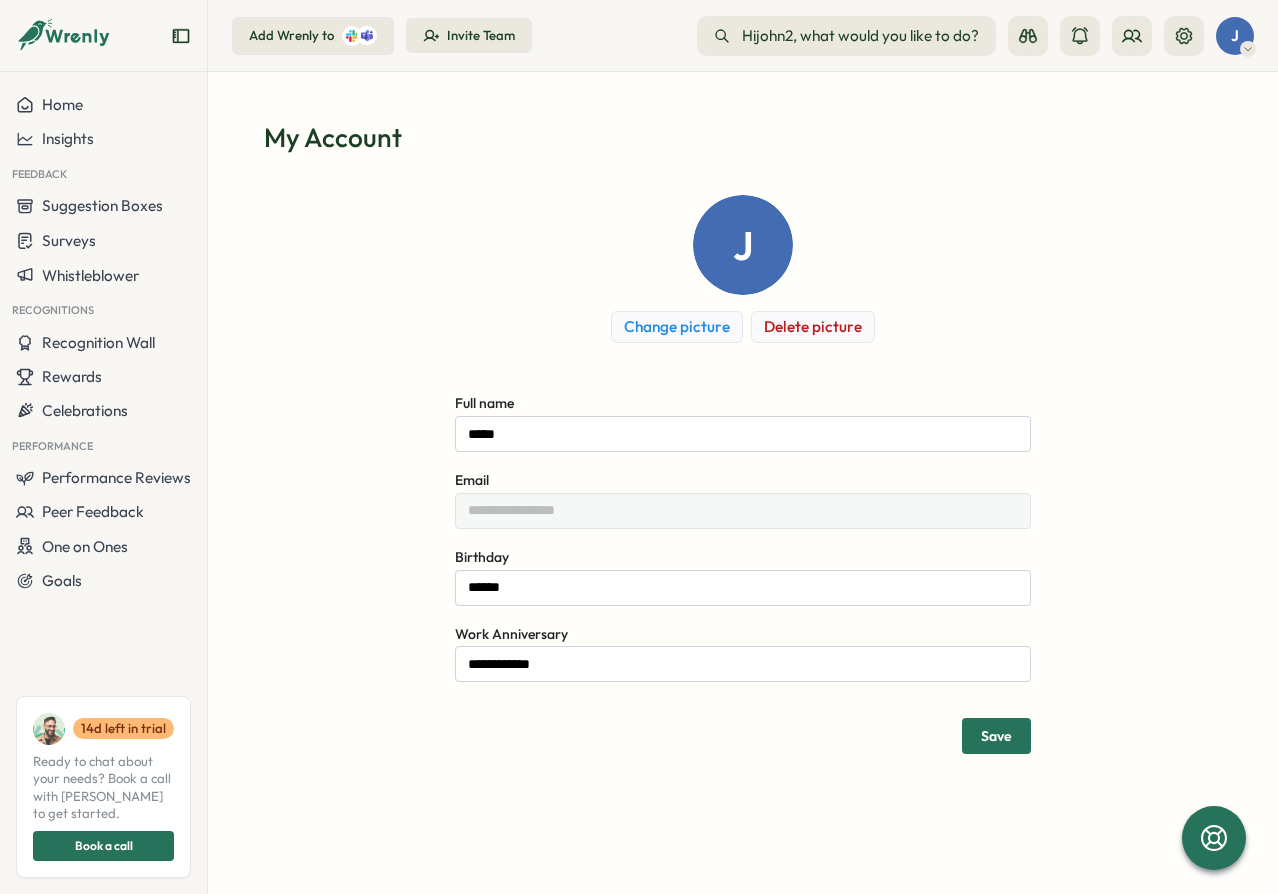 click on "J Change picture Delete picture" at bounding box center (743, 269) 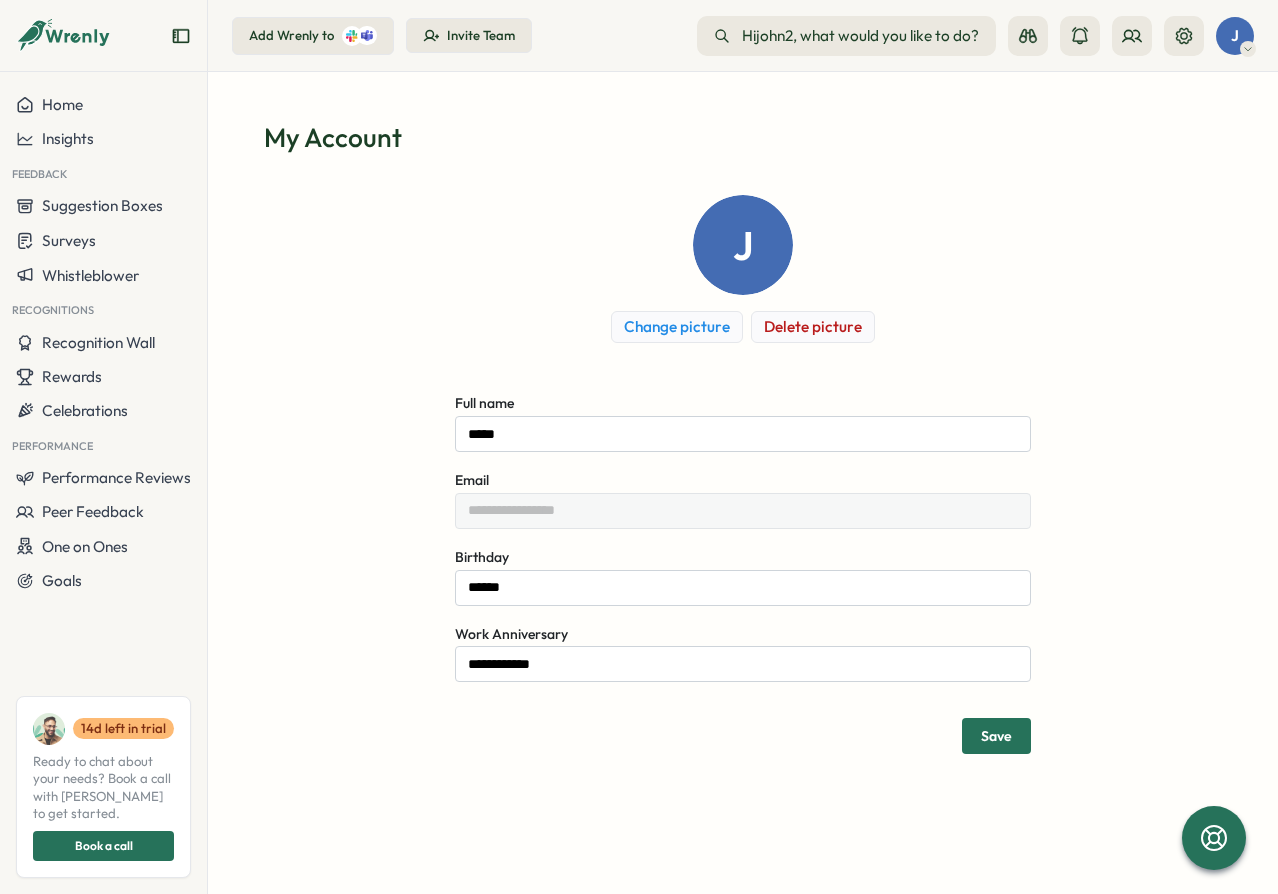 scroll, scrollTop: 0, scrollLeft: 0, axis: both 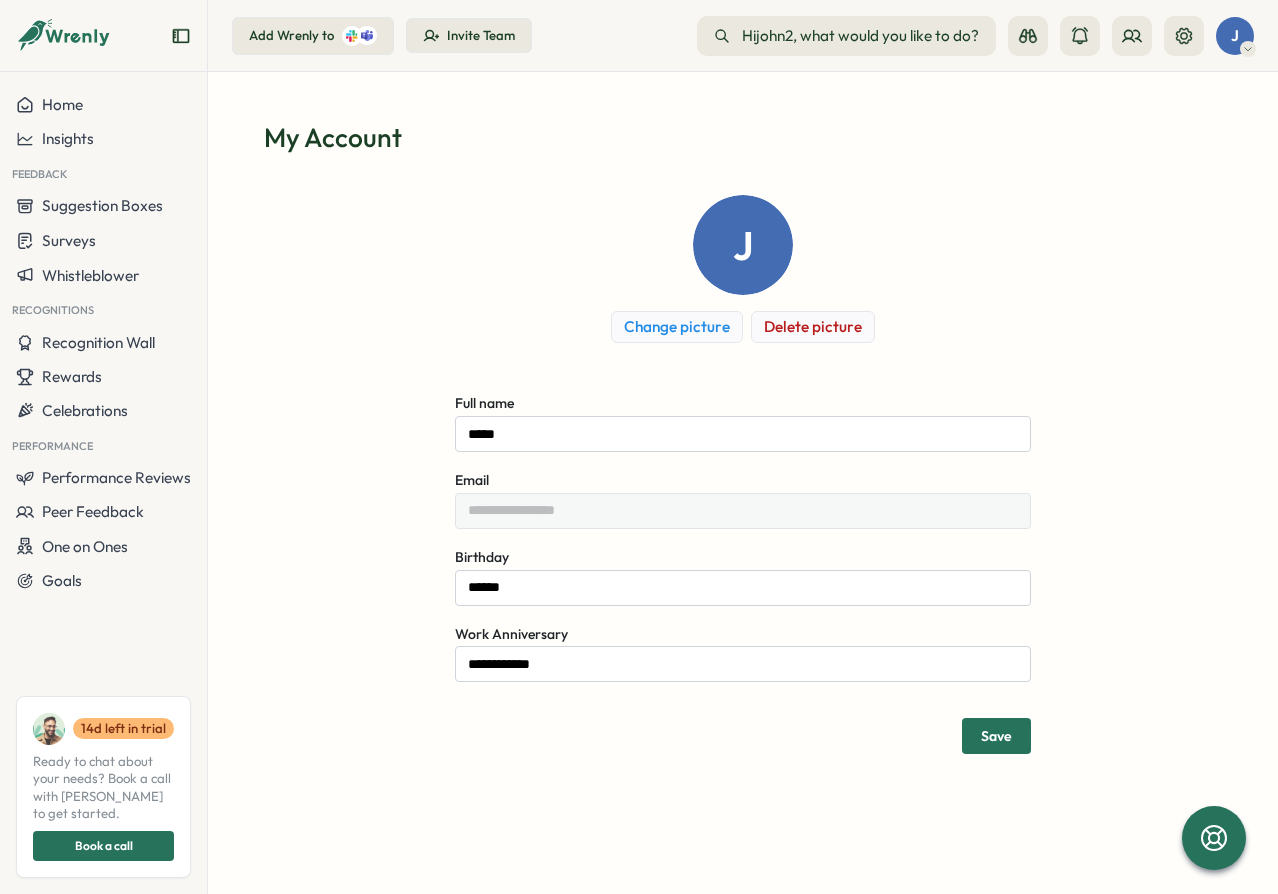 click on "**********" at bounding box center [743, 474] 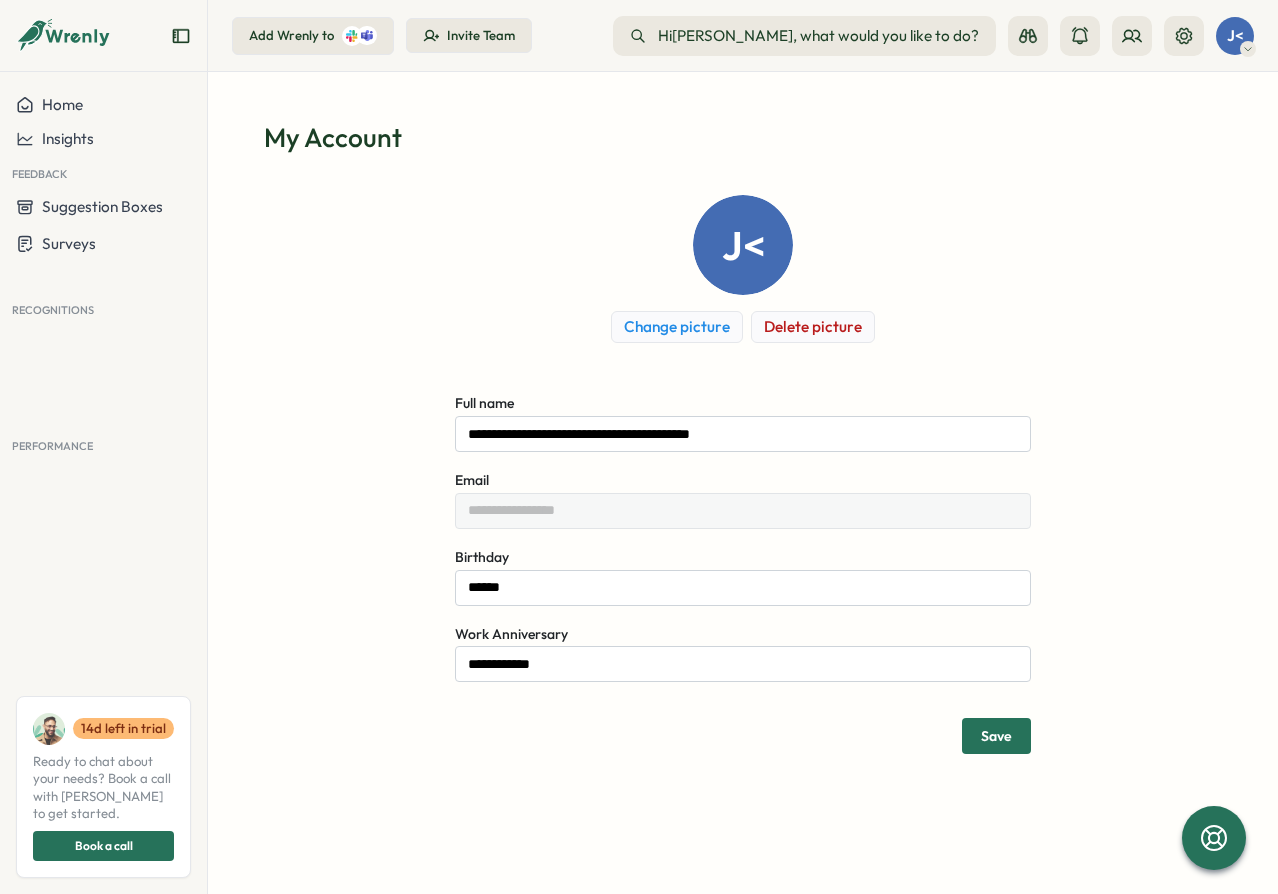 scroll, scrollTop: 0, scrollLeft: 0, axis: both 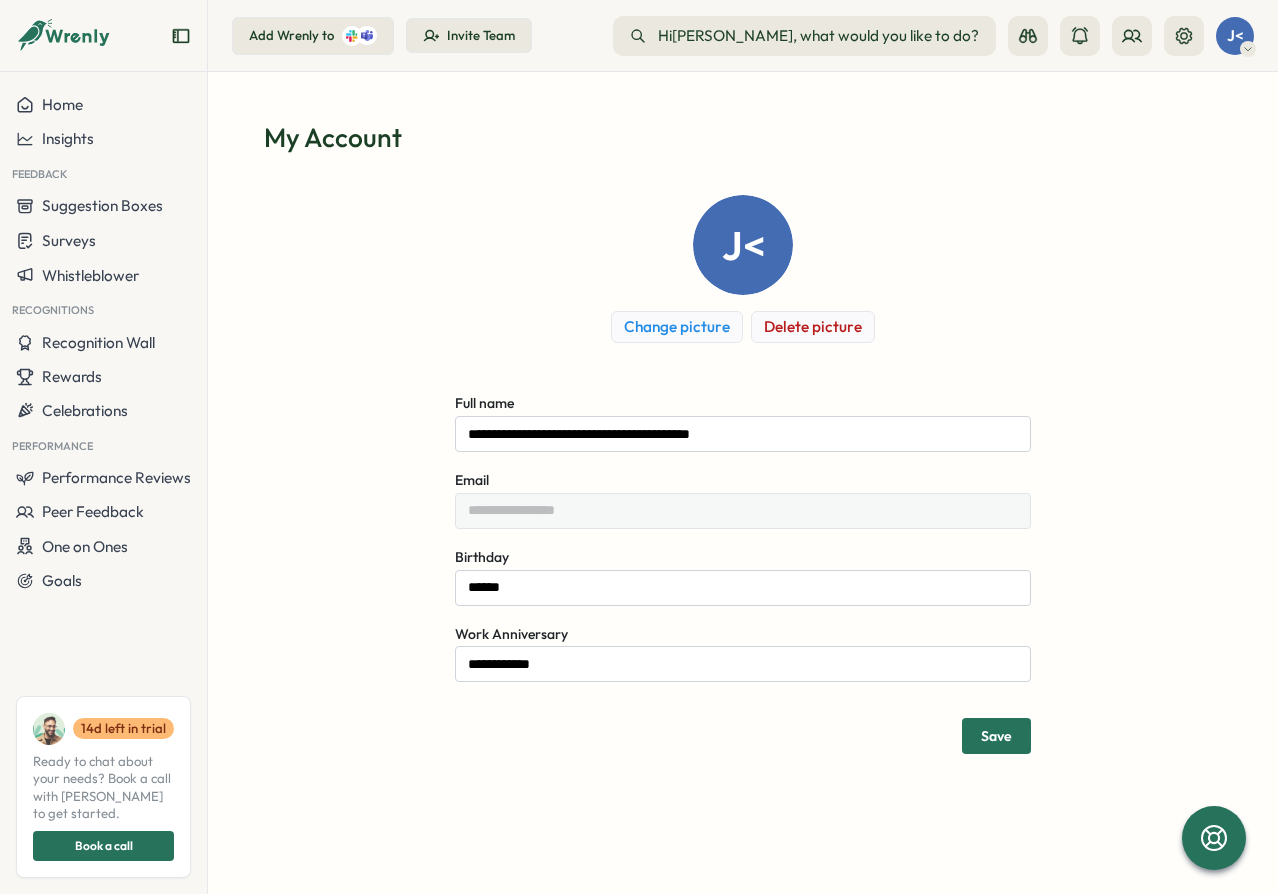 click on "**********" at bounding box center (743, 474) 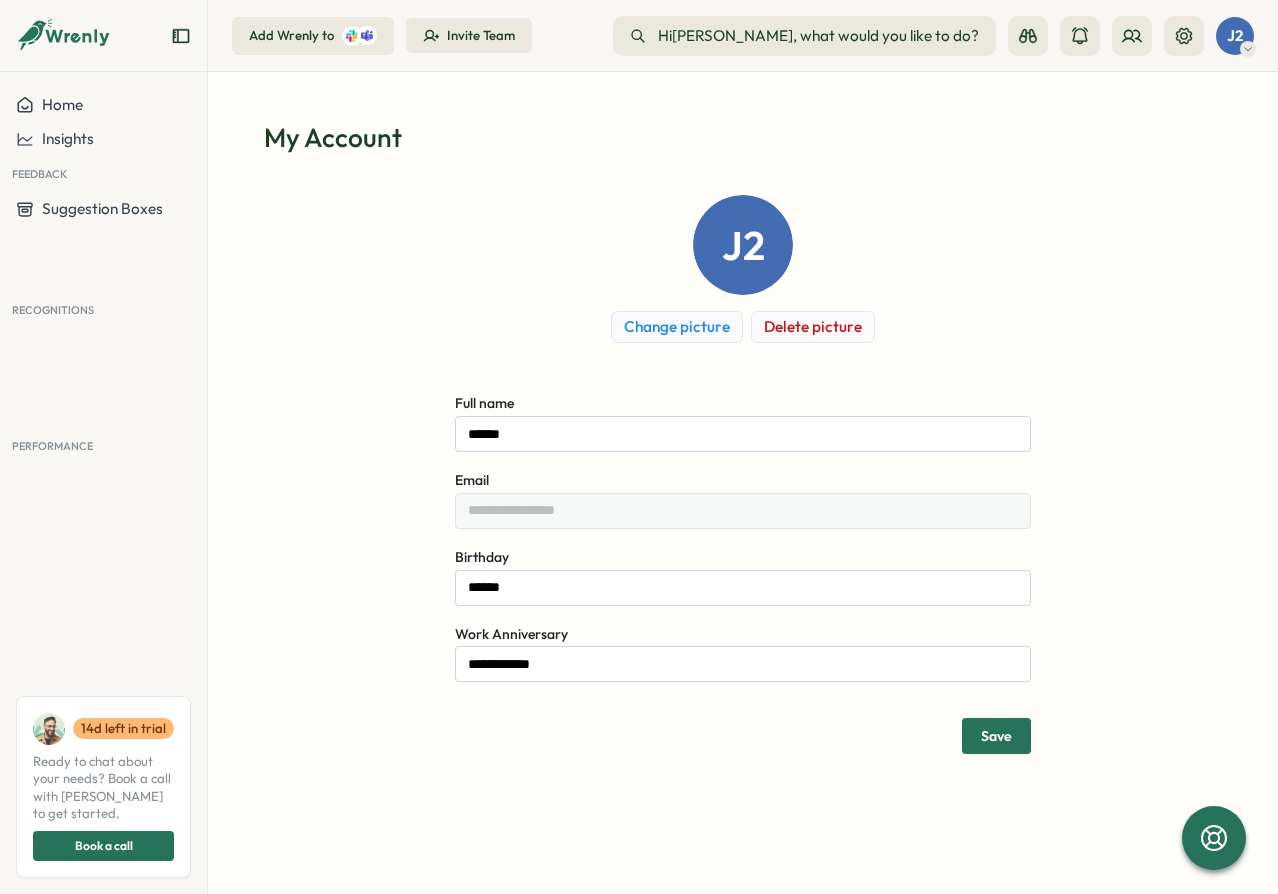 scroll, scrollTop: 0, scrollLeft: 0, axis: both 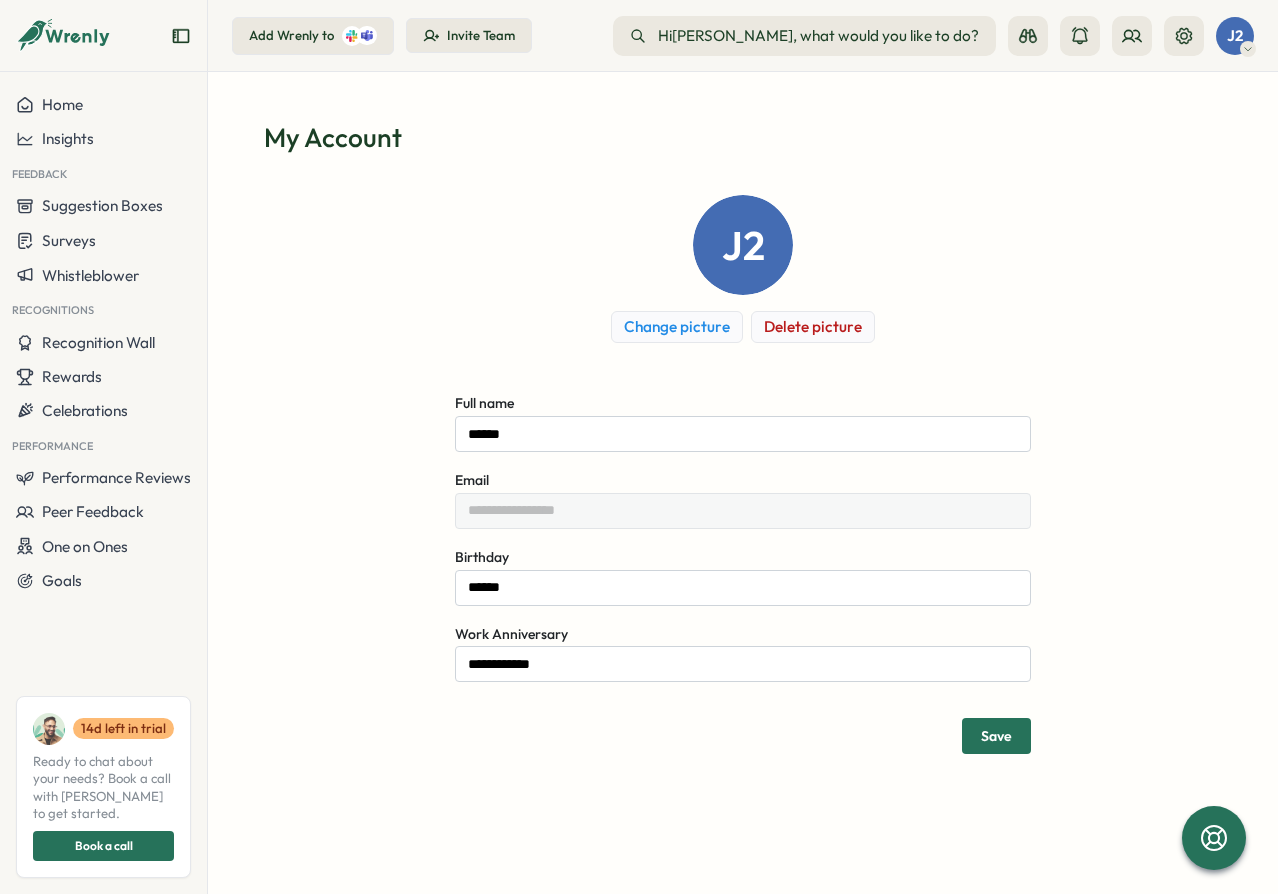 click on "My Account" at bounding box center (743, 137) 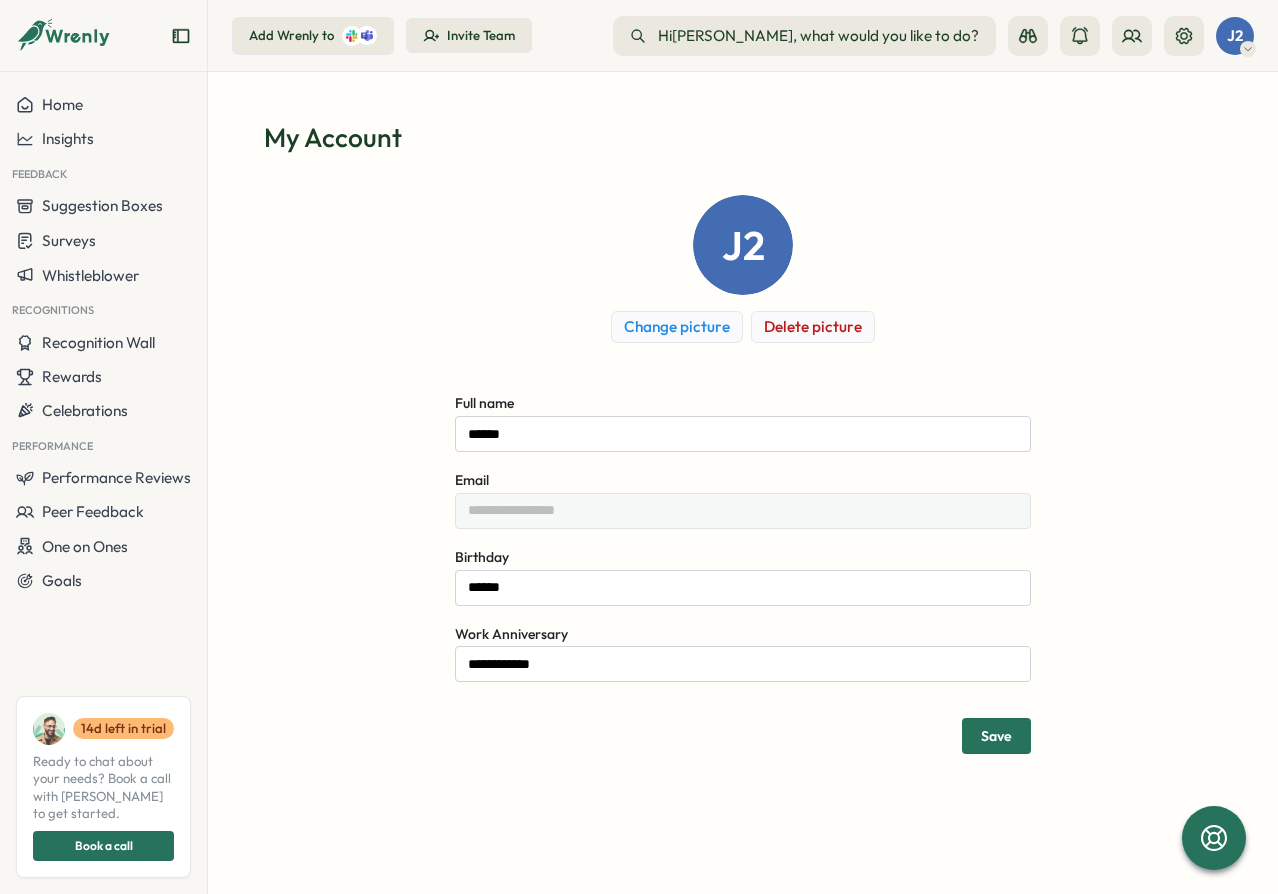 click on "**********" at bounding box center [743, 474] 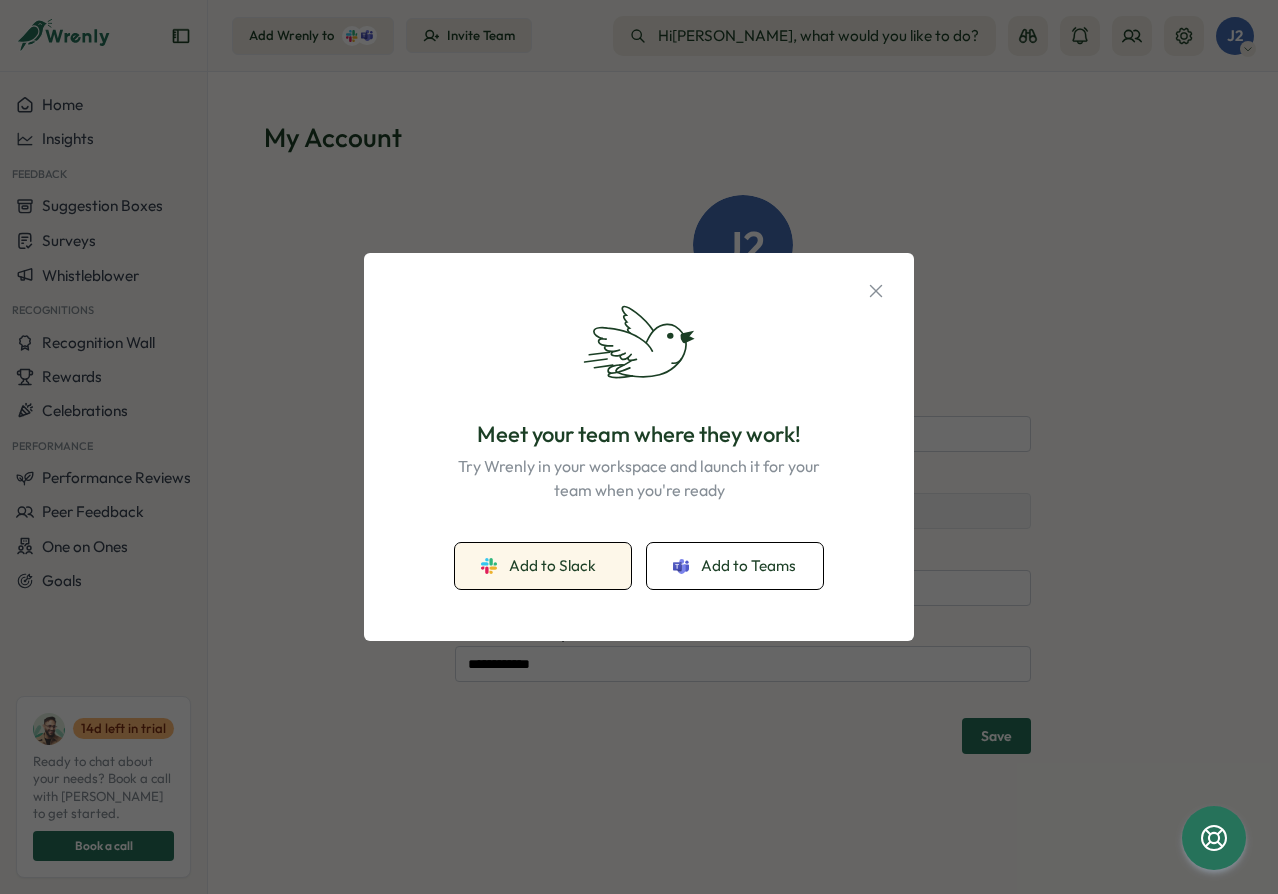 click on "Add to Slack" at bounding box center [552, 566] 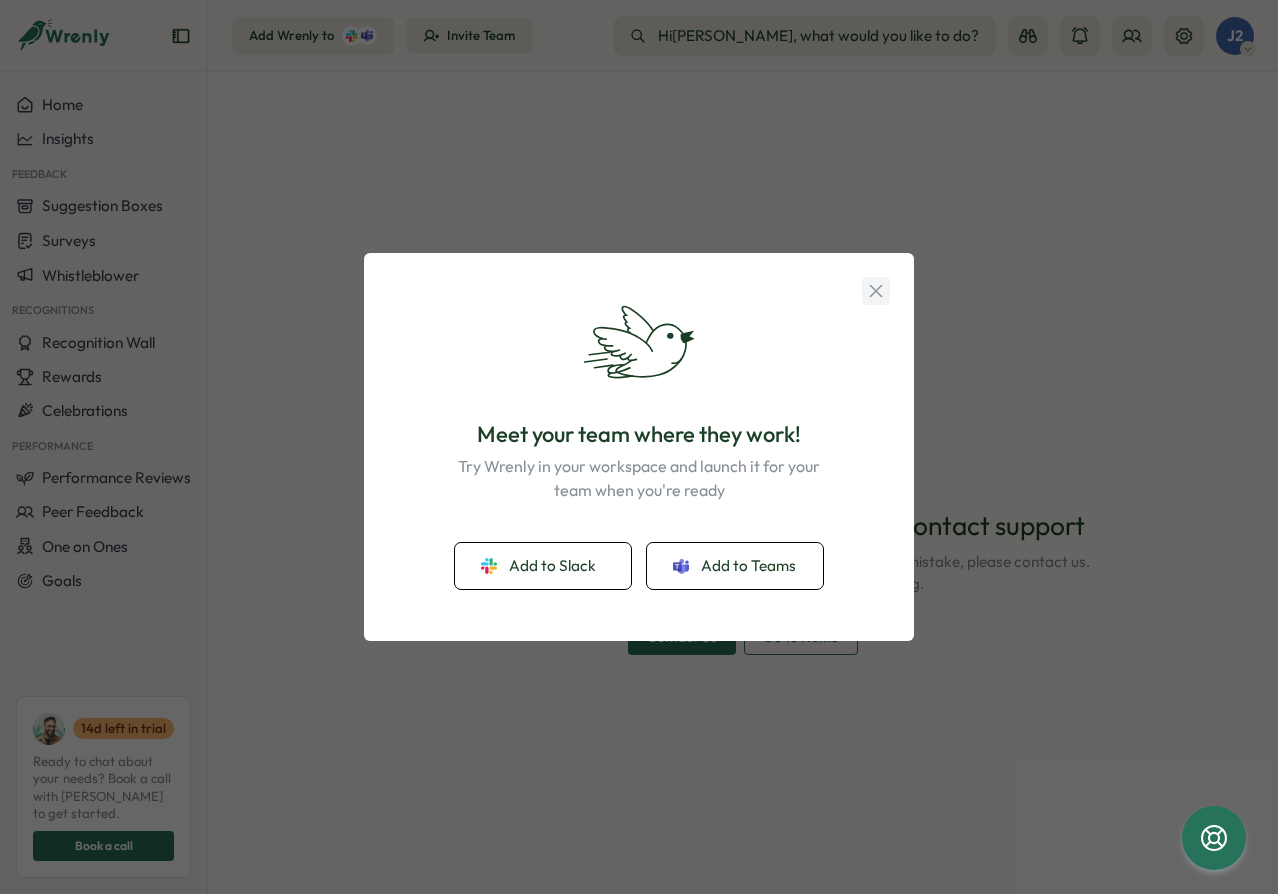 click 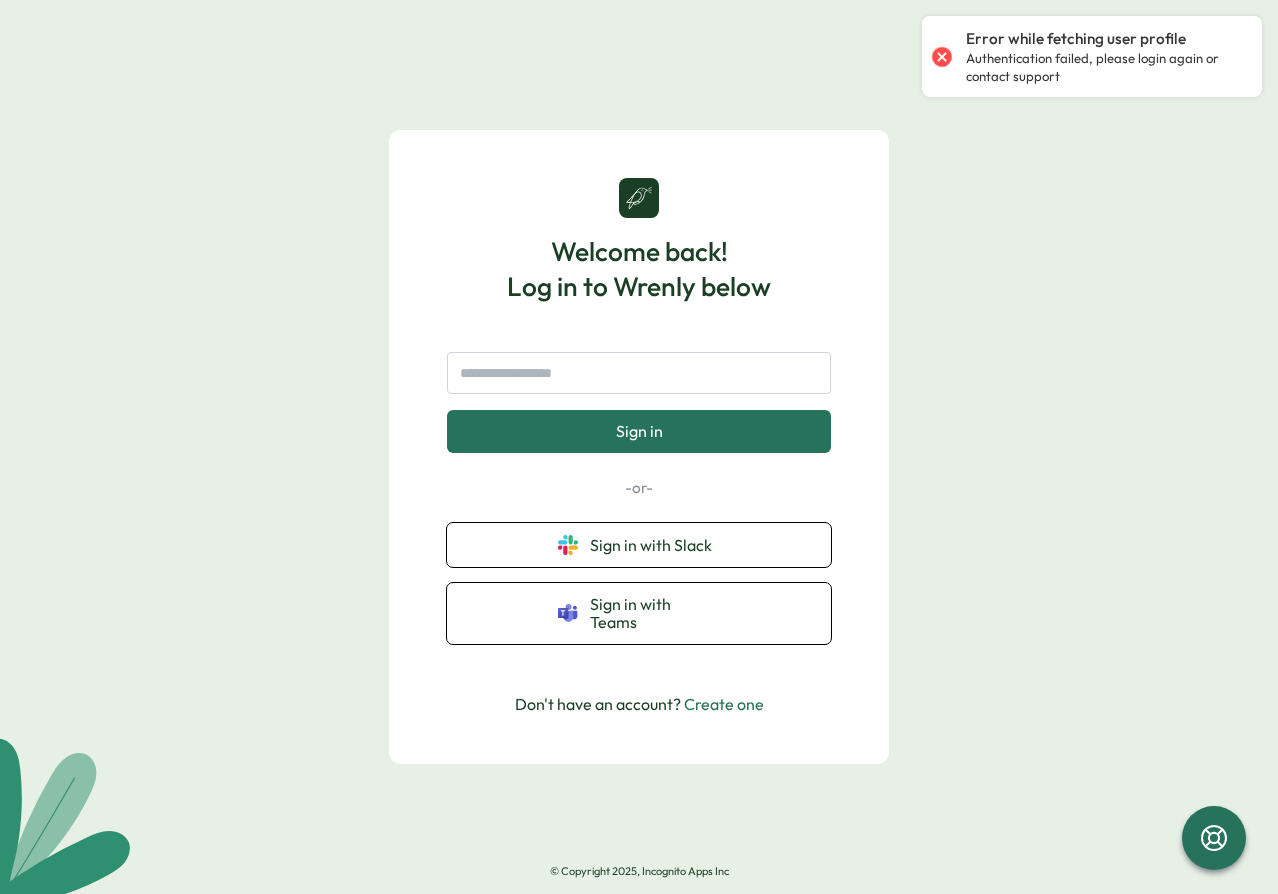 click on "Welcome back! Log in to Wrenly below Sign in -or- Sign in with Slack Sign in with Teams Don't have an account?   Create one © Copyright 2025, Incognito Apps Inc" at bounding box center [639, 447] 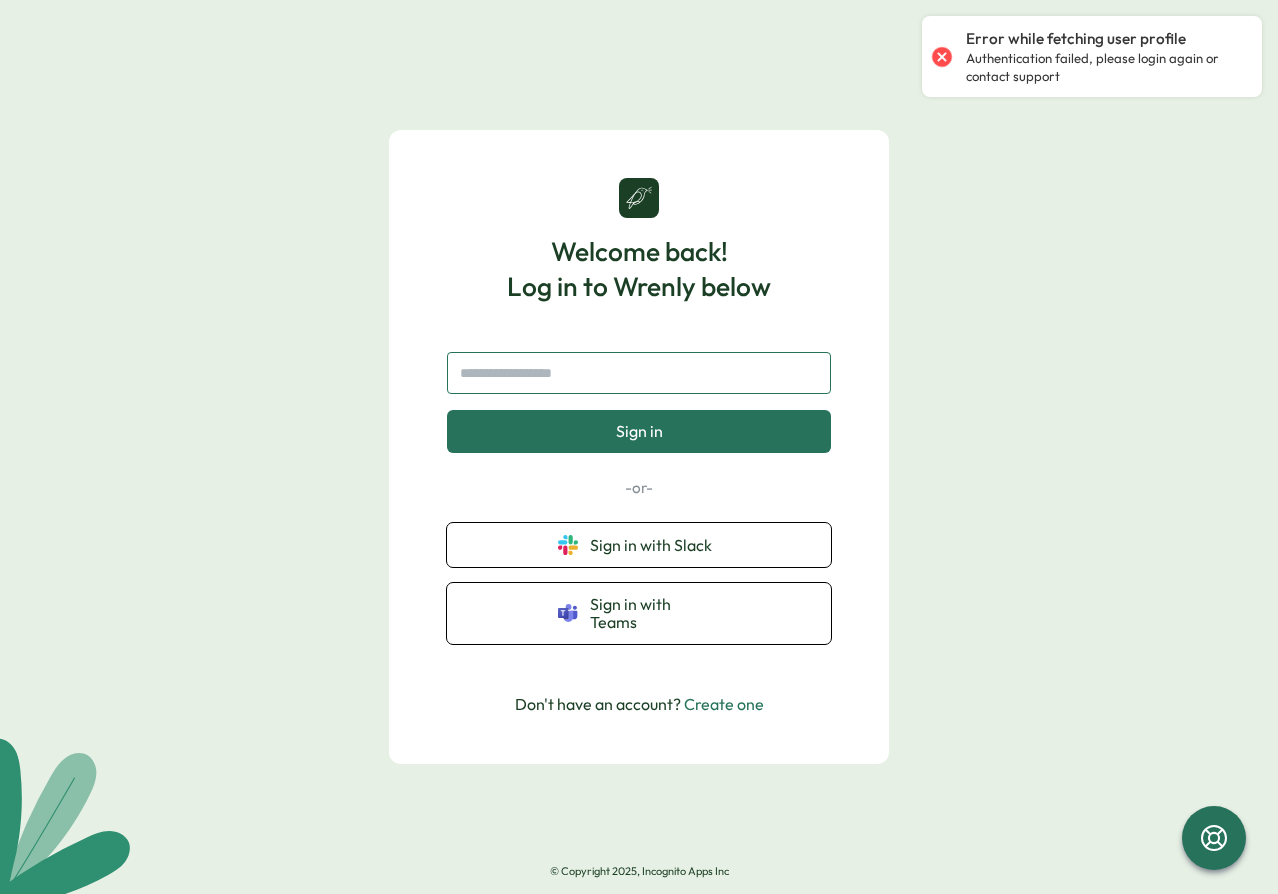 click at bounding box center [639, 373] 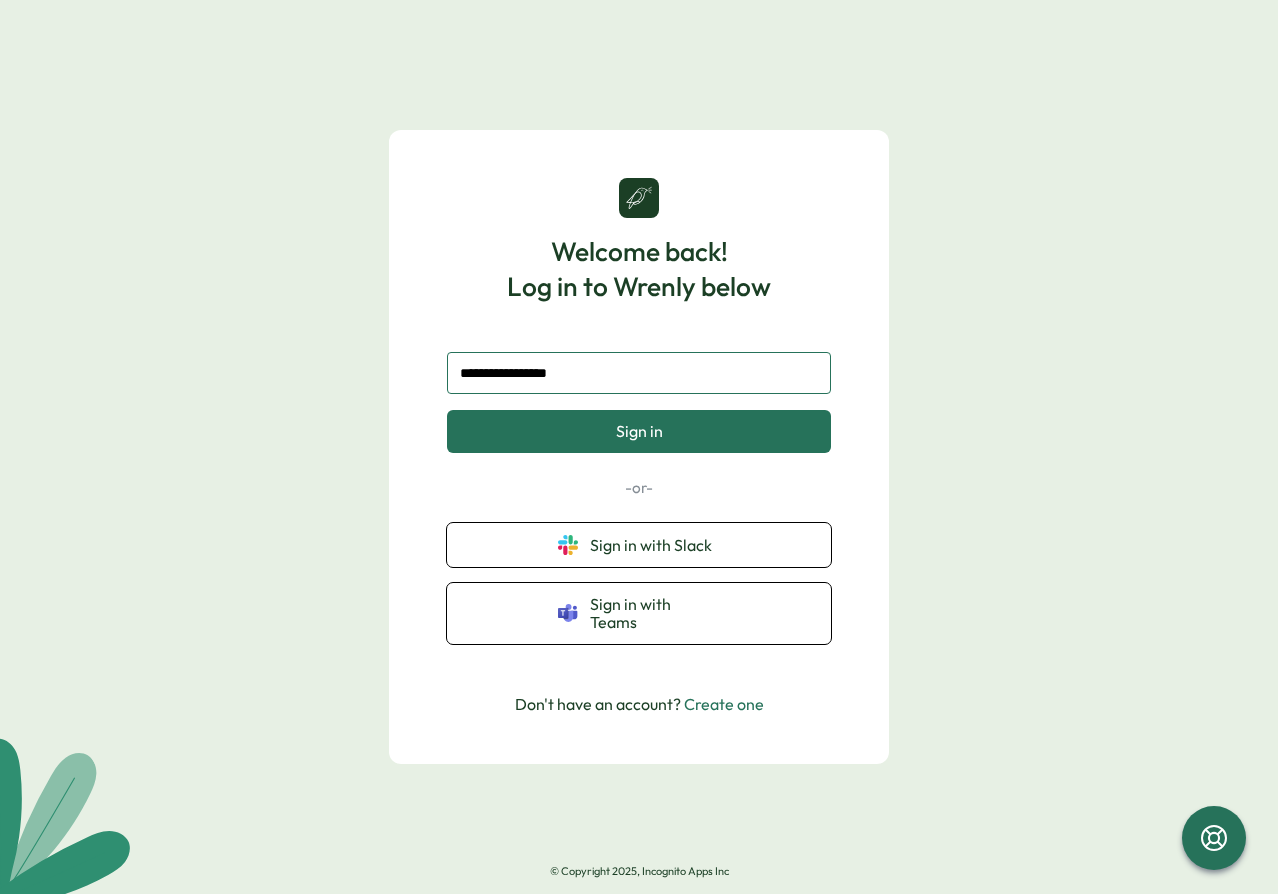 click on "Sign in" at bounding box center [639, 431] 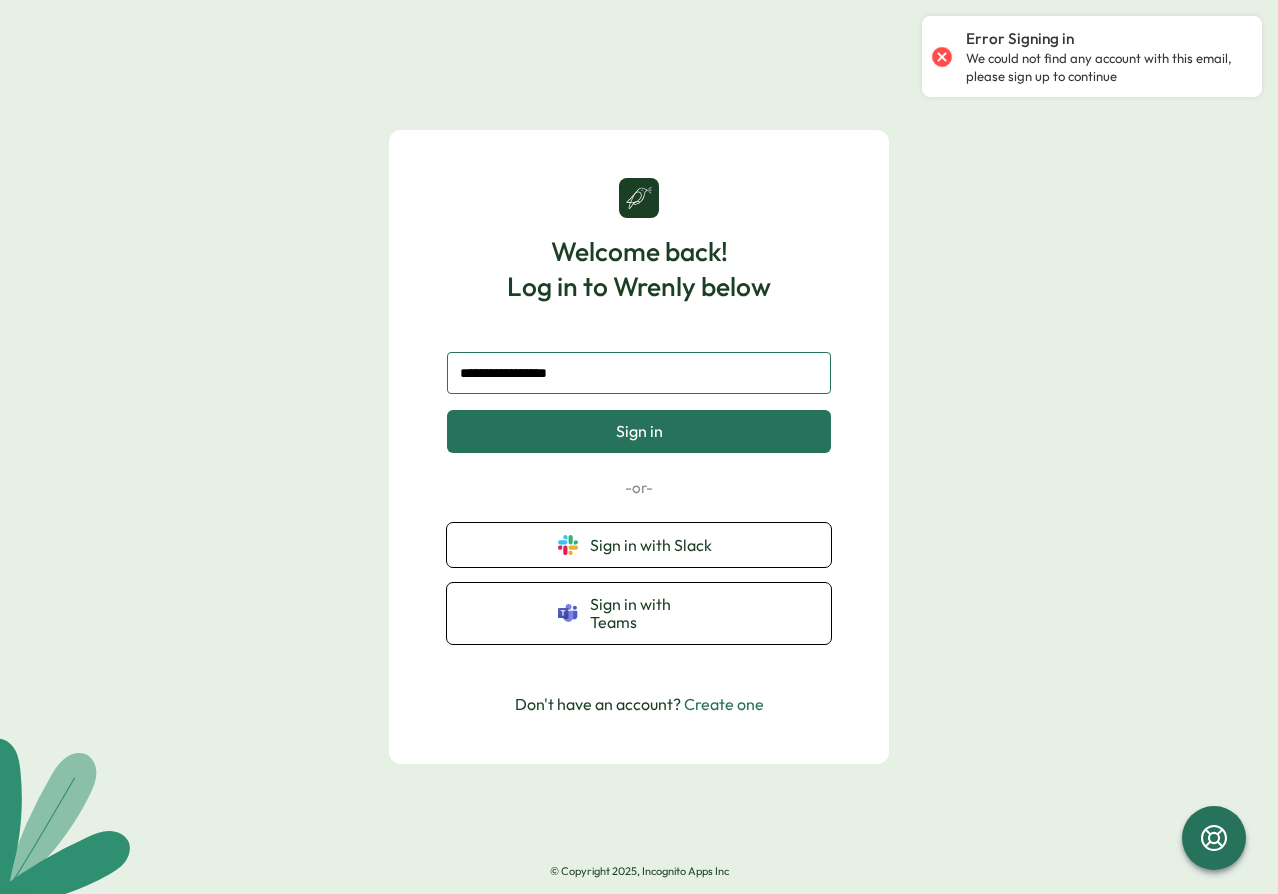 click on "**********" at bounding box center (639, 373) 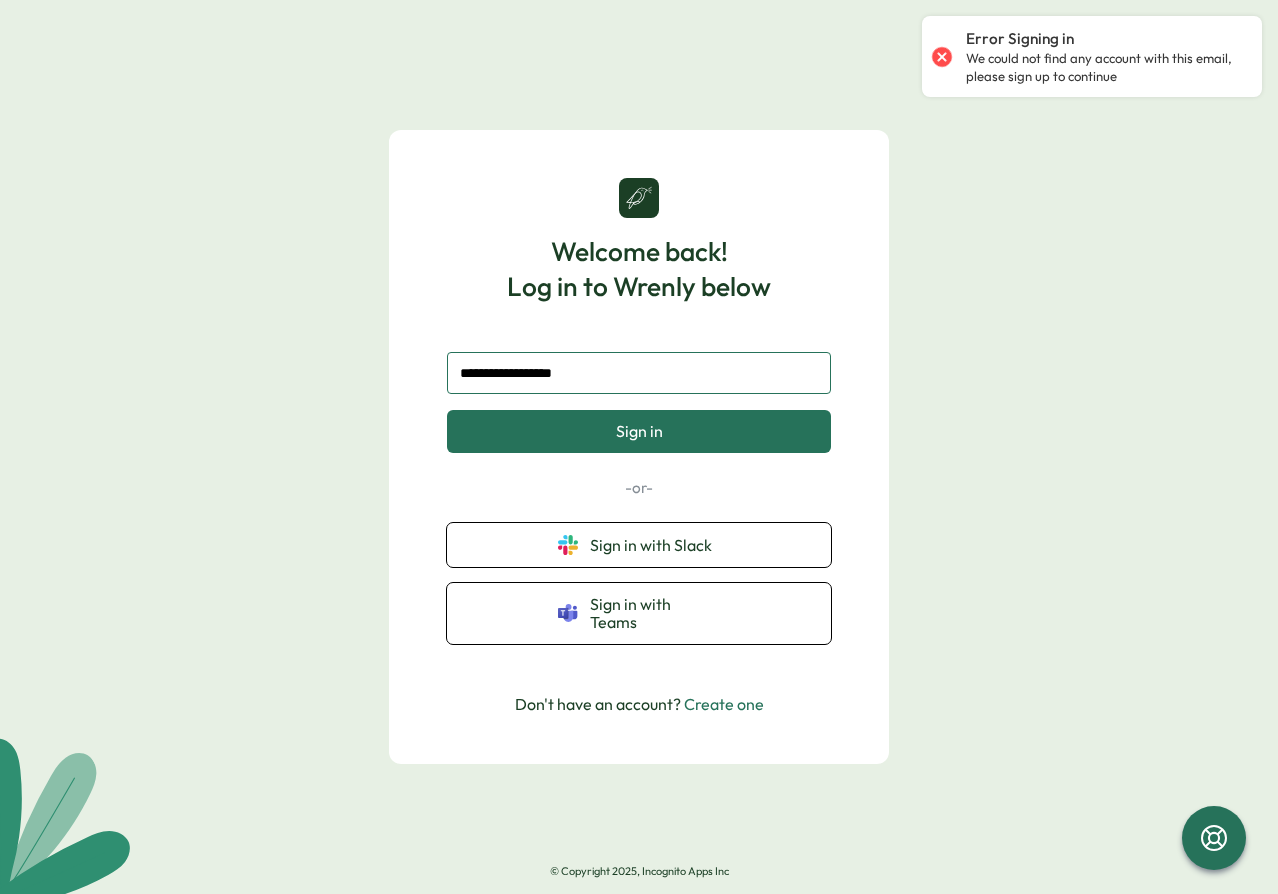 click on "**********" at bounding box center (639, 373) 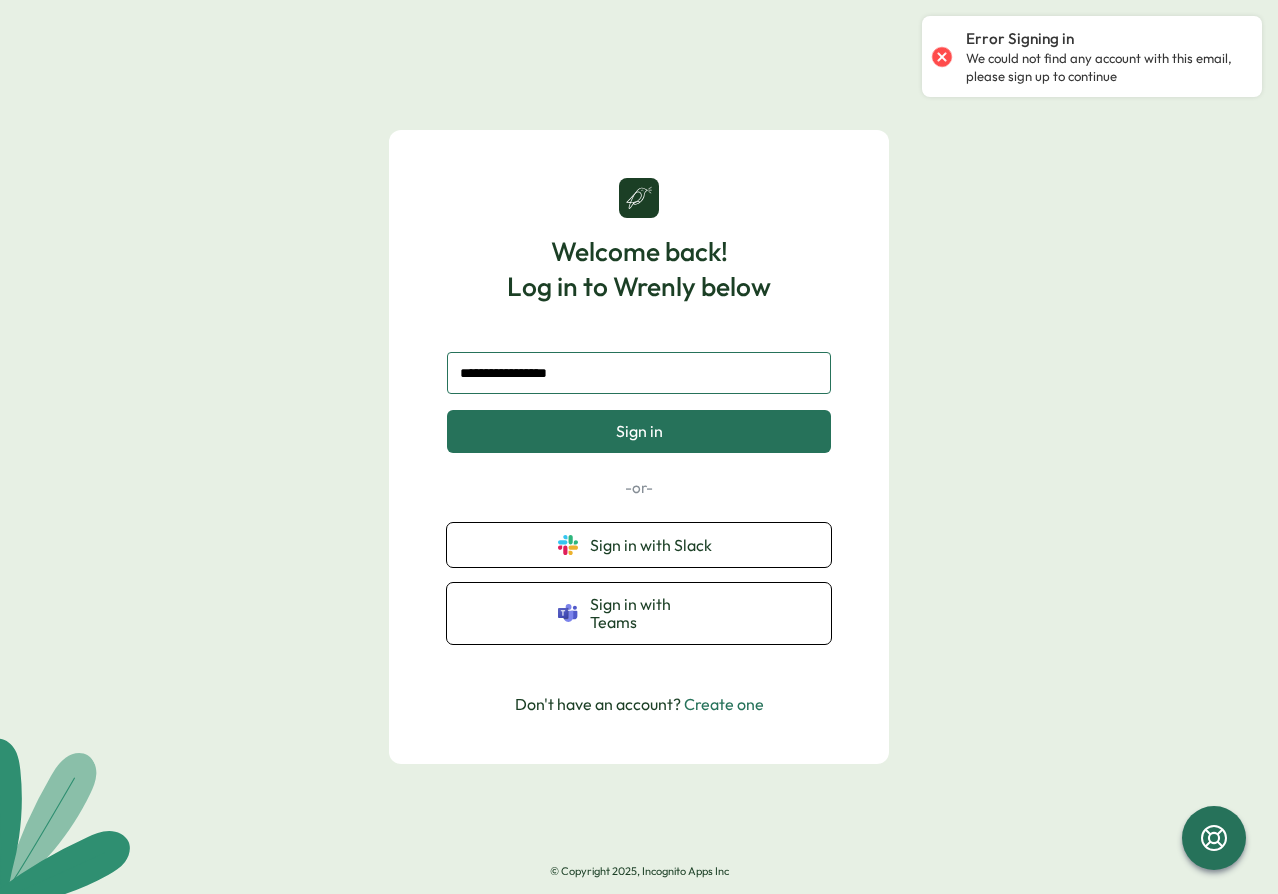 type on "**********" 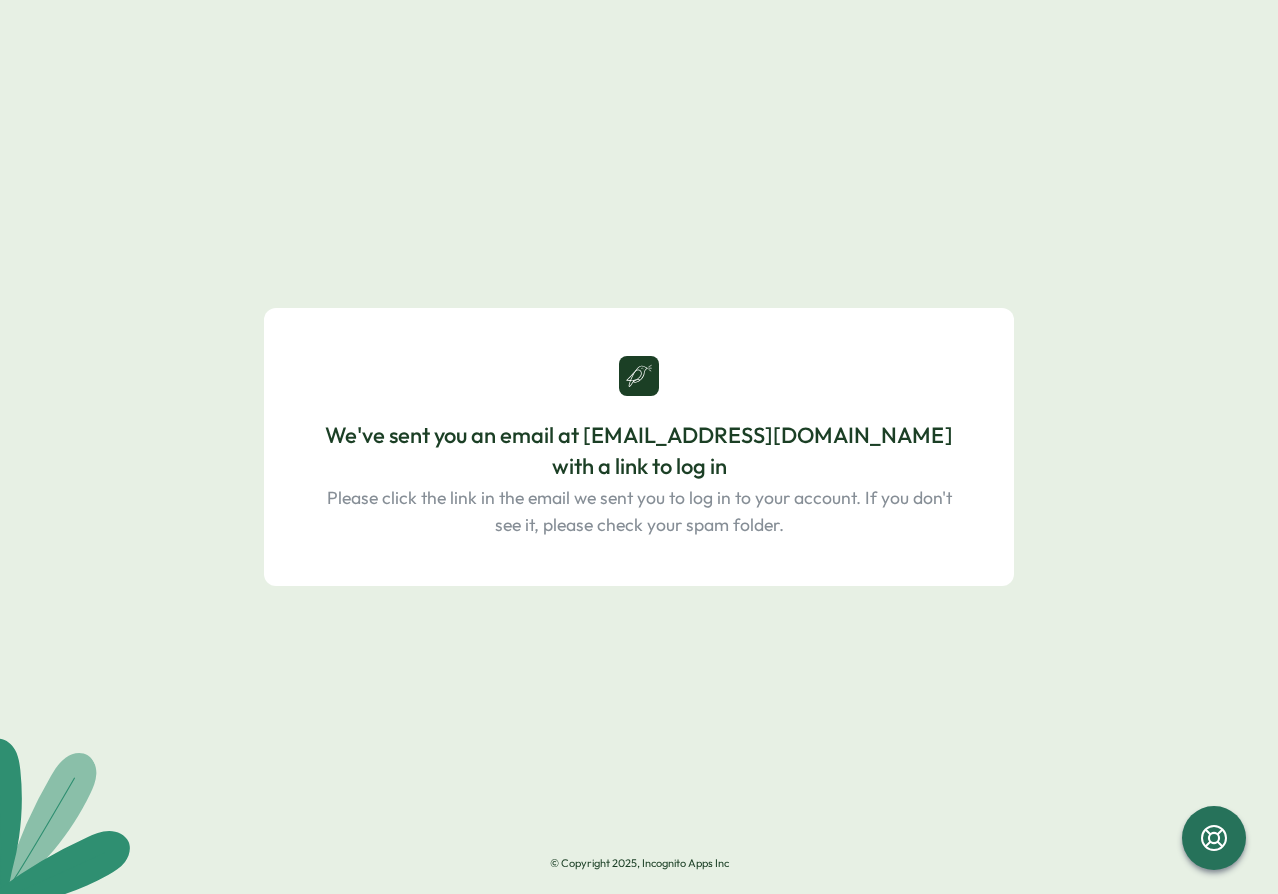 click on "We've sent you an email at dummy2@vaadata.es with a link to log in Please click the link in the email we sent you to log in to your account. If you don't see it, please check your spam folder. © Copyright 2025, Incognito Apps Inc" at bounding box center [639, 447] 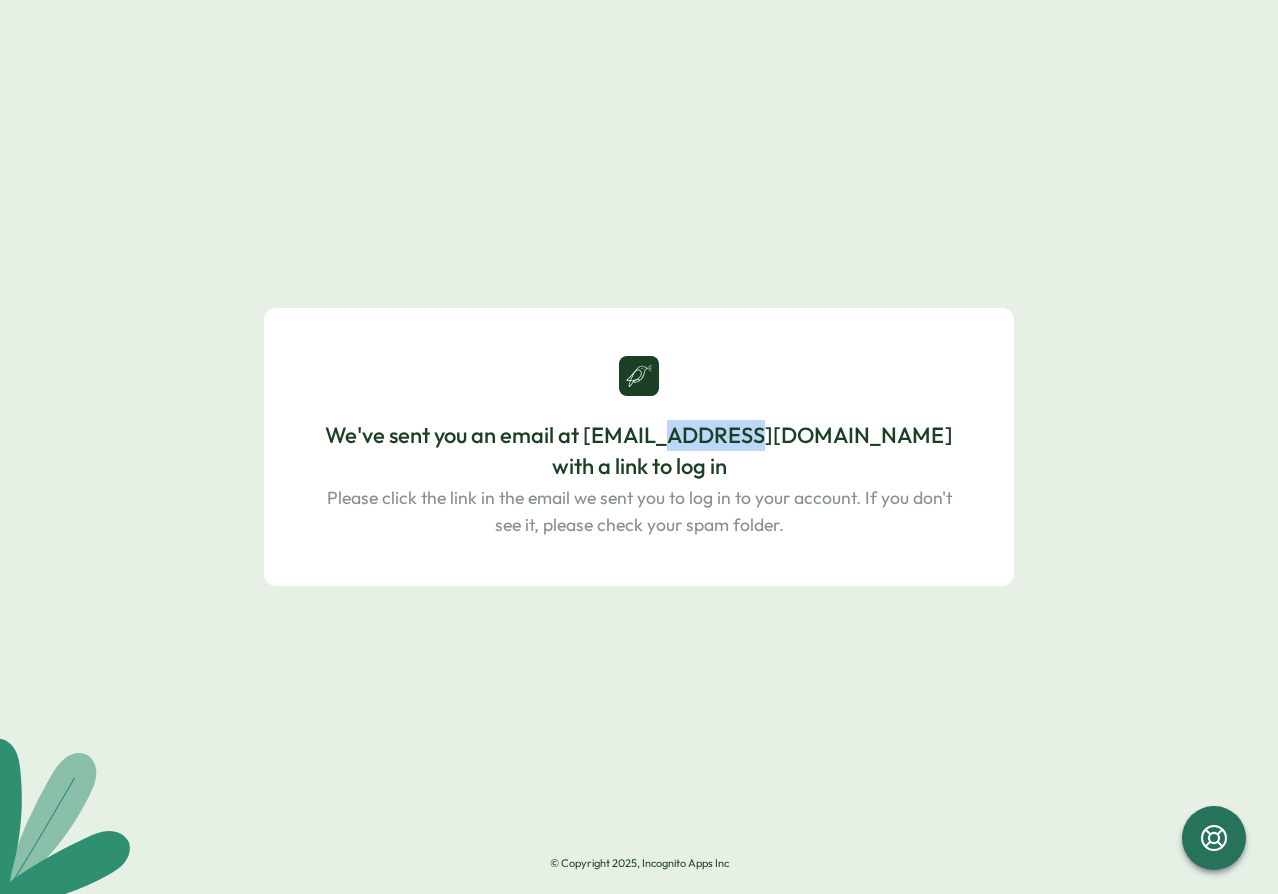 click on "We've sent you an email at dummy2@vaadata.es with a link to log in" at bounding box center (639, 451) 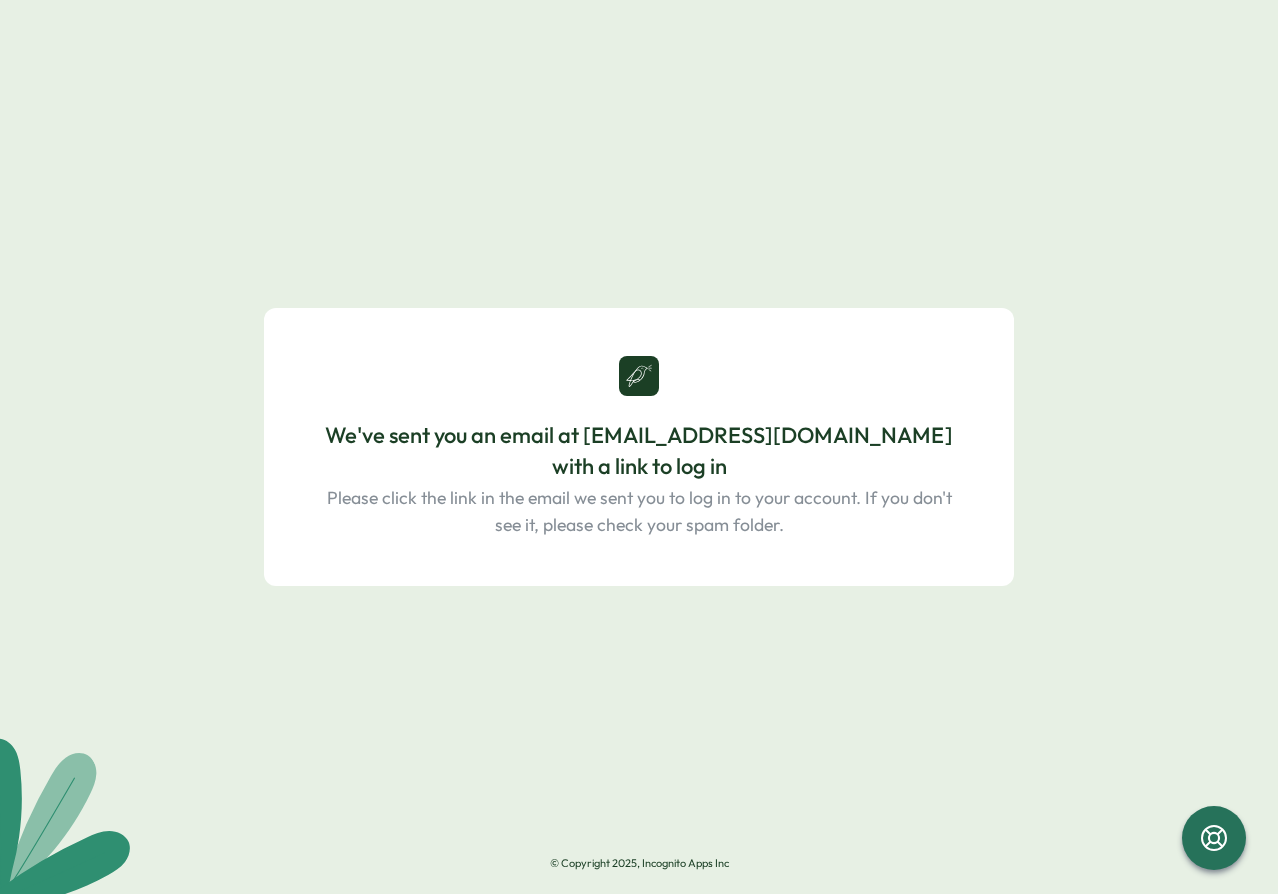 click on "We've sent you an email at dummy2@vaadata.es with a link to log in" at bounding box center [639, 451] 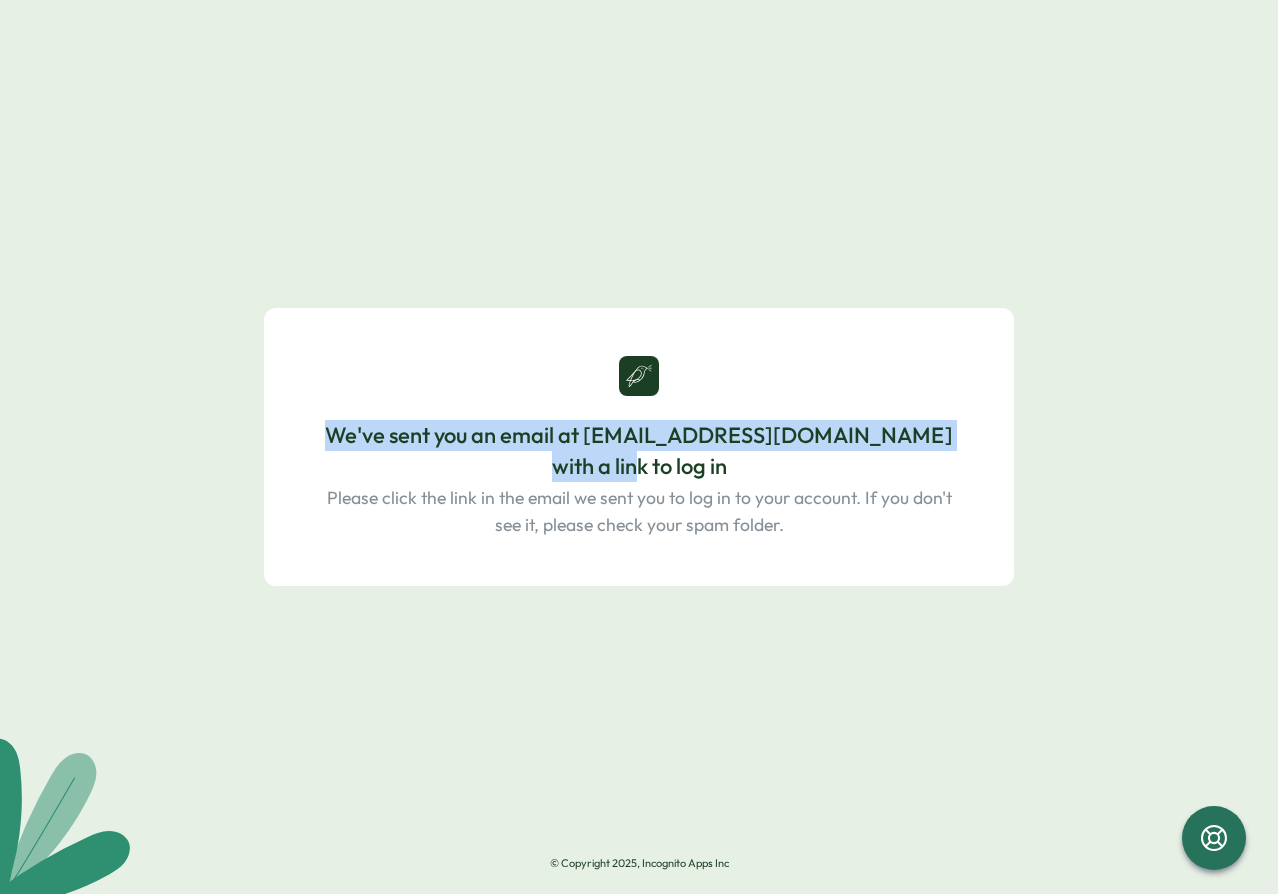 drag, startPoint x: 325, startPoint y: 432, endPoint x: 651, endPoint y: 475, distance: 328.82367 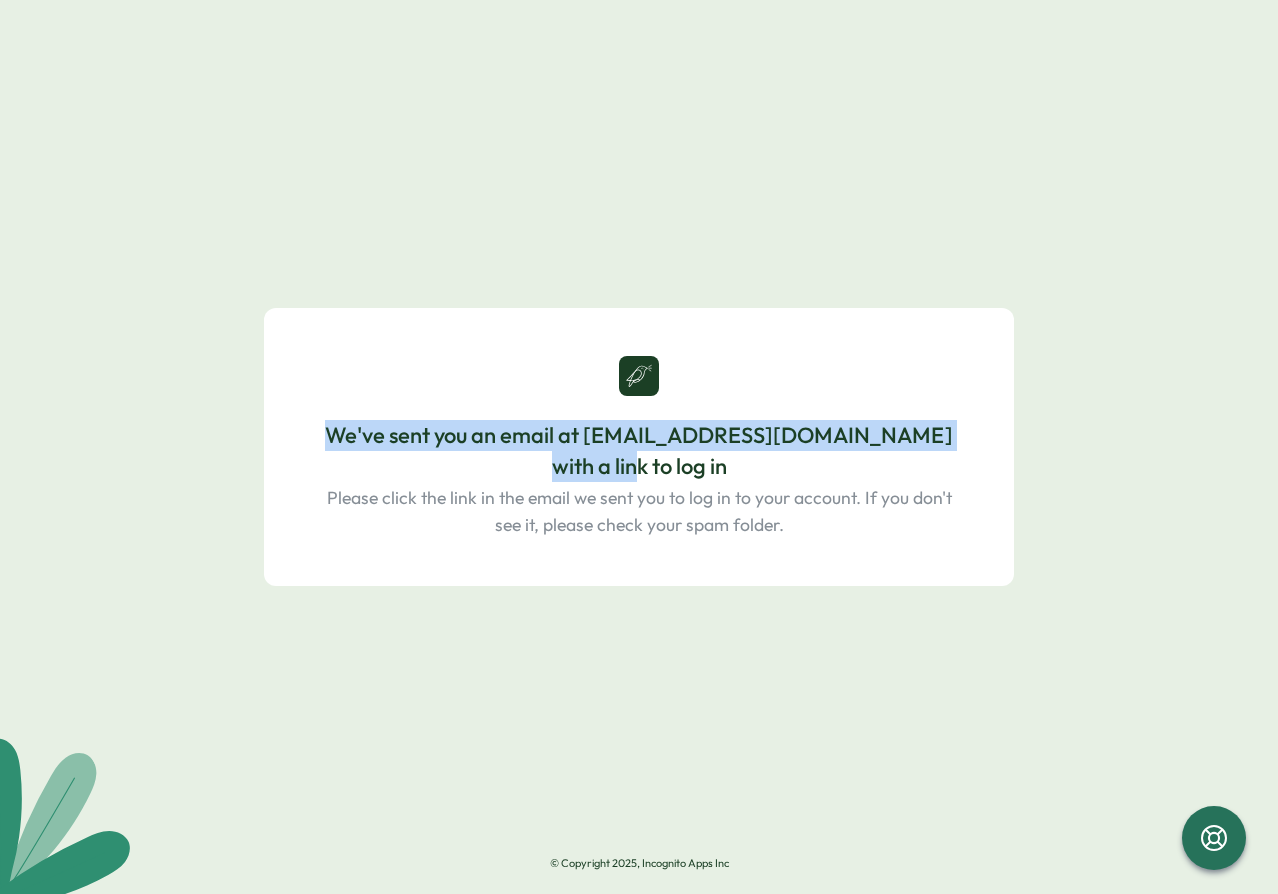 drag, startPoint x: 497, startPoint y: 440, endPoint x: 486, endPoint y: 450, distance: 14.866069 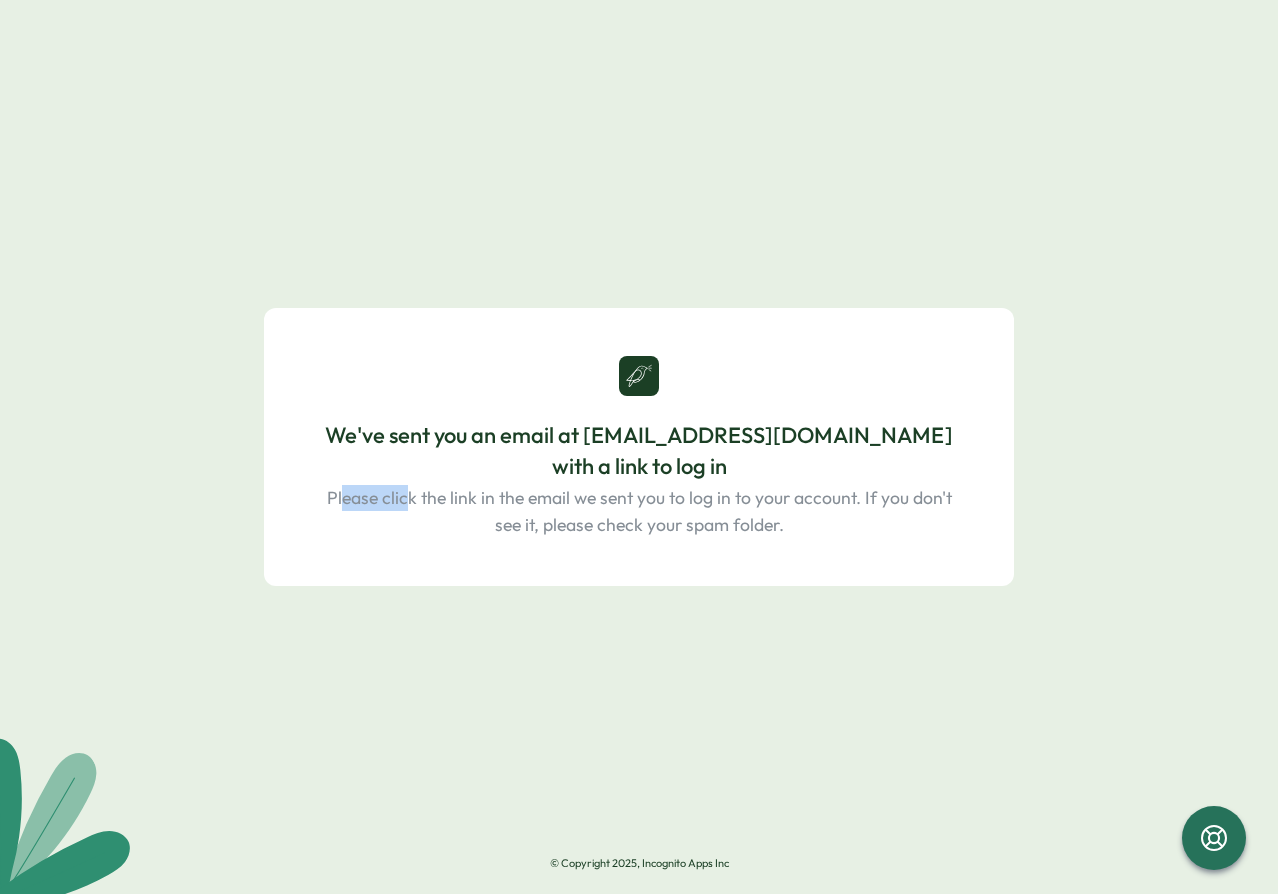 drag, startPoint x: 355, startPoint y: 497, endPoint x: 405, endPoint y: 491, distance: 50.358715 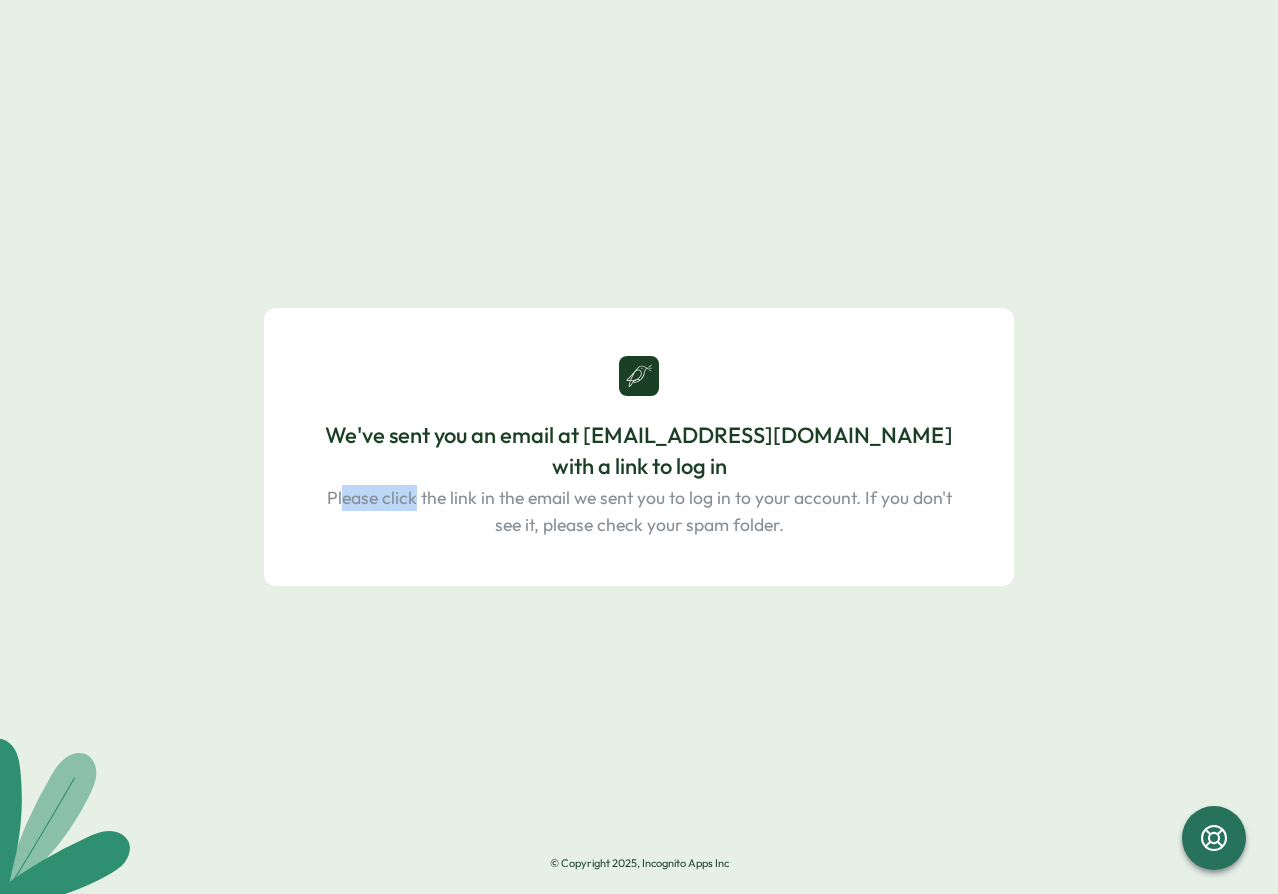 click on "Please click the link in the email we sent you to log in to your account. If you don't see it, please check your spam folder." at bounding box center (639, 511) 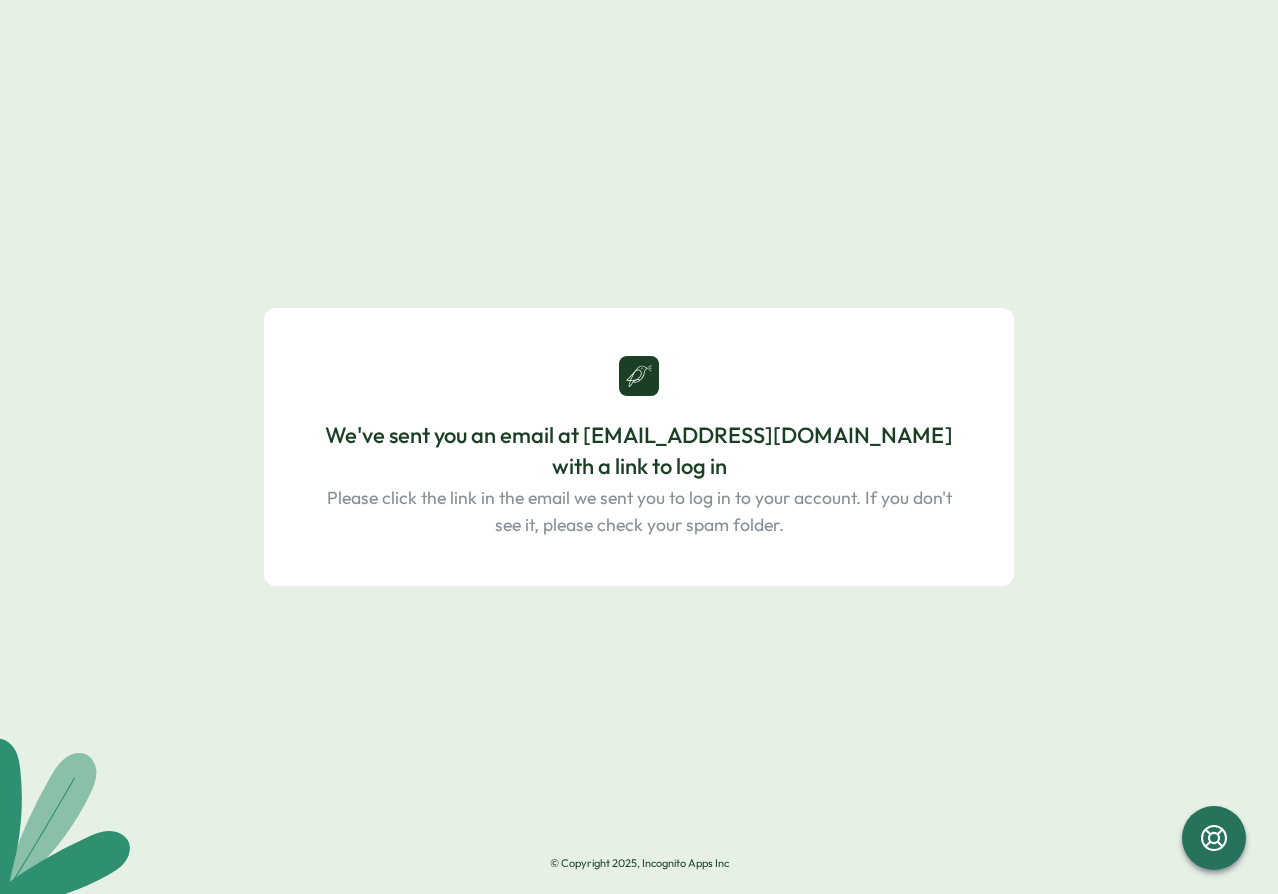 drag, startPoint x: 408, startPoint y: 501, endPoint x: 439, endPoint y: 526, distance: 39.824615 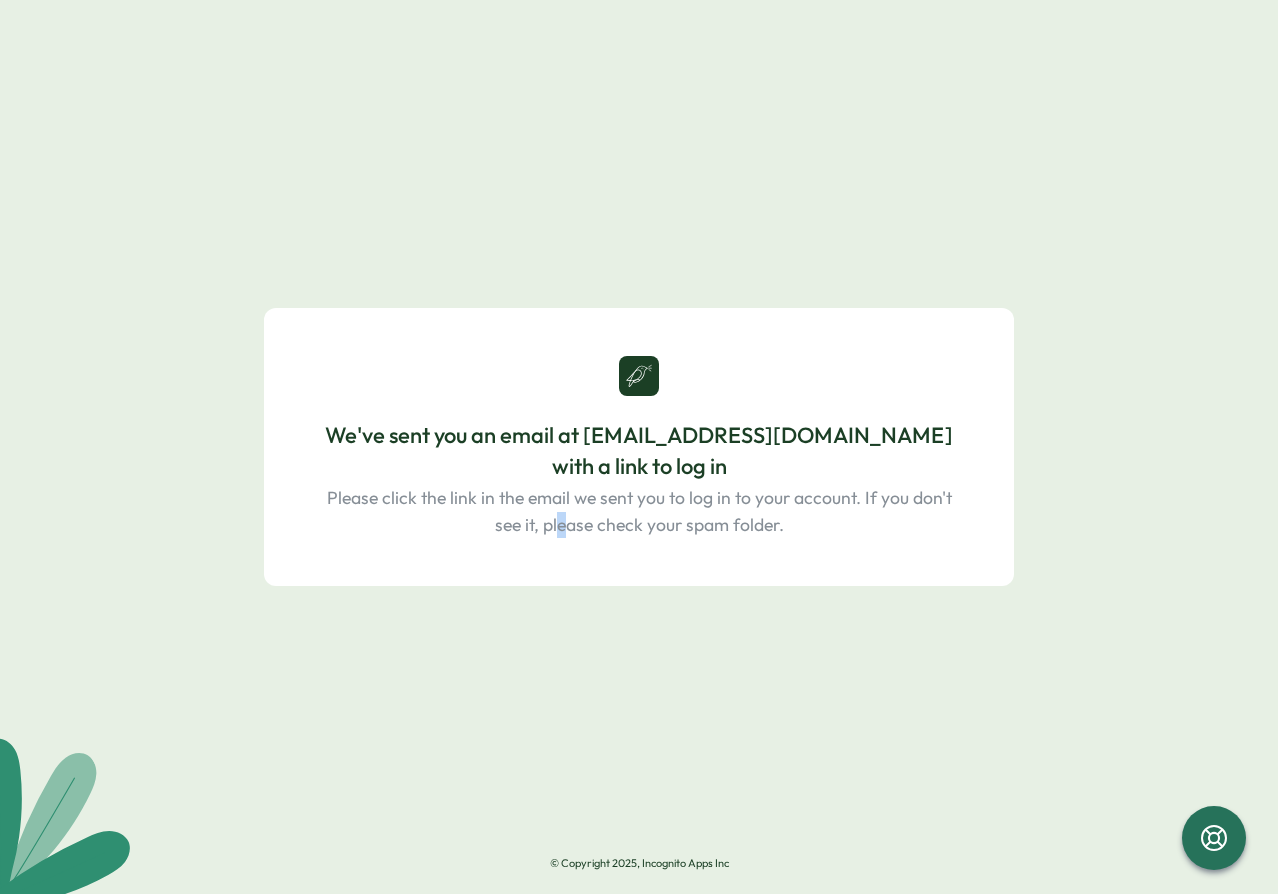 click on "Please click the link in the email we sent you to log in to your account. If you don't see it, please check your spam folder." at bounding box center [639, 511] 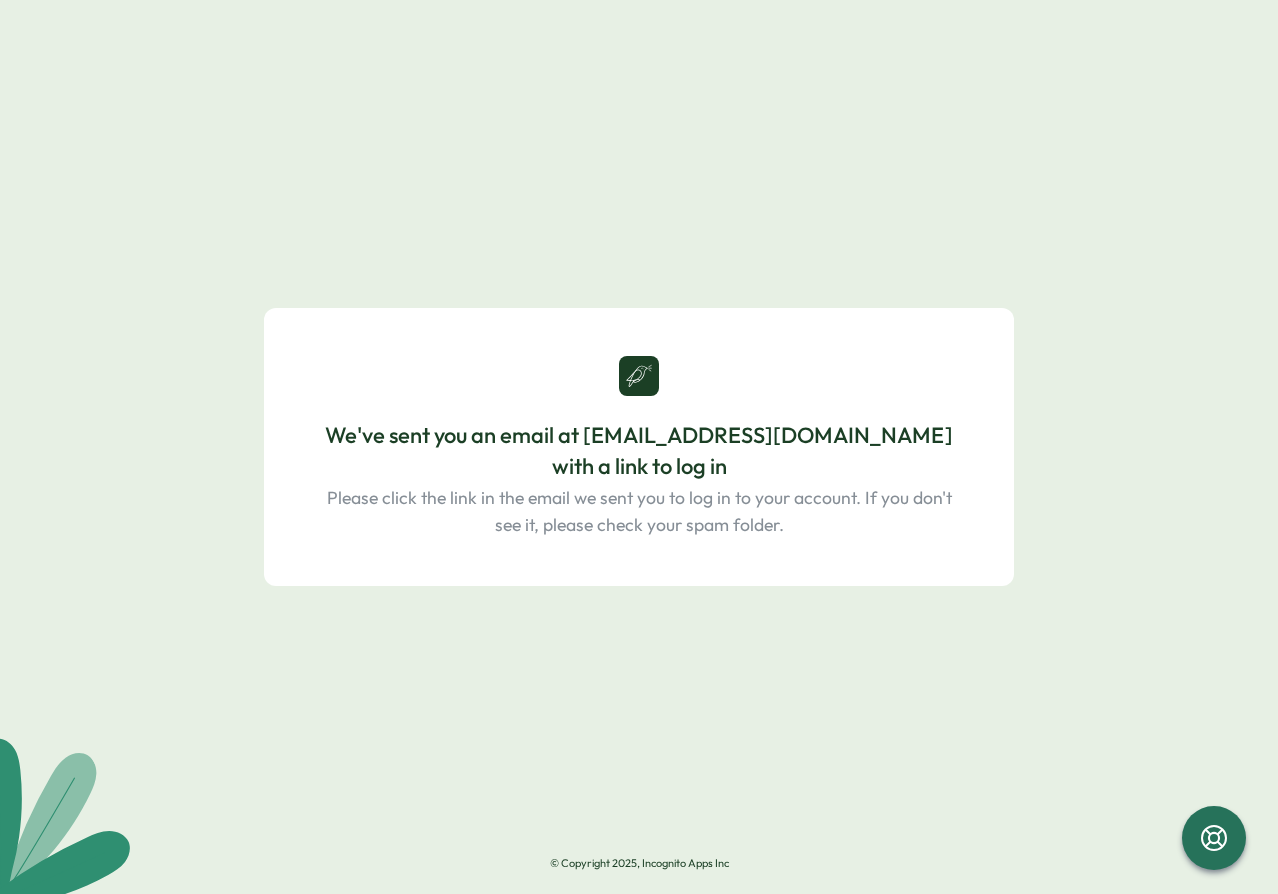 click on "We've sent you an email at dummy2@vaadata.es with a link to log in Please click the link in the email we sent you to log in to your account. If you don't see it, please check your spam folder." at bounding box center [639, 447] 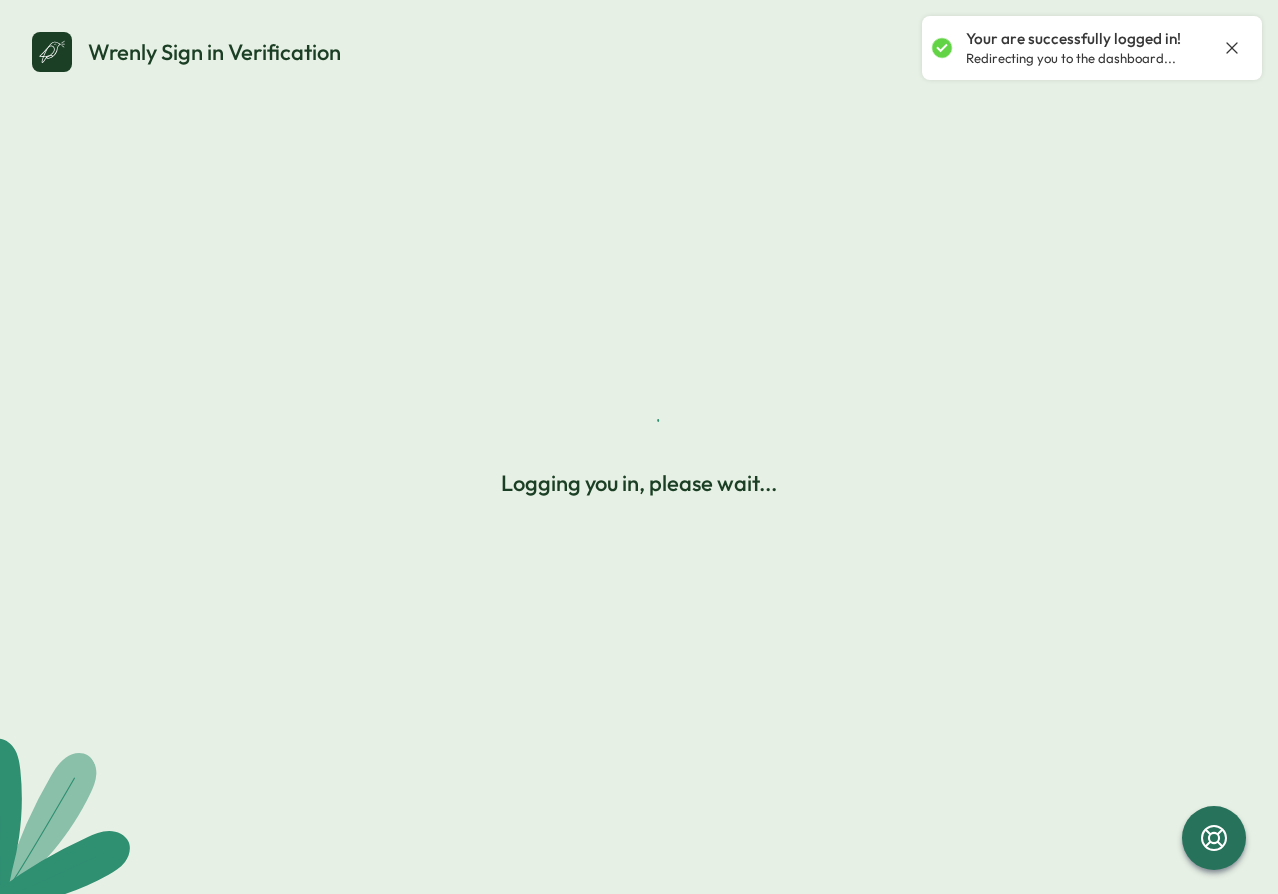 scroll, scrollTop: 0, scrollLeft: 0, axis: both 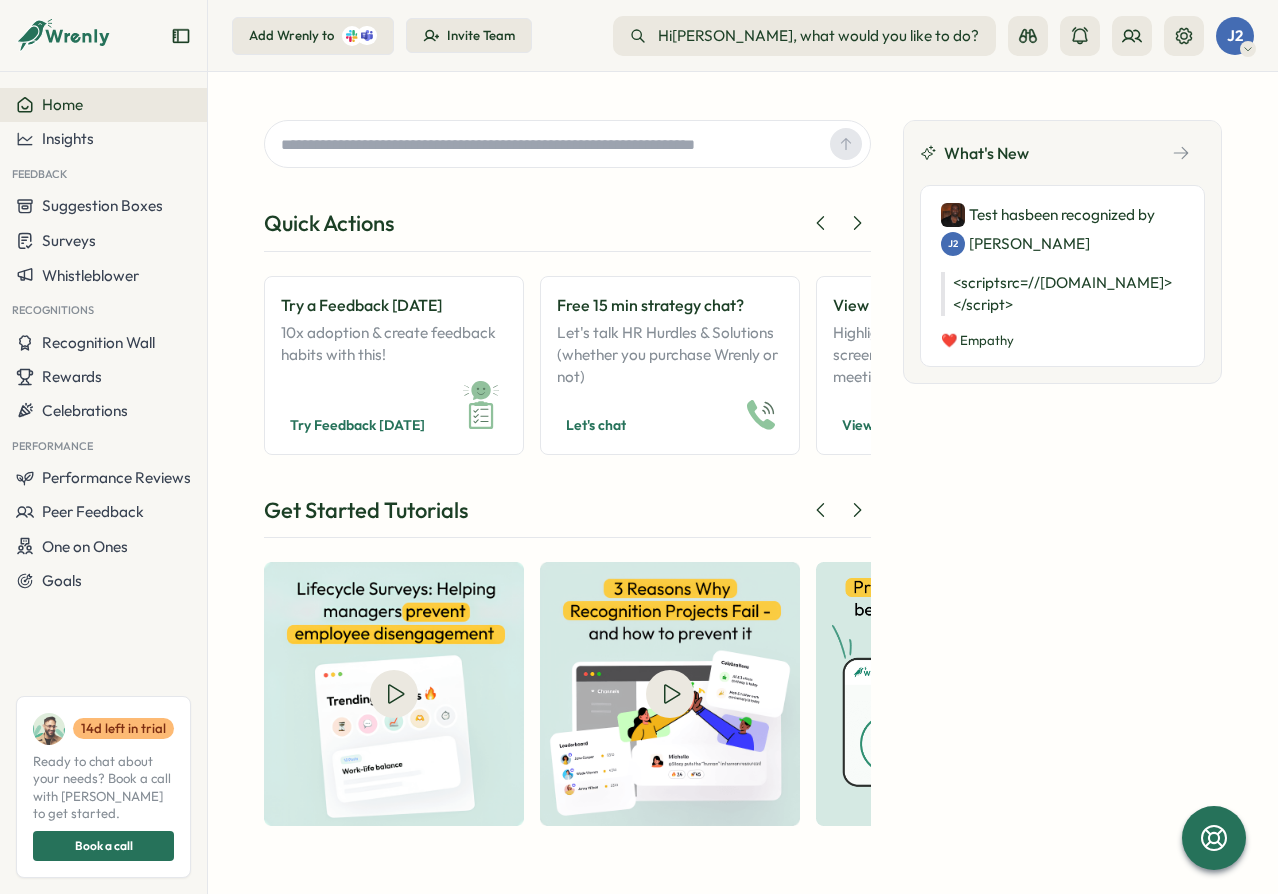 click on "Add Wrenly to Invite Team Hi  [PERSON_NAME] , what would you like to do? What would you like to do? J2" at bounding box center [743, 36] 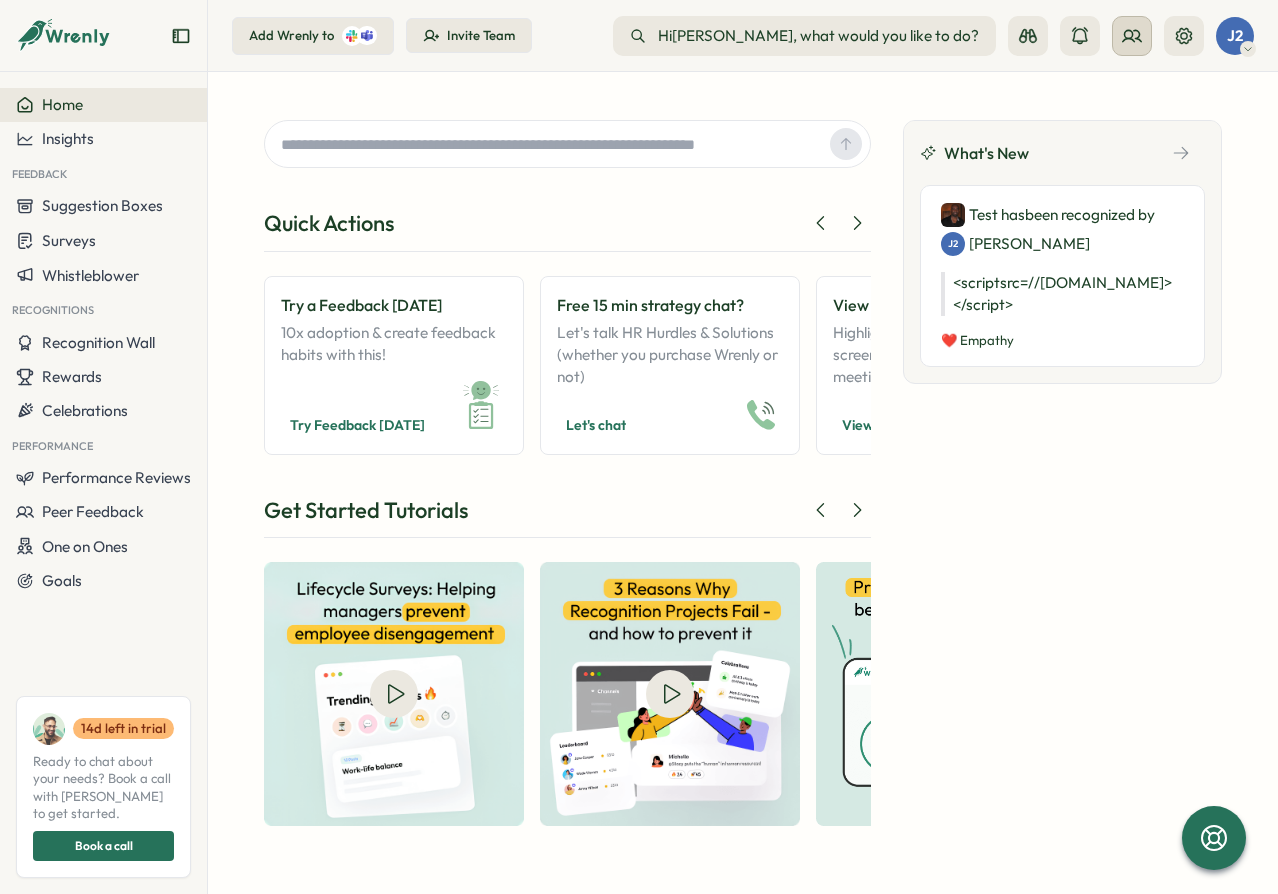 click 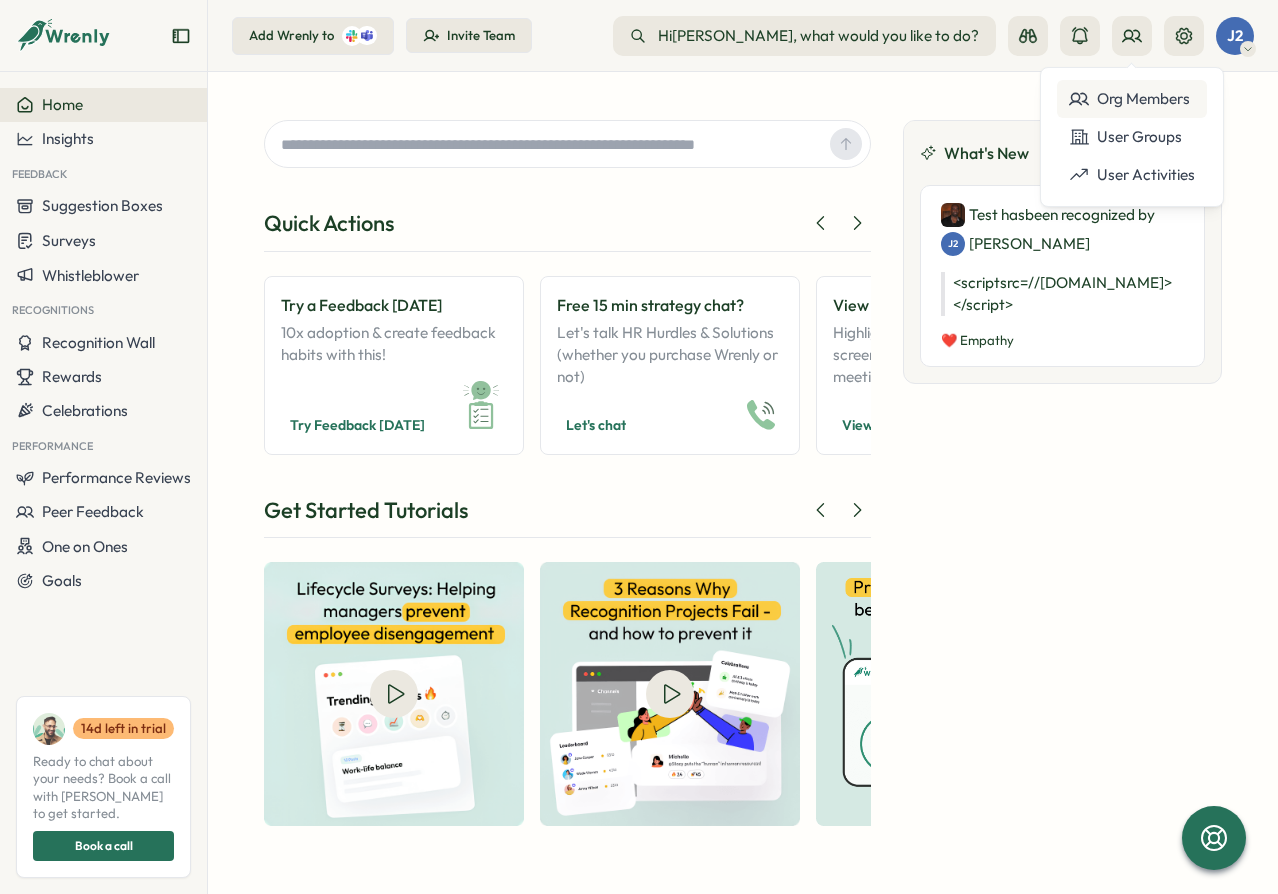click on "Org Members" at bounding box center [1132, 99] 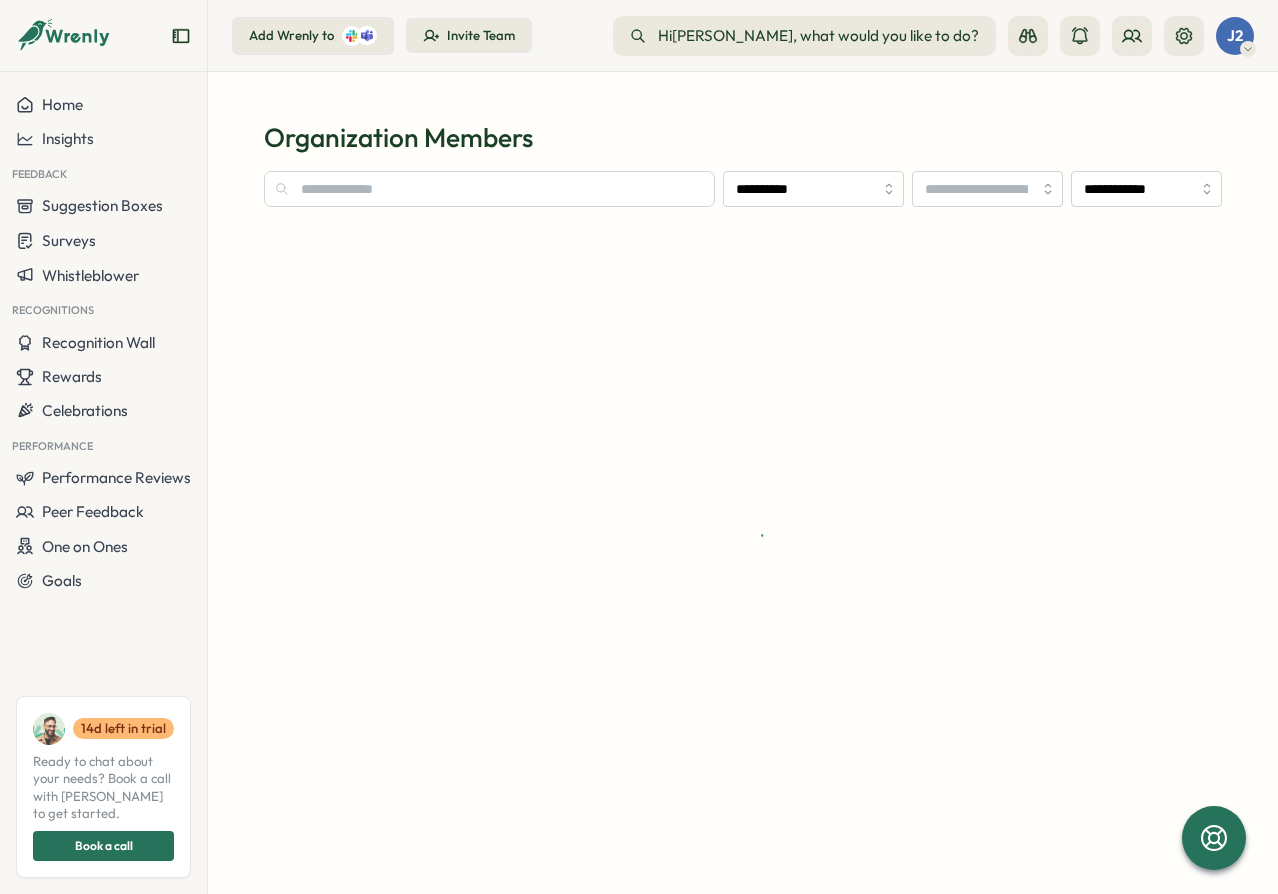 type on "**********" 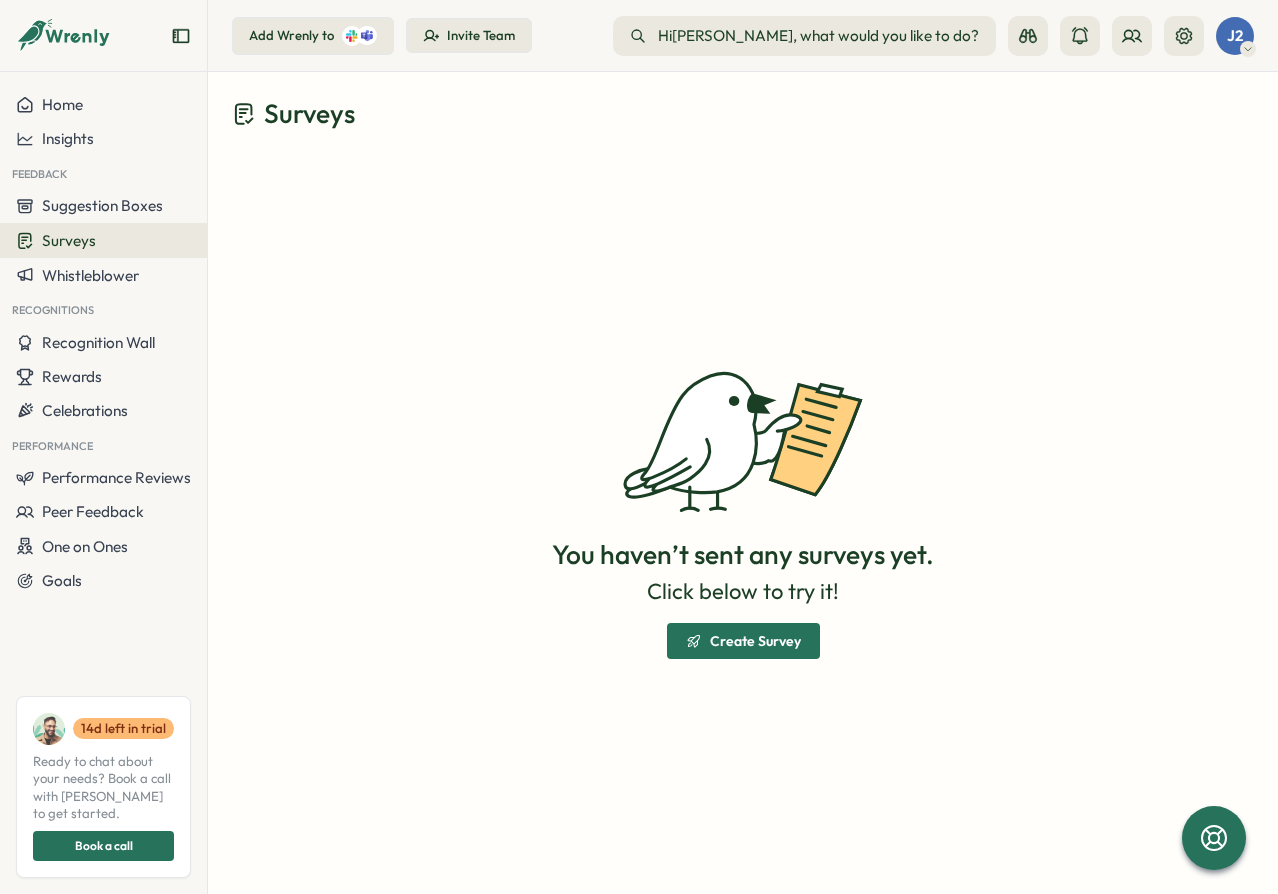 scroll, scrollTop: 0, scrollLeft: 0, axis: both 